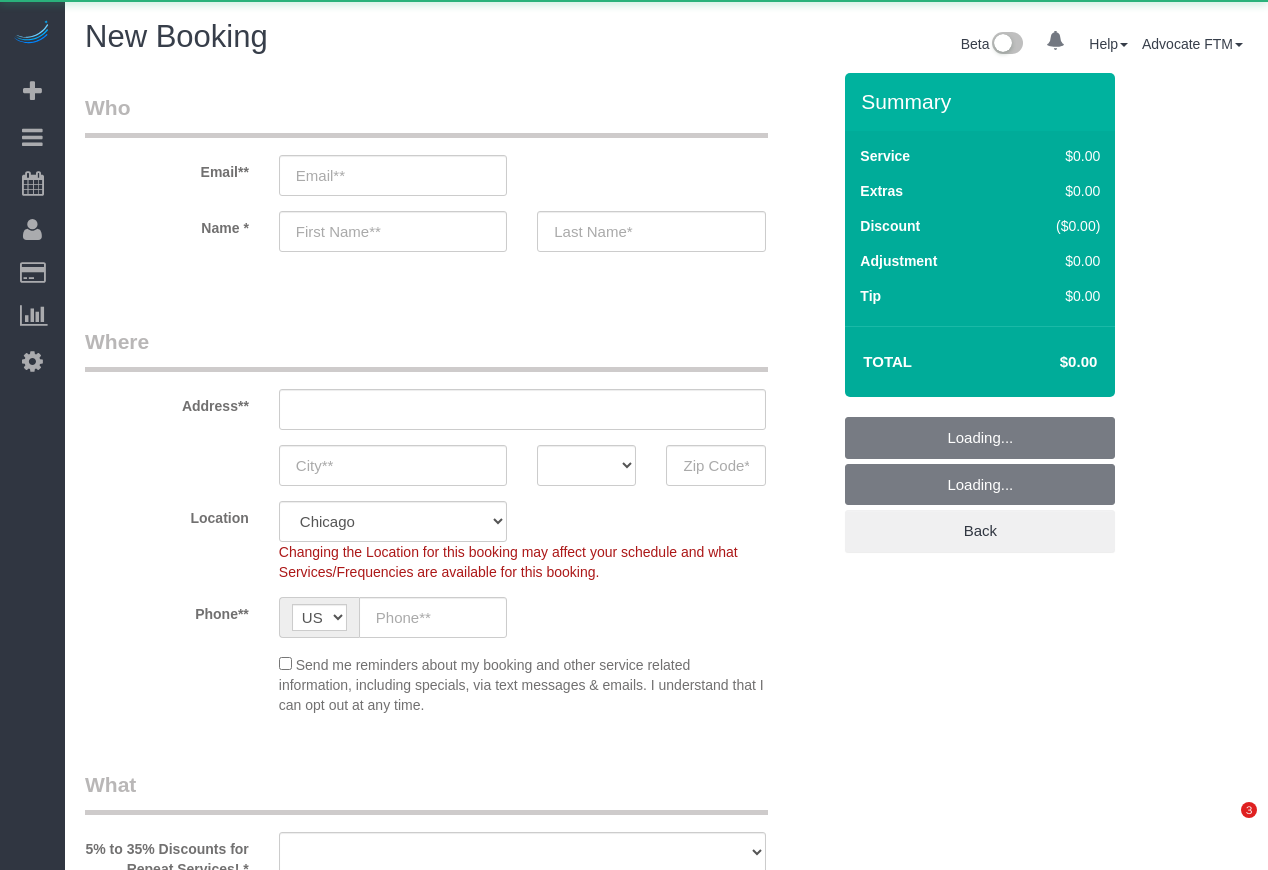select on "512" 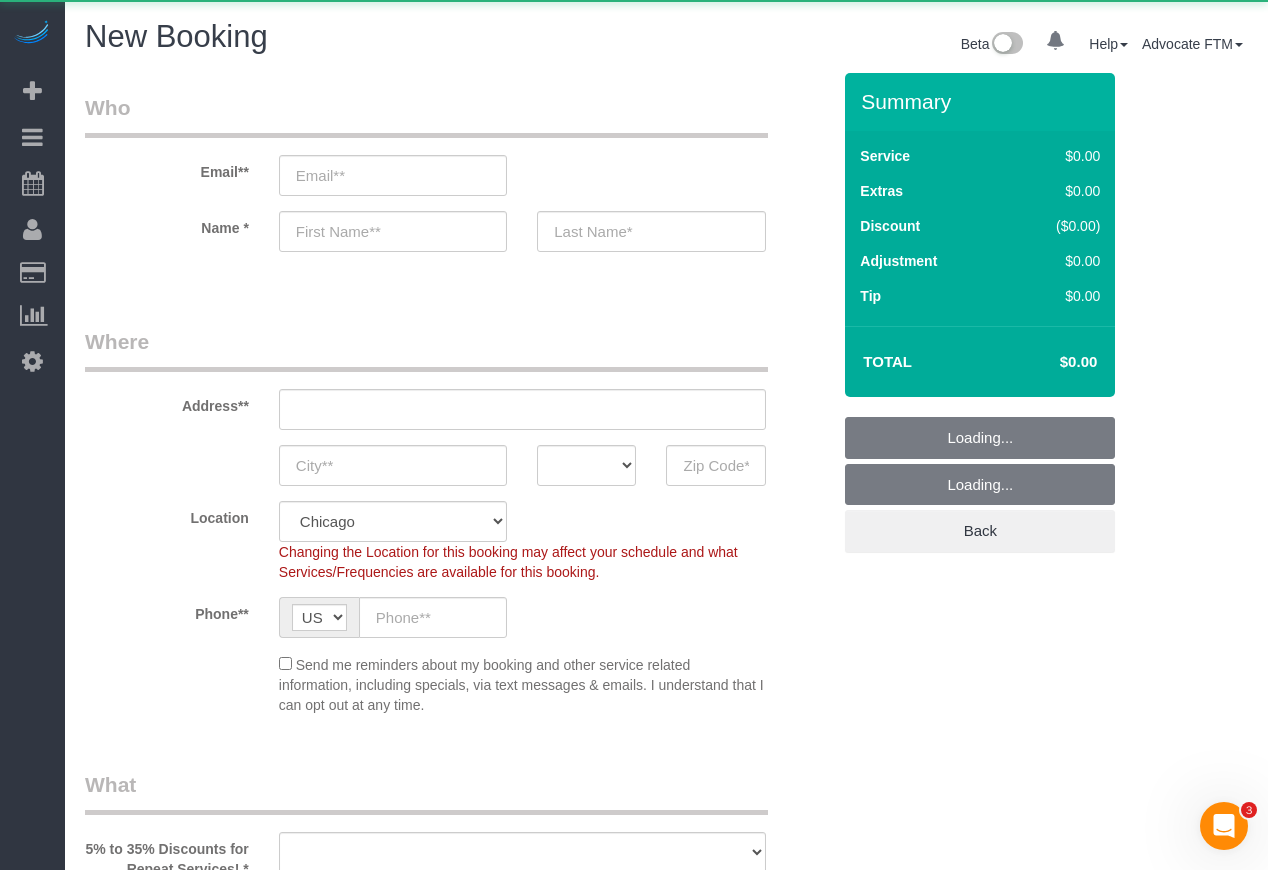 scroll, scrollTop: 0, scrollLeft: 0, axis: both 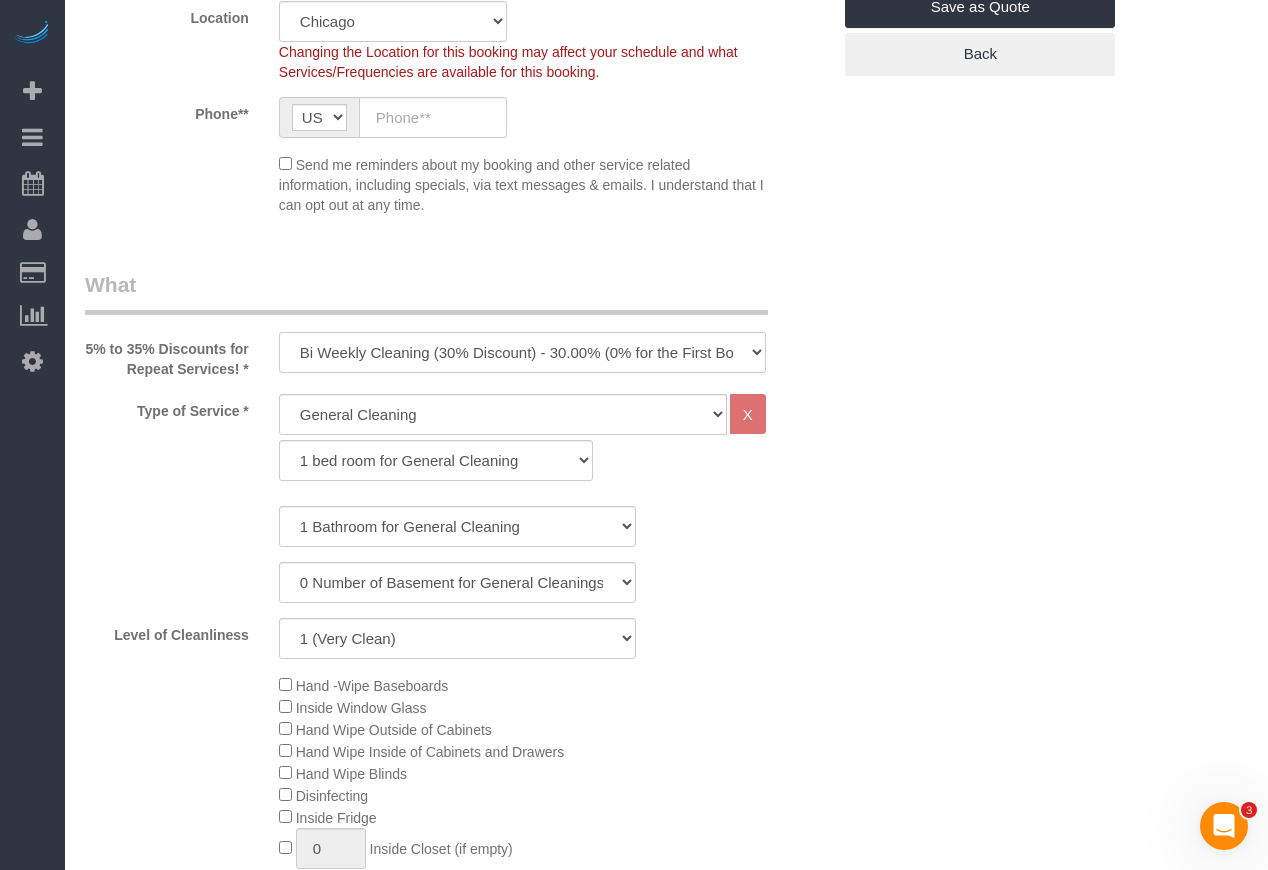 click on "One Time Cleaning Weekly Cleaning (35% Discount) - 35.00% (0% for the First Booking) Bi Weekly Cleaning (30% Discount) - 30.00% (0% for the First Booking) Monthly Cleaning (5% Discount) - 5.00% (0% for the First Booking) COUNTS Cleaning" at bounding box center [522, 352] 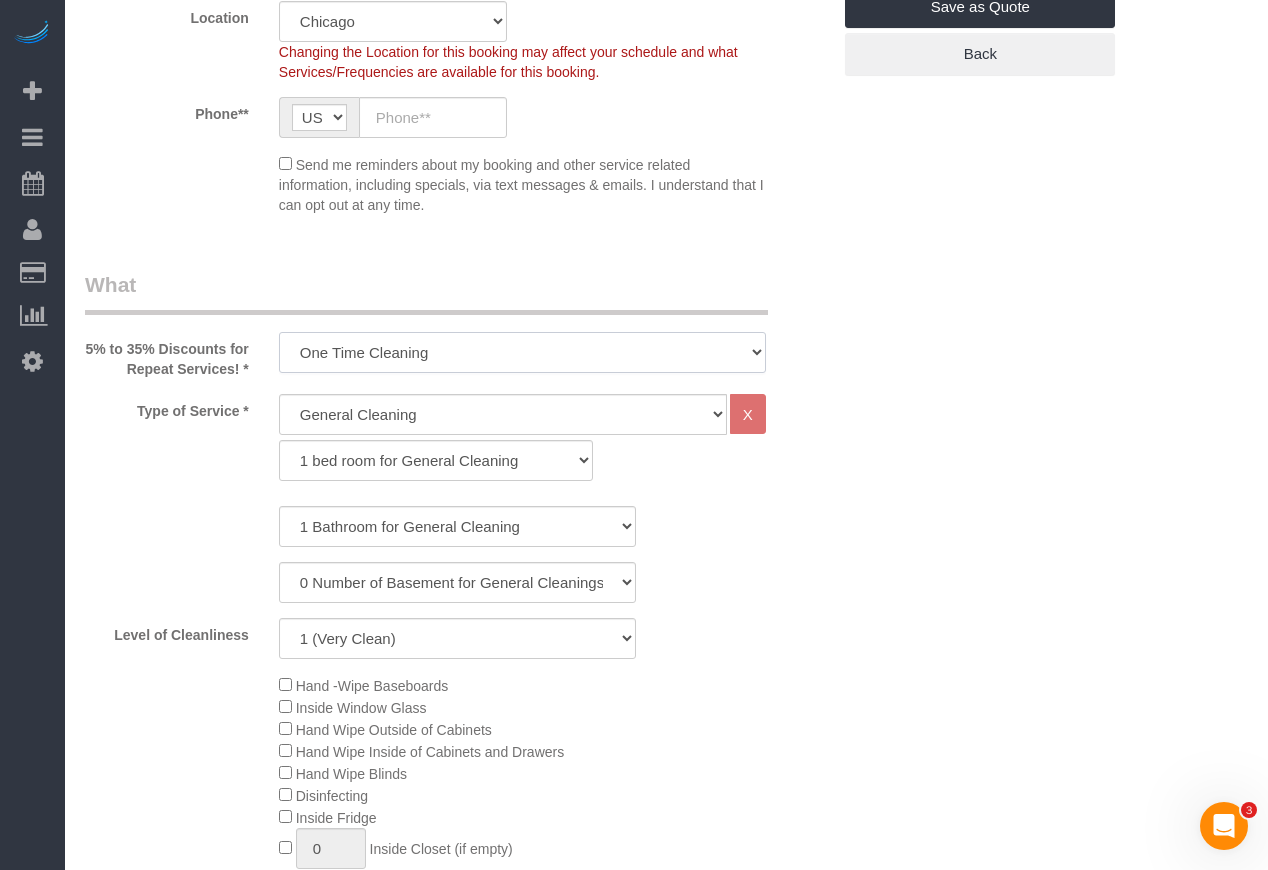 click on "One Time Cleaning Weekly Cleaning (35% Discount) - 35.00% (0% for the First Booking) Bi Weekly Cleaning (30% Discount) - 30.00% (0% for the First Booking) Monthly Cleaning (5% Discount) - 5.00% (0% for the First Booking) COUNTS Cleaning" at bounding box center [522, 352] 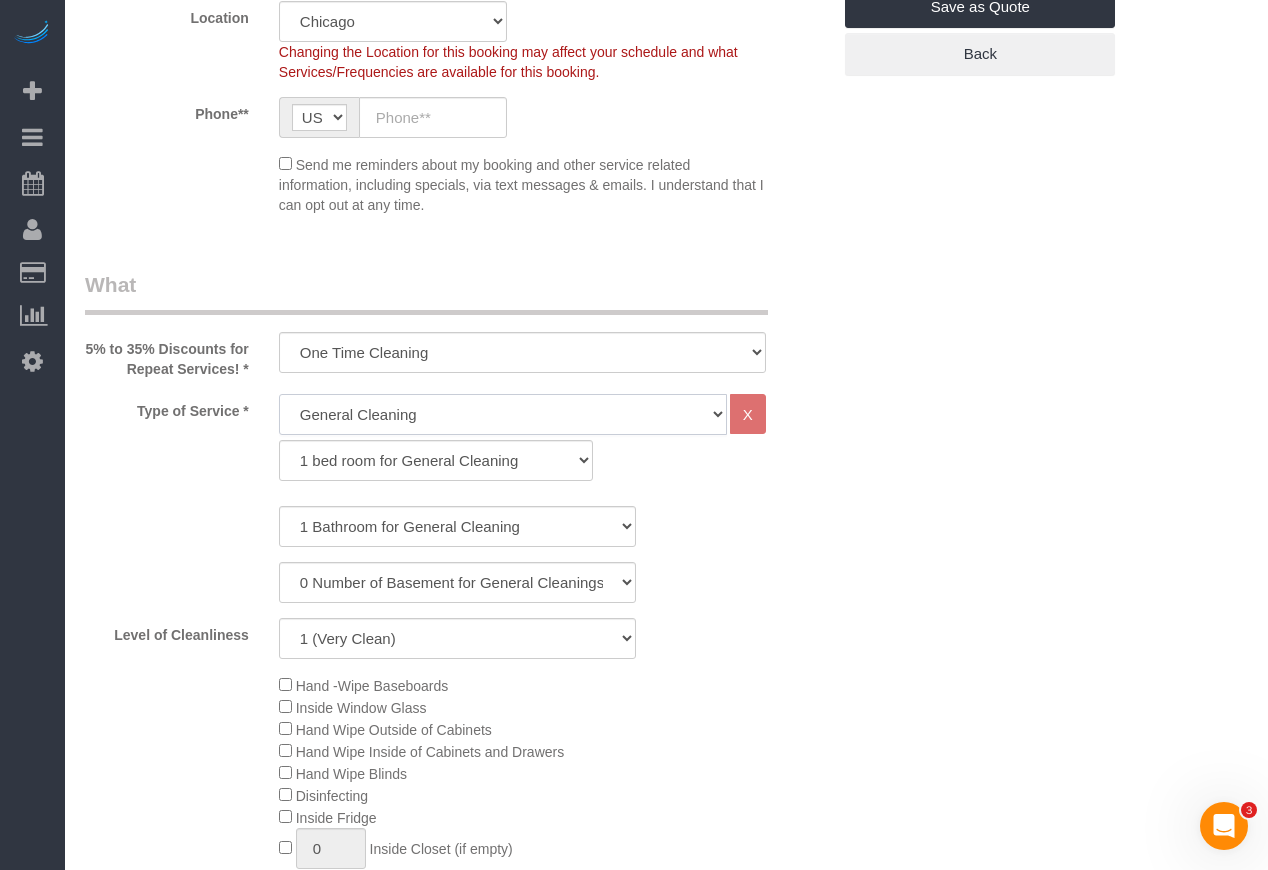 click on "General Cleaning Deep Cleaning Move-in / Move-out Cleaning COUNTS Cleaning" 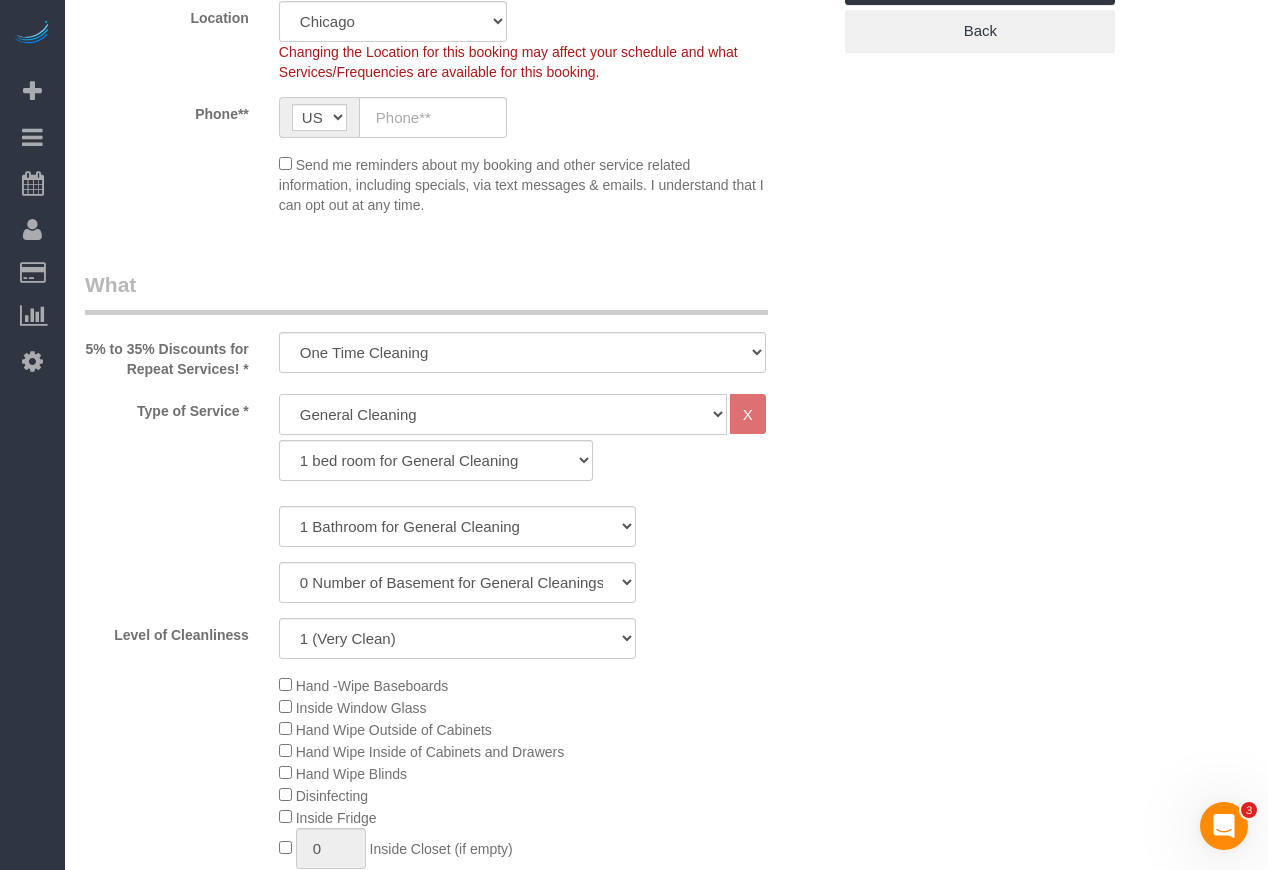 click on "General Cleaning Deep Cleaning Move-in / Move-out Cleaning COUNTS Cleaning" 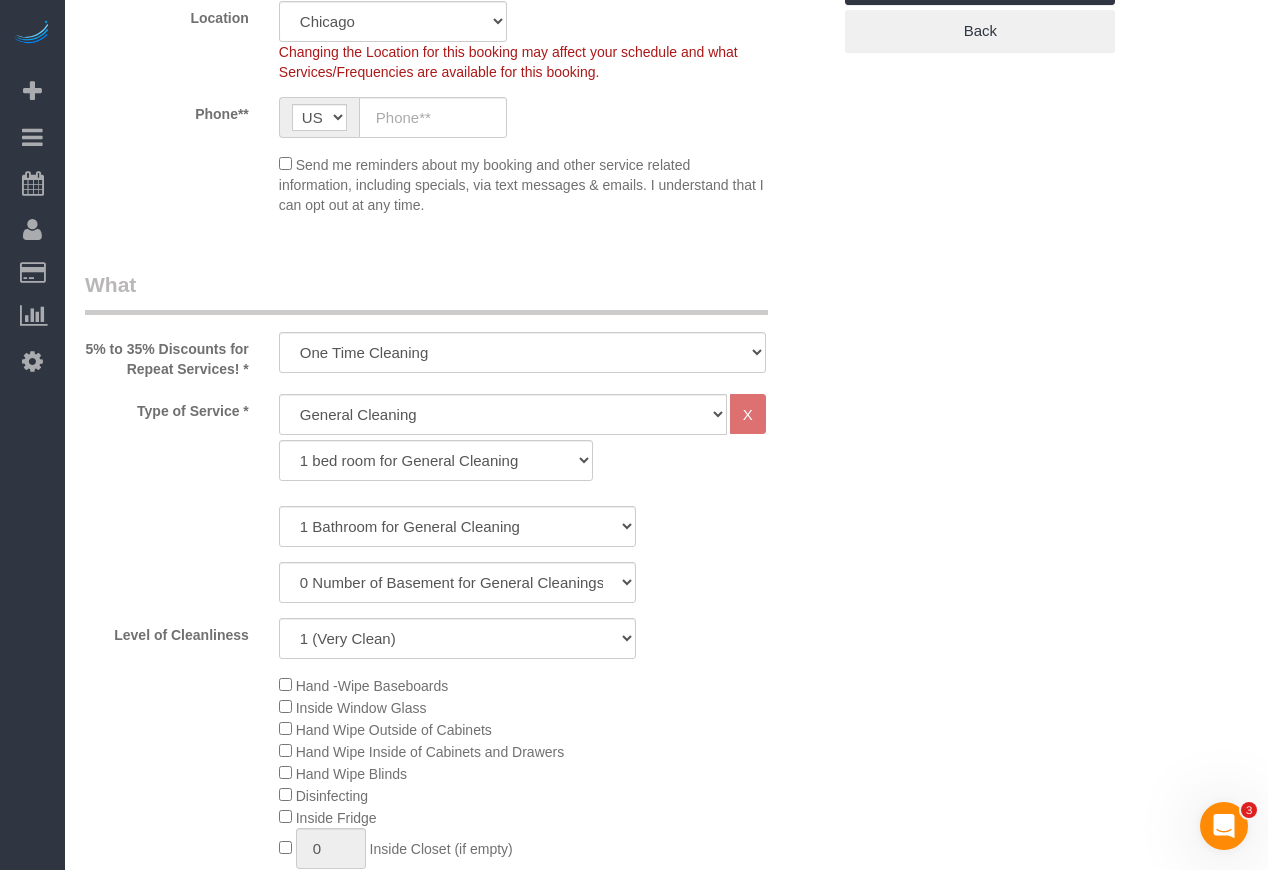 click on "Type of Service *
General Cleaning Deep Cleaning Move-in / Move-out Cleaning COUNTS Cleaning
X
1 bed room for General Cleaning 2 bed room for General Cleaning 3 bed room for General Cleaning 4 bed room for General Cleaning 5 bed room for General Cleaning 1 bed room Move-out Cleaning for Deposit 2 bed room Move-out Cleaning for Deposit 3 bed room Move-out Cleaning for Deposit 4 bed room Move-out Cleaning for Deposit 5 bed room Move-out Cleaning for Deposit" 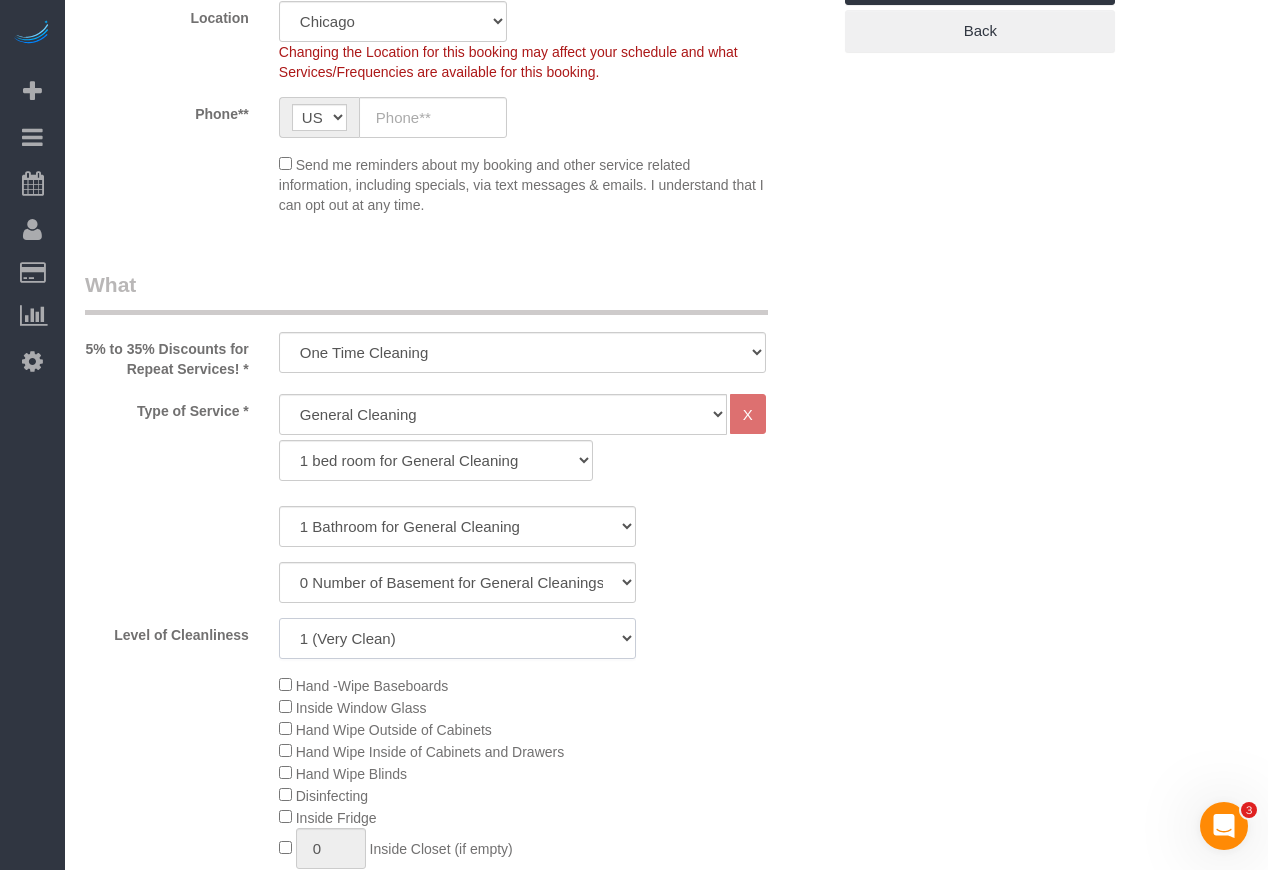 click on "1 (Very Clean)
2
3
4
5 (Average Condition)
6
7
8
9
10 (Extremely Dirty)" 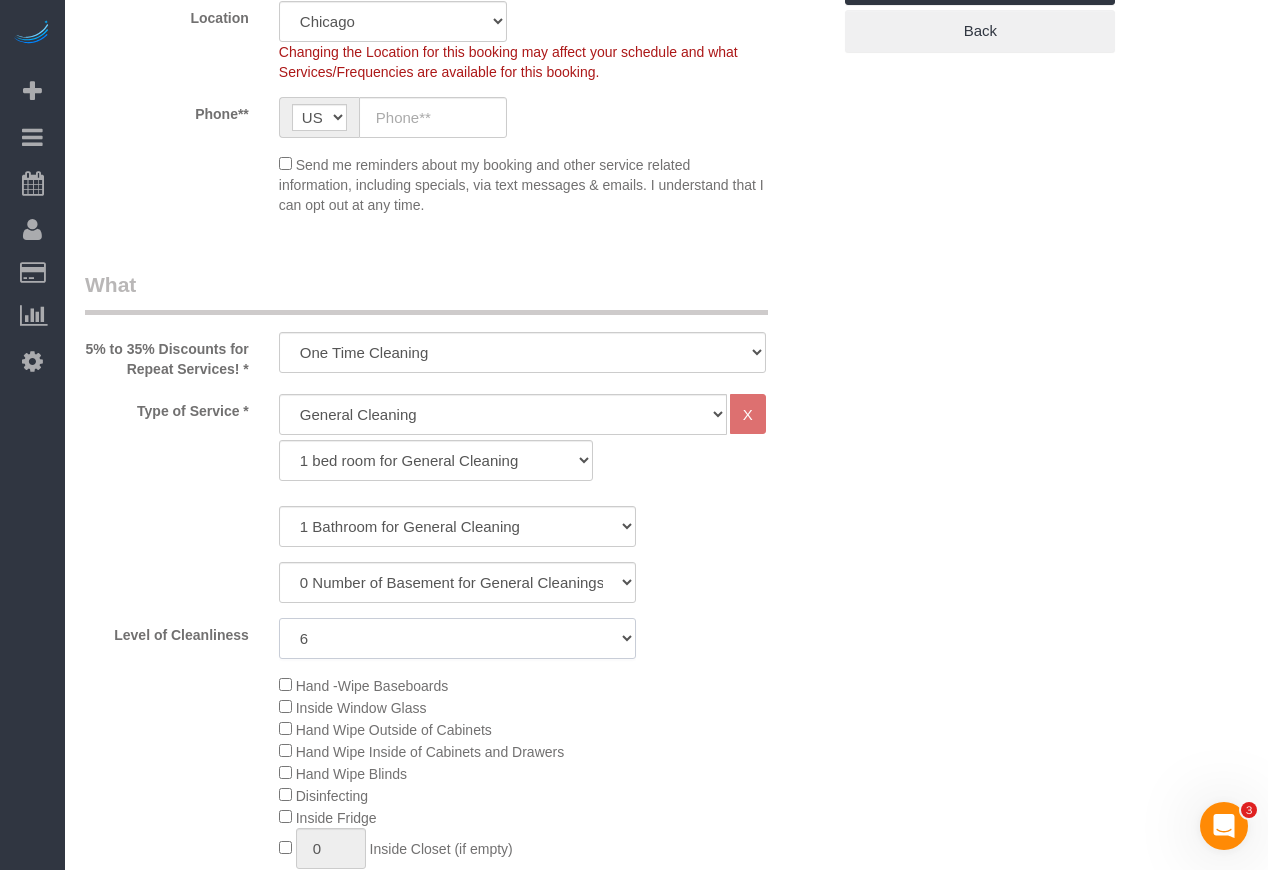 click on "1 (Very Clean)
2
3
4
5 (Average Condition)
6
7
8
9
10 (Extremely Dirty)" 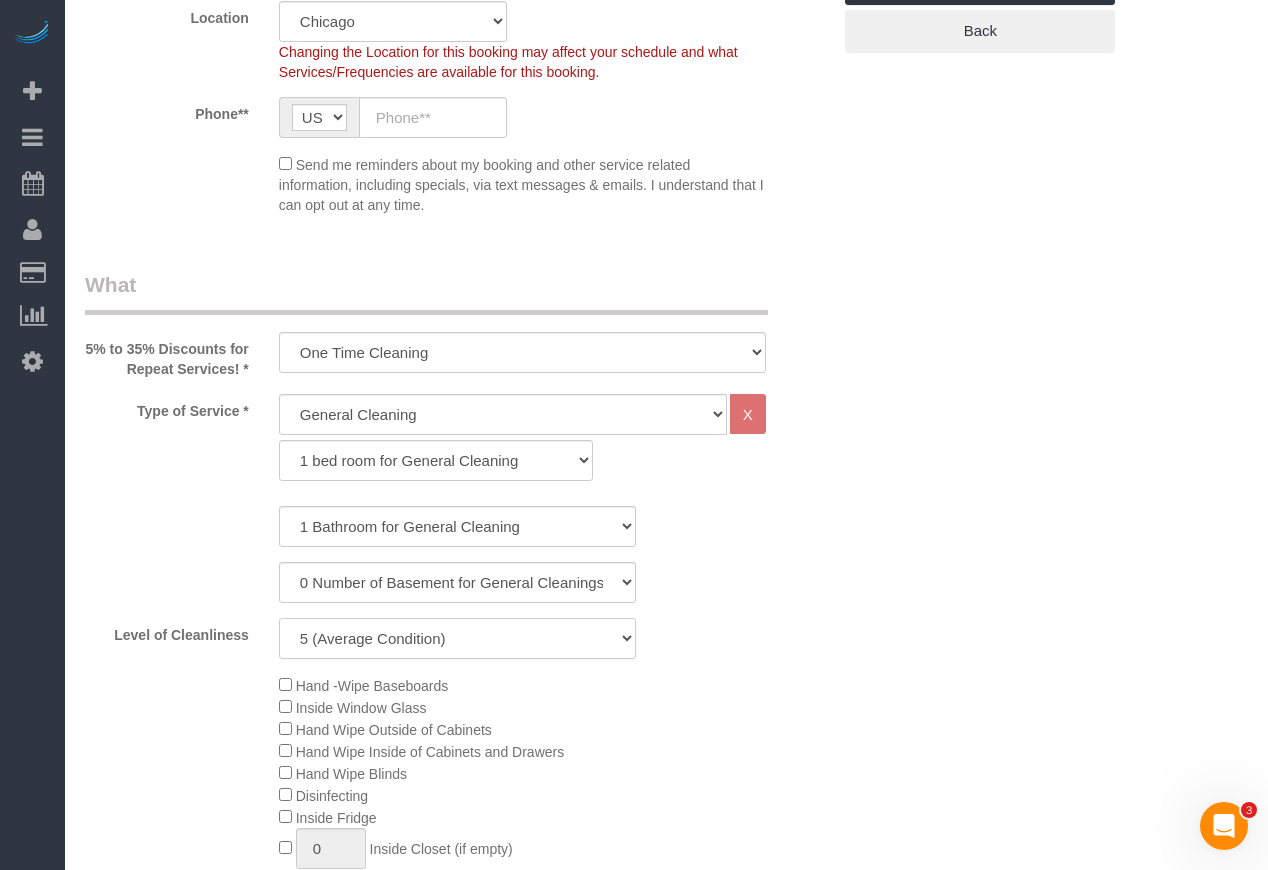 click on "1 (Very Clean)
2
3
4
5 (Average Condition)
6
7
8
9
10 (Extremely Dirty)" 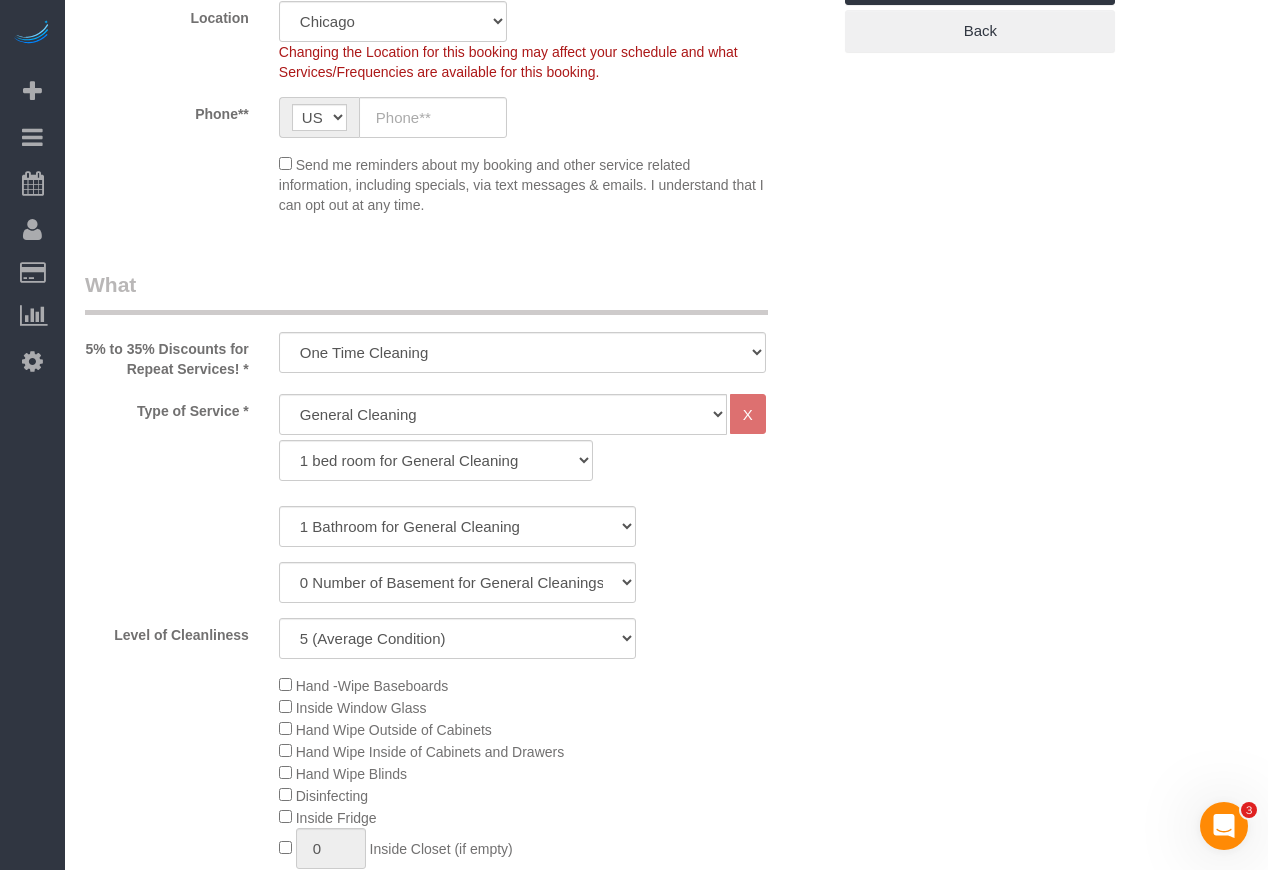 click on "1 Bathroom for General Cleaning
2 Bathroom for General Cleanings
3 Bathroom for General Cleanings
4 Bathroom for General Cleanings
5 Bathroom for General Cleanings
6 Bathroom for General Cleanings" 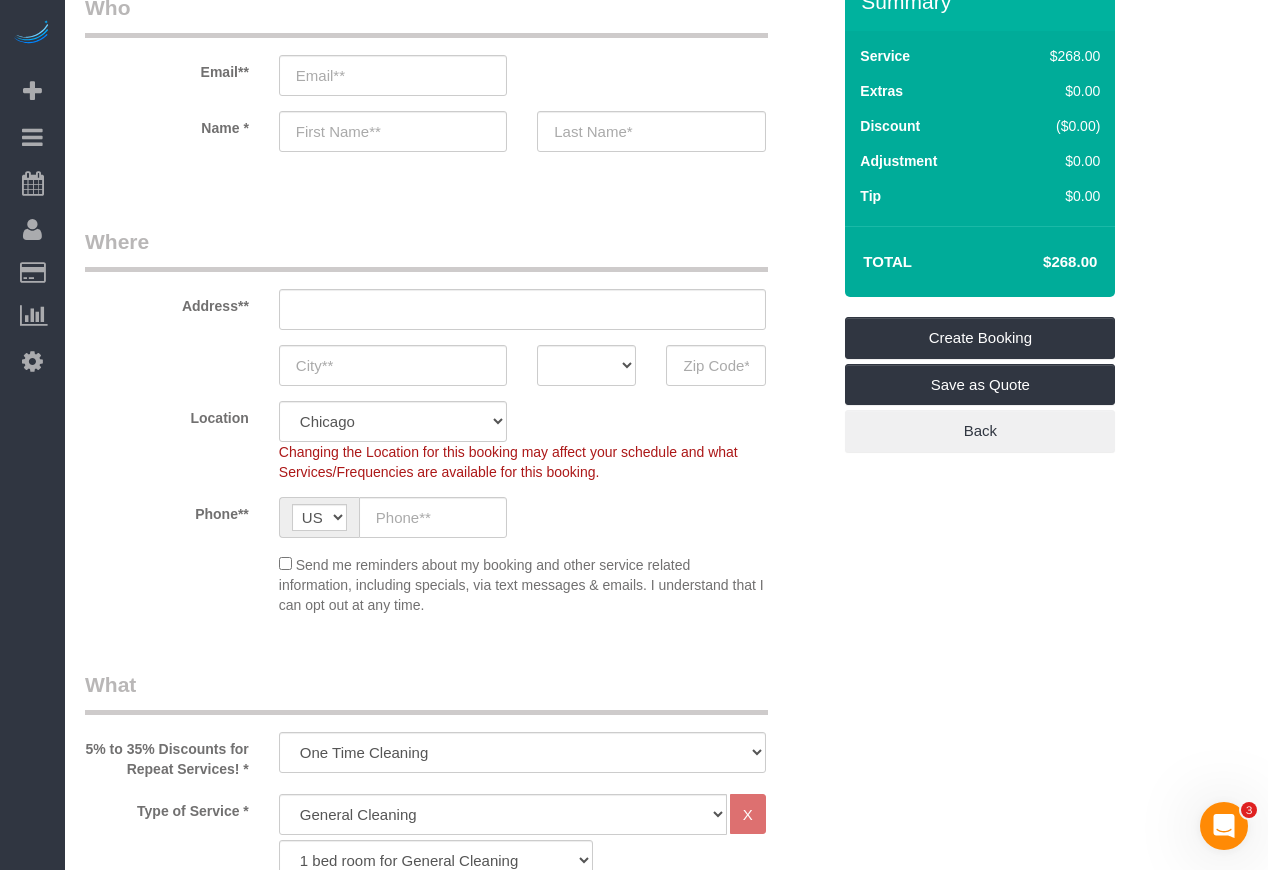 scroll, scrollTop: 700, scrollLeft: 0, axis: vertical 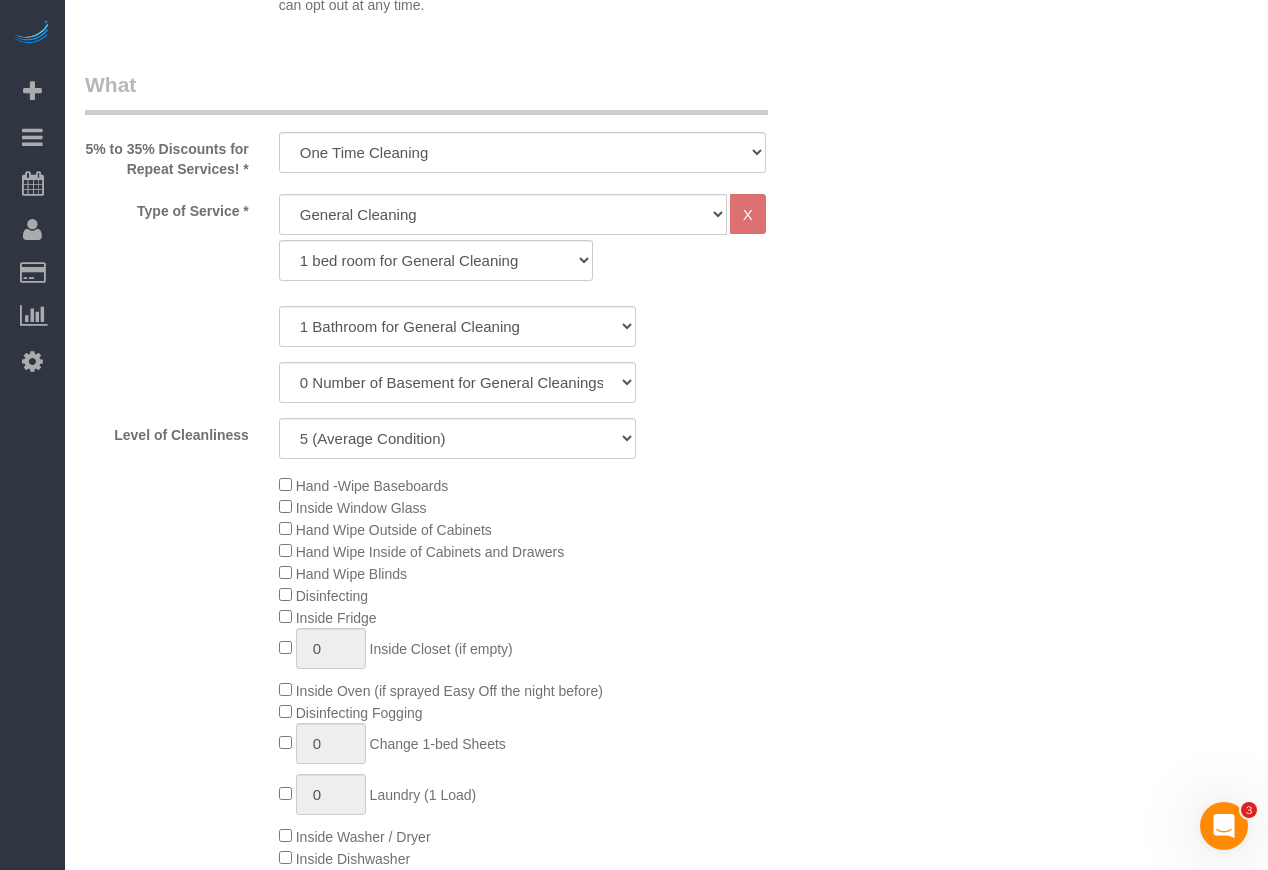 click on "Who
Email**
Name *
Where
Address**
AK
AL
AR
AZ
CA
CO
CT
DC
DE
FL
GA
HI
IA
ID
IL
IN
KS
KY
LA
MA
MD
ME
MI
MN
MO
MS
MT
NC
ND
NE
NH
NJ
NM
NV" at bounding box center [666, 1552] 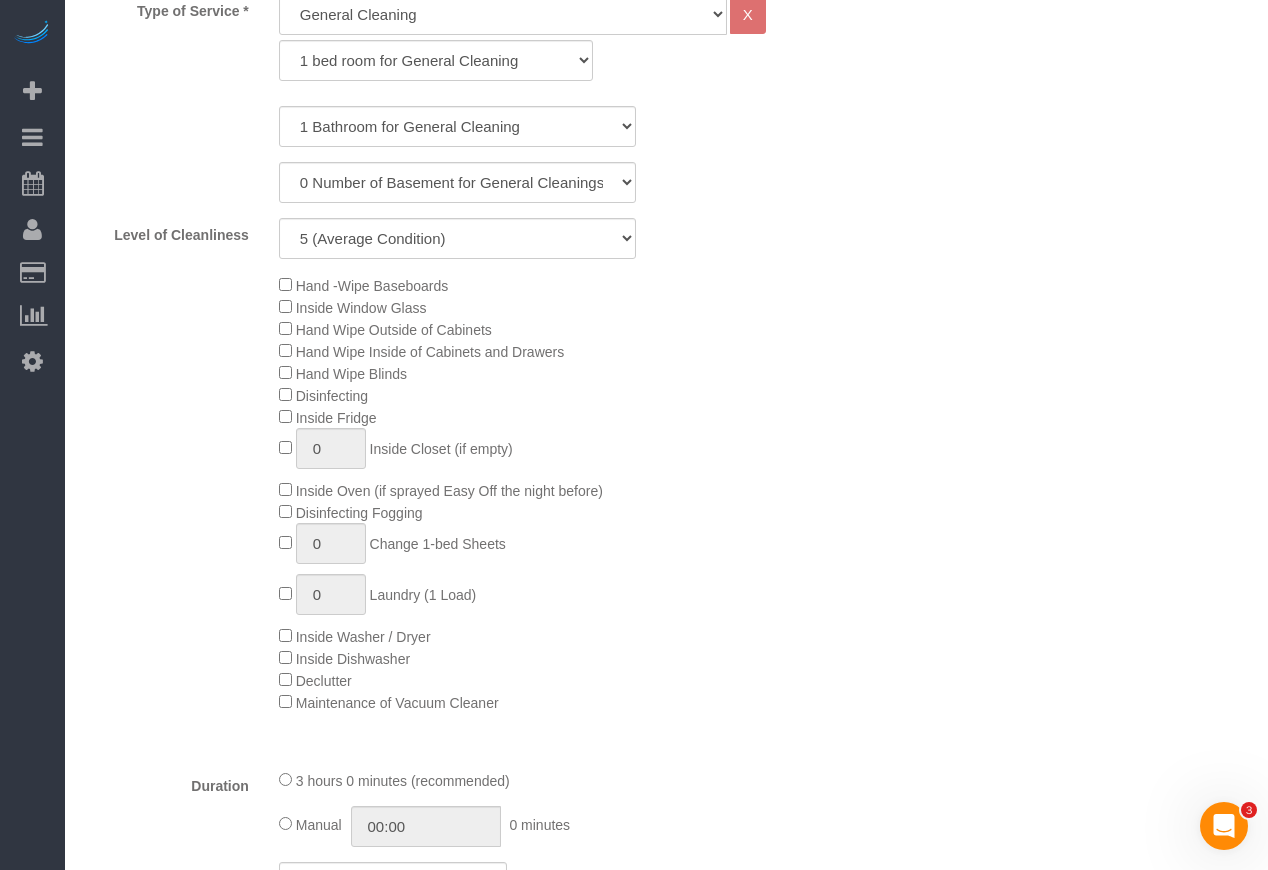 click on "Hand -Wipe Baseboards
Inside Window Glass
Hand Wipe Outside of Cabinets
Hand Wipe Inside of Cabinets and Drawers
Hand Wipe Blinds
Disinfecting
Inside Fridge
0
Inside Closet (if empty)
0 0" 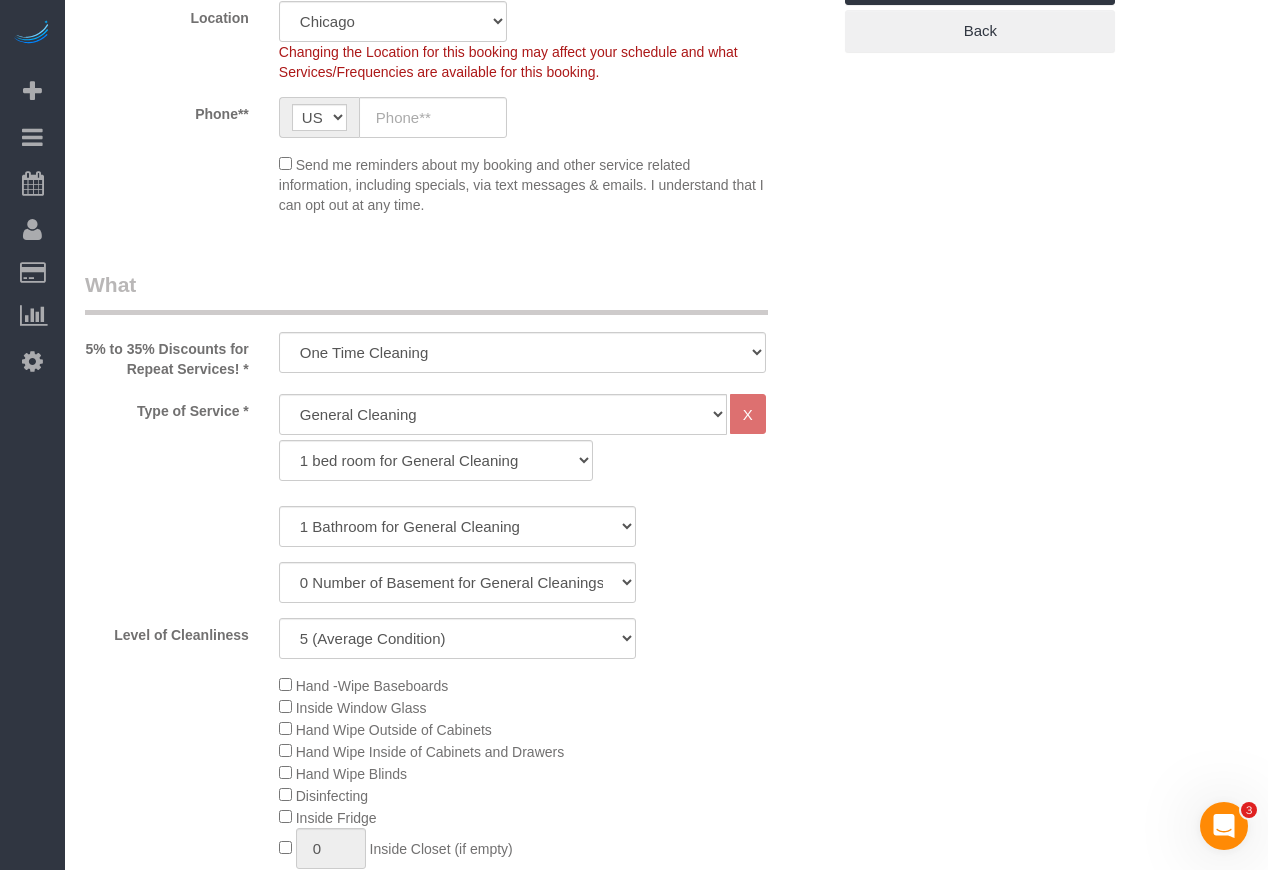 scroll, scrollTop: 600, scrollLeft: 0, axis: vertical 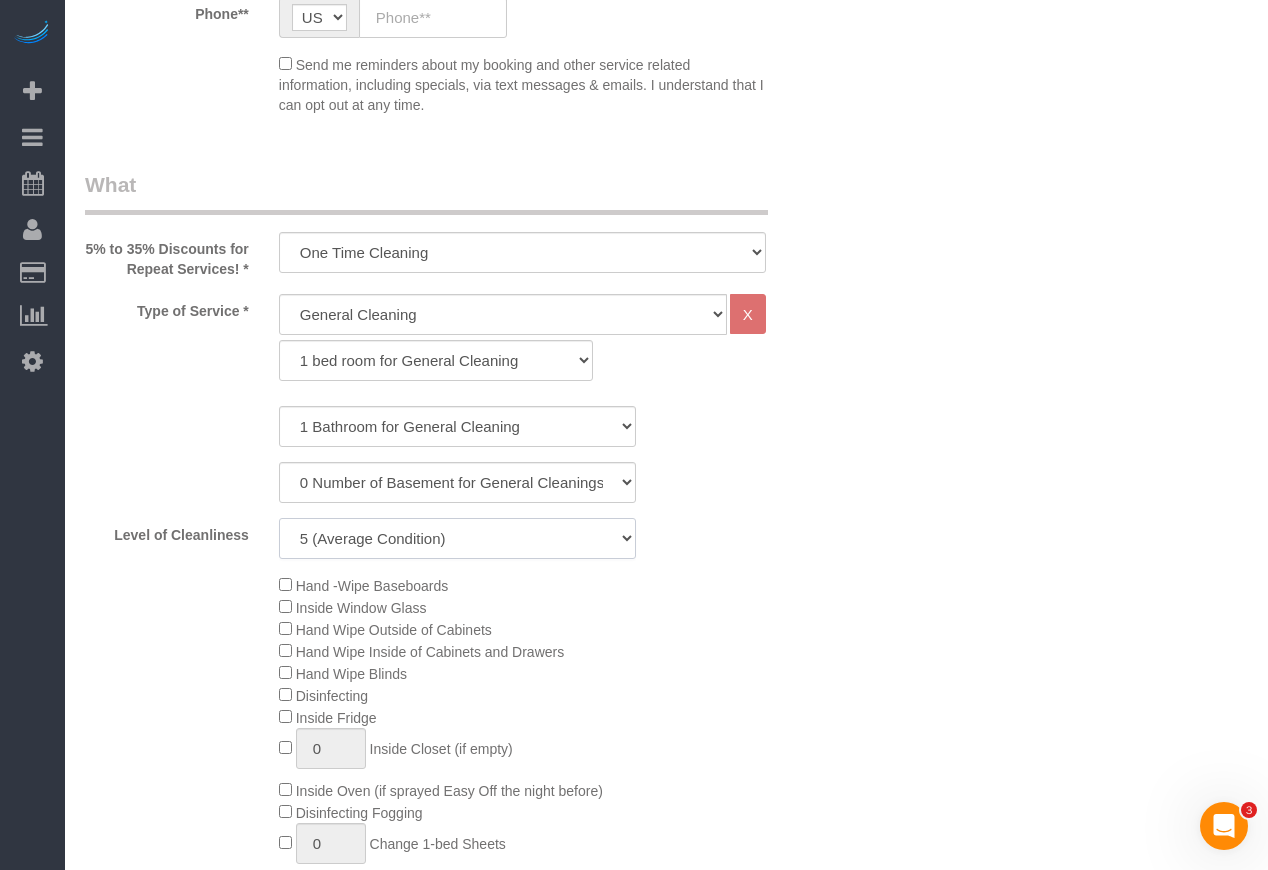 click on "1 (Very Clean)
2
3
4
5 (Average Condition)
6
7
8
9
10 (Extremely Dirty)" 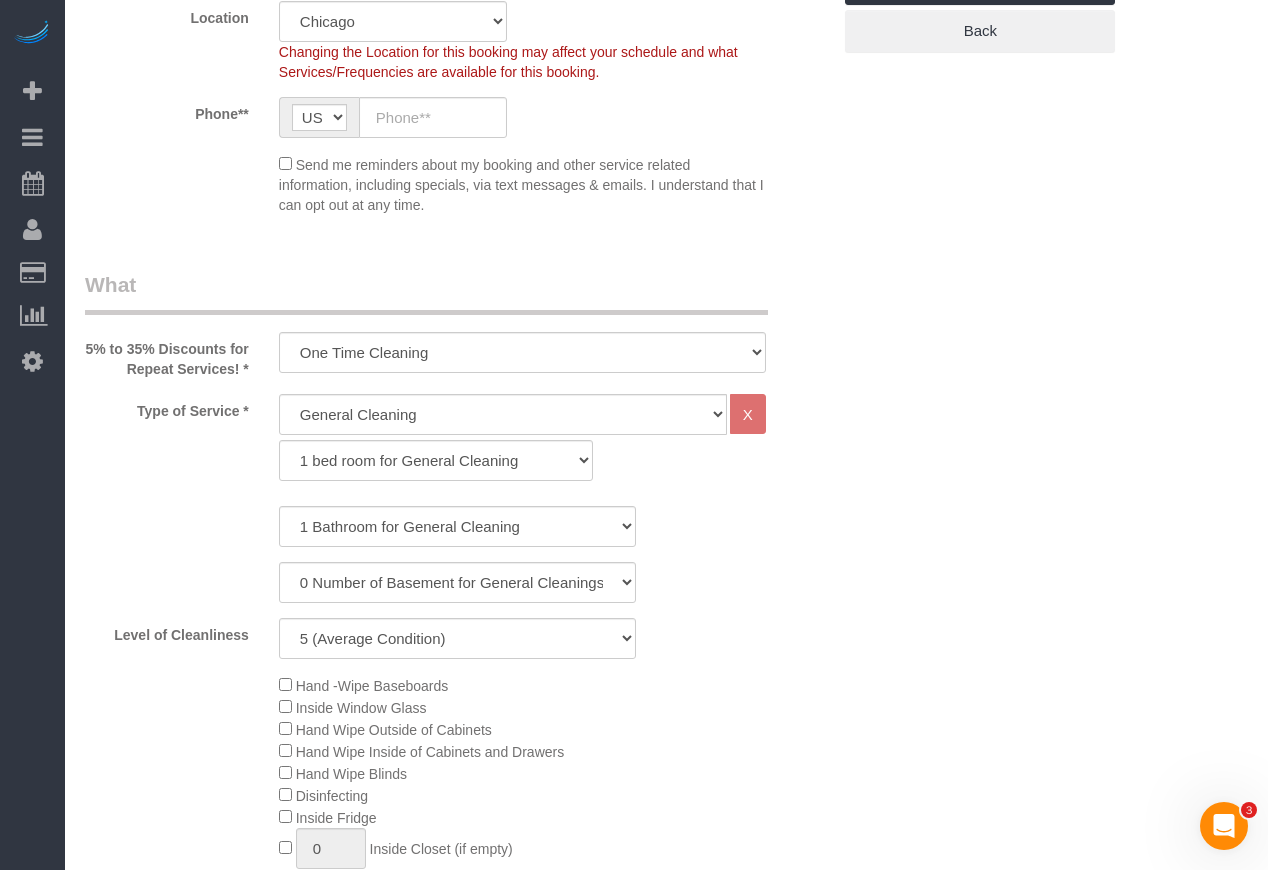 scroll, scrollTop: 600, scrollLeft: 0, axis: vertical 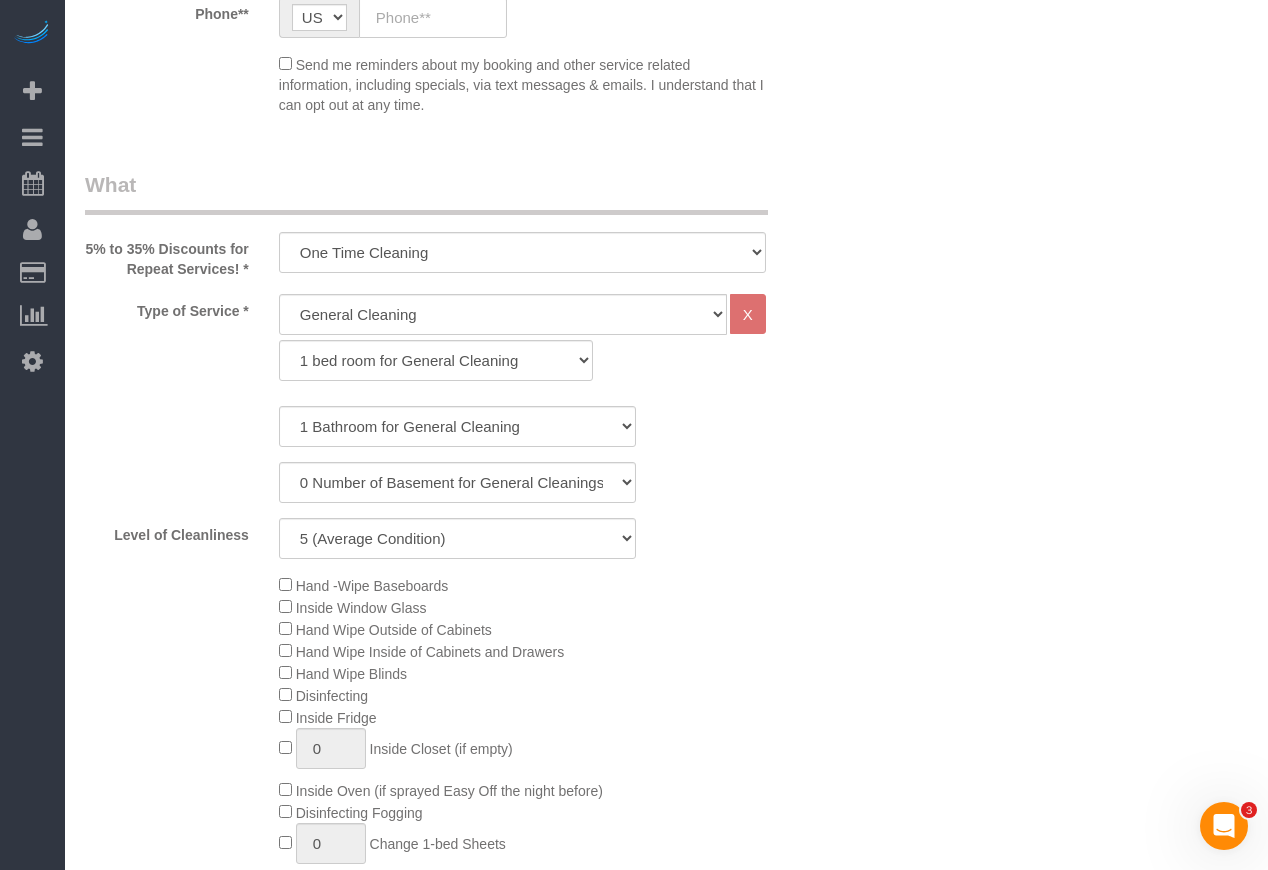 click on "0 Number of Basement for General Cleanings
1 Number of Basement for General Cleaning
2 Number of Basement for General Cleanings" 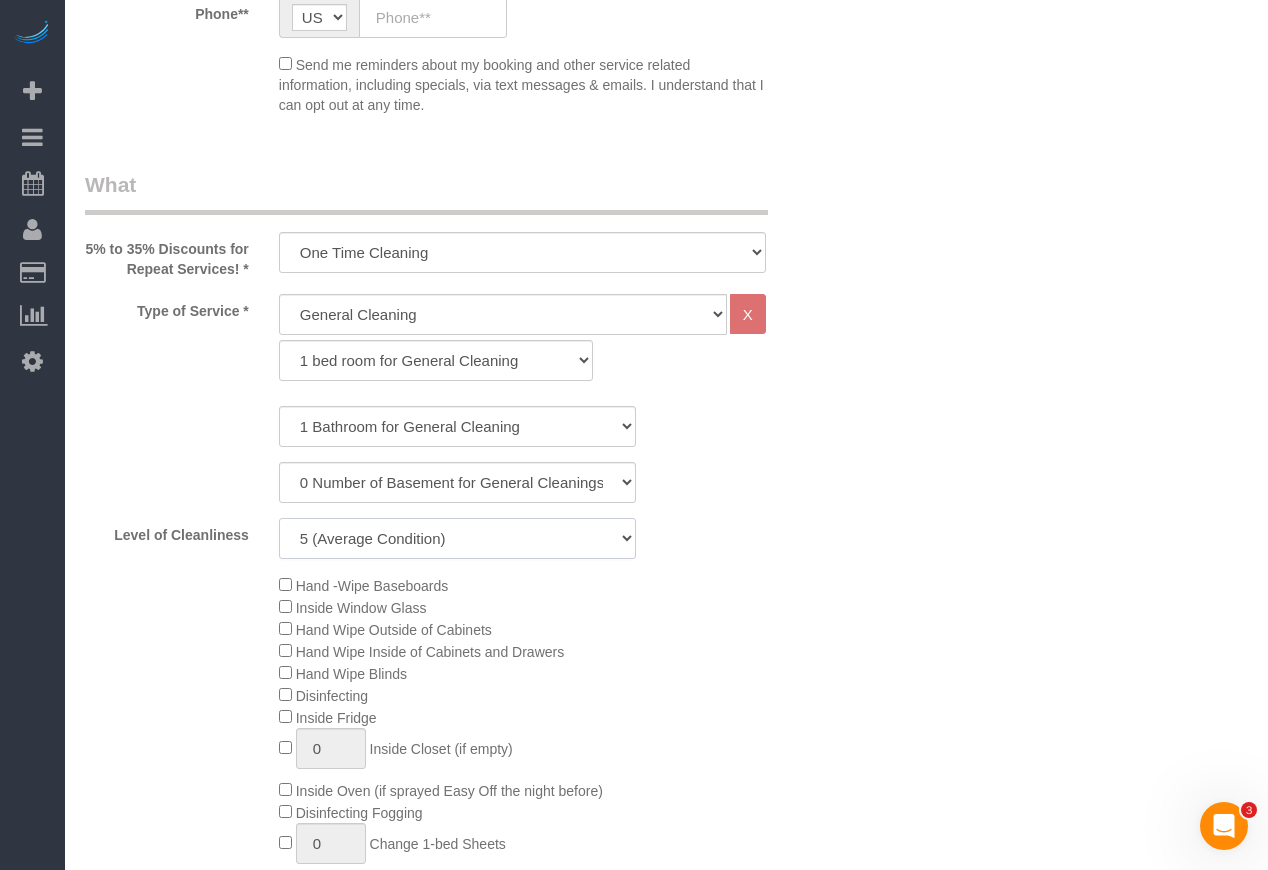 click on "1 (Very Clean)
2
3
4
5 (Average Condition)
6
7
8
9
10 (Extremely Dirty)" 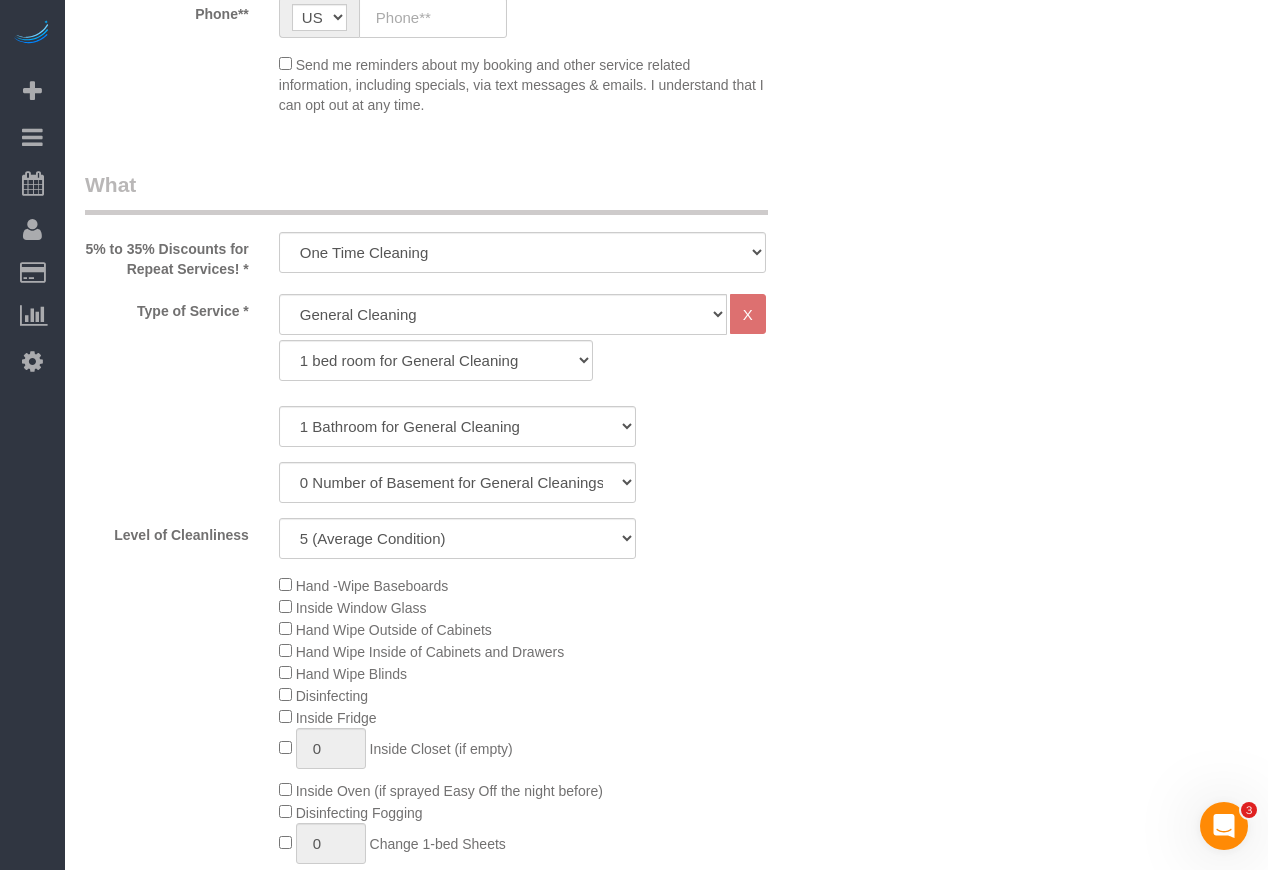 click on "Level of Cleanliness
1 (Very Clean)
2
3
4
5 (Average Condition)
6
7
8
9
10 (Extremely Dirty)" 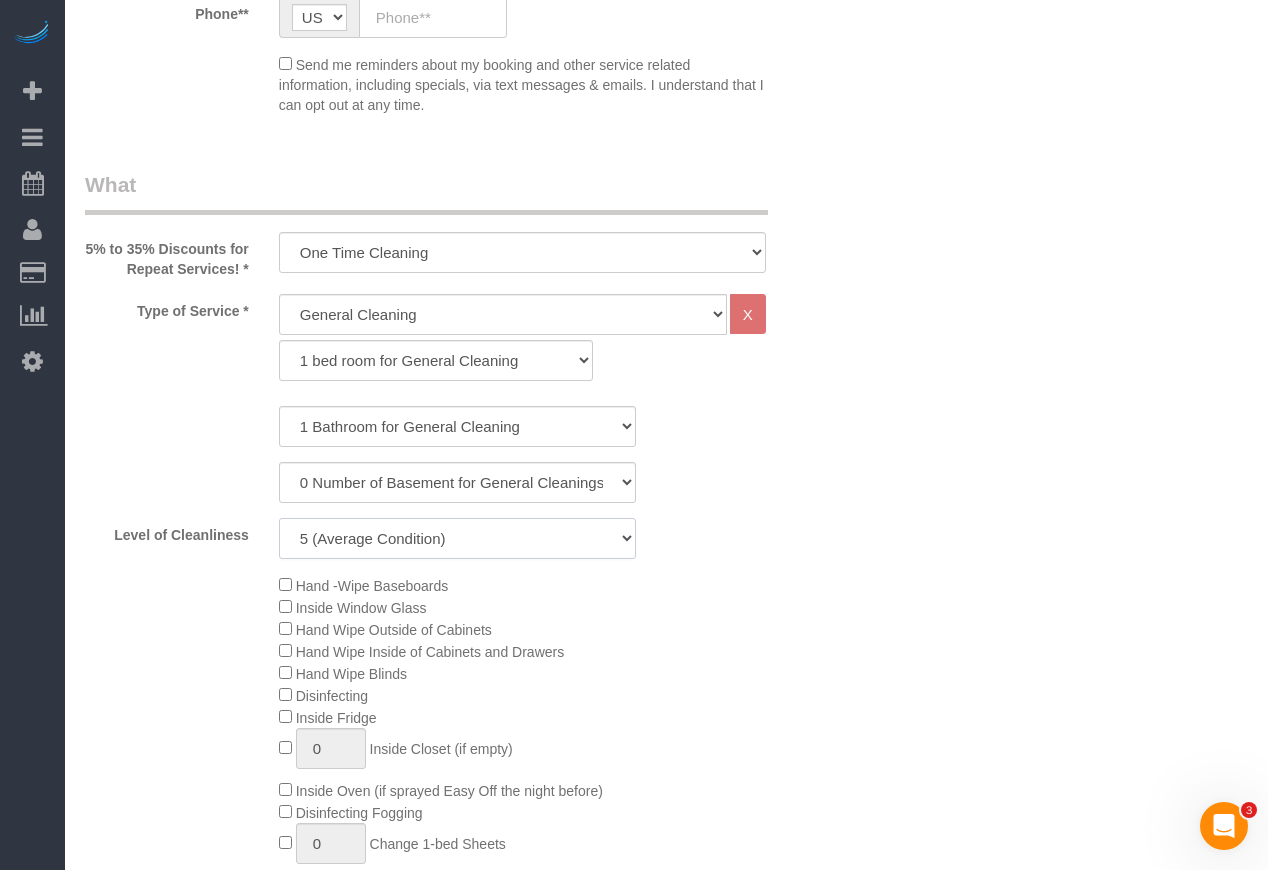 click on "1 (Very Clean)
2
3
4
5 (Average Condition)
6
7
8
9
10 (Extremely Dirty)" 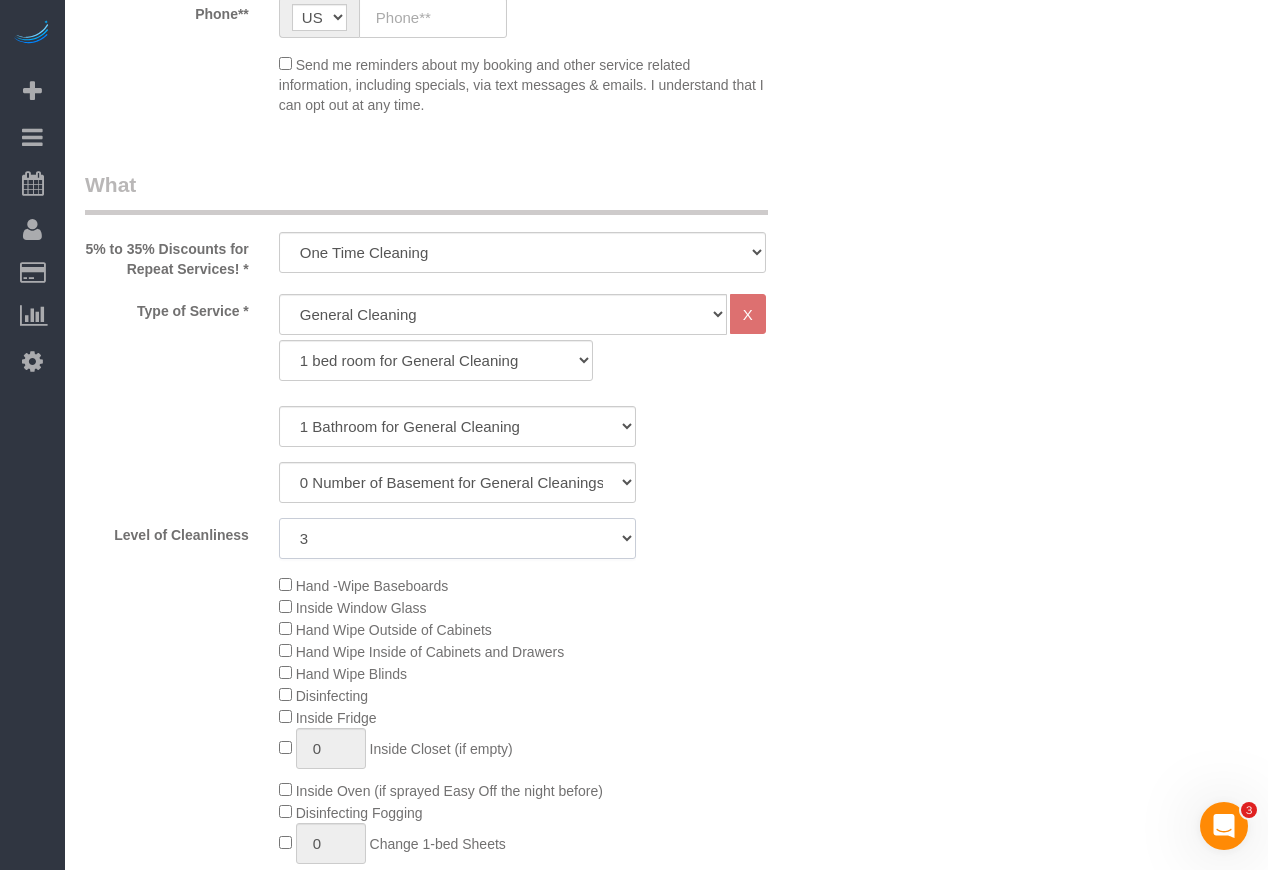 click on "1 (Very Clean)
2
3
4
5 (Average Condition)
6
7
8
9
10 (Extremely Dirty)" 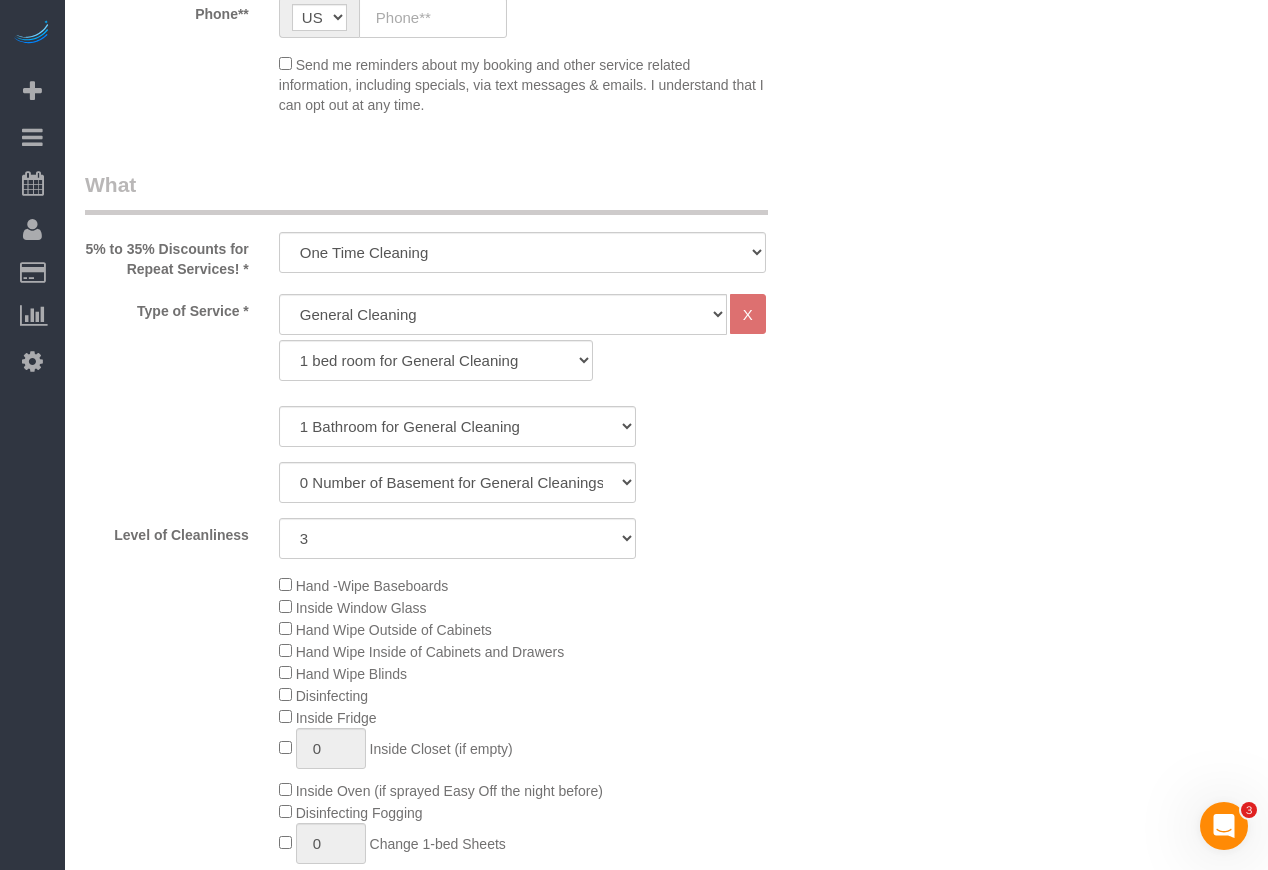 click on "Hand -Wipe Baseboards
Inside Window Glass
Hand Wipe Outside of Cabinets
Hand Wipe Inside of Cabinets and Drawers
Hand Wipe Blinds
Disinfecting
Inside Fridge
0
Inside Closet (if empty)
0 0" 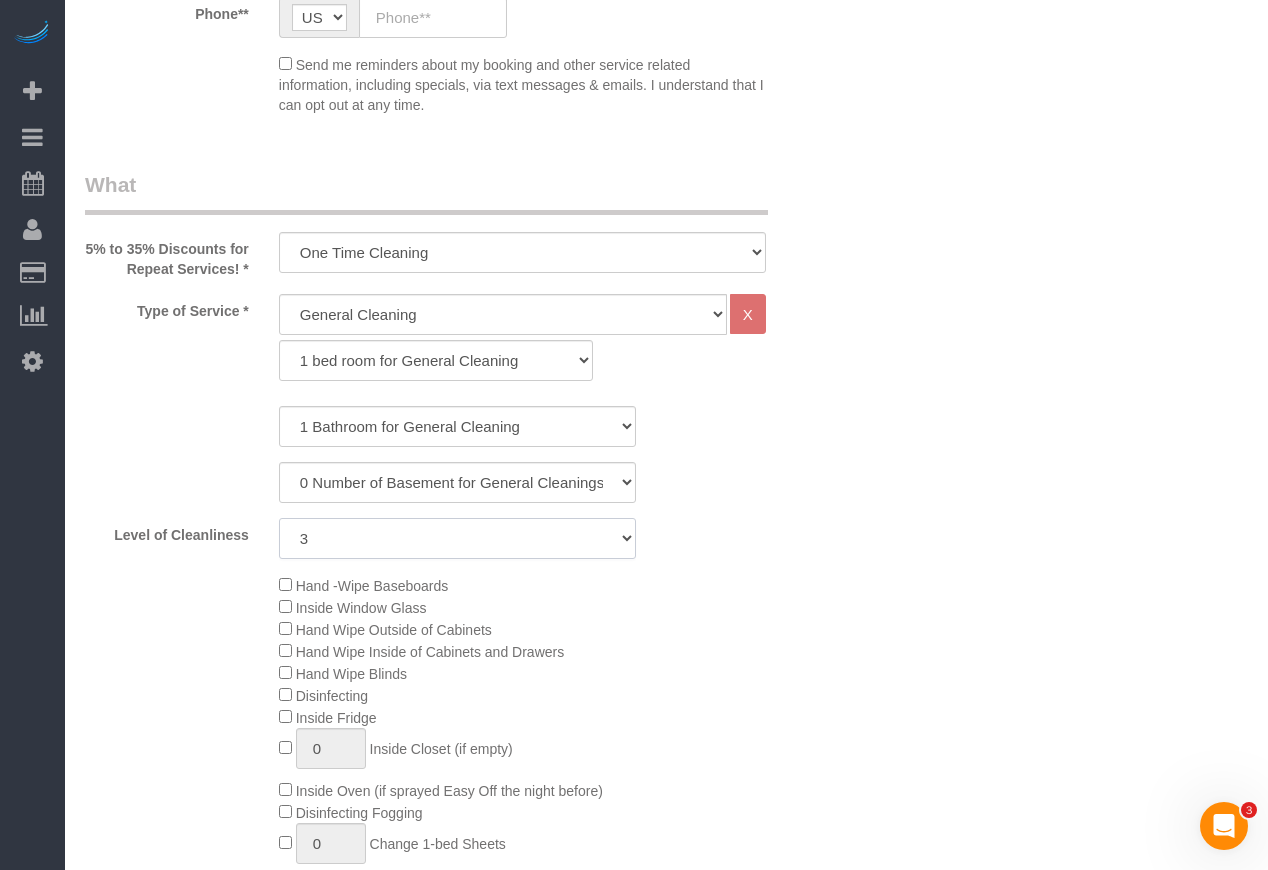 click on "1 (Very Clean)
2
3
4
5 (Average Condition)
6
7
8
9
10 (Extremely Dirty)" 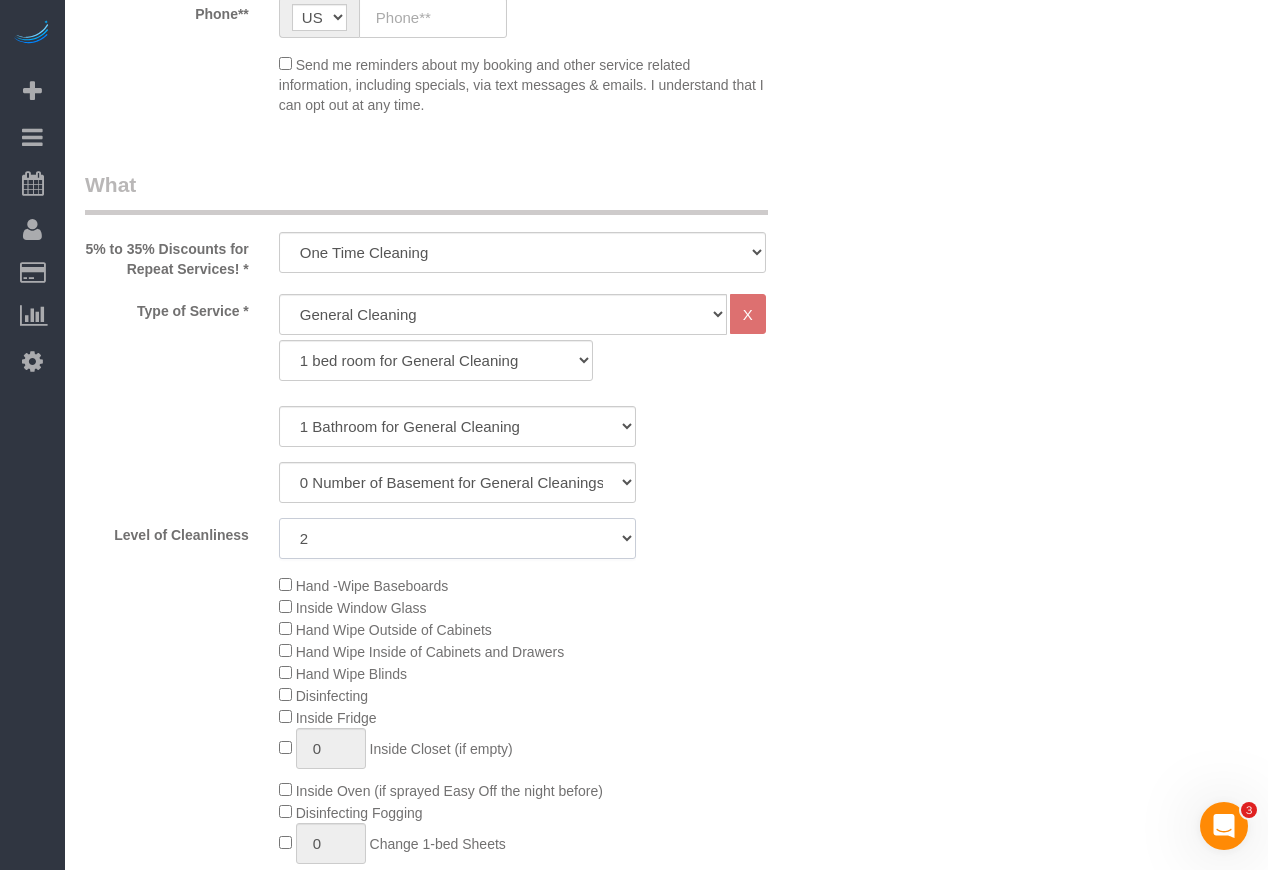 click on "1 (Very Clean)
2
3
4
5 (Average Condition)
6
7
8
9
10 (Extremely Dirty)" 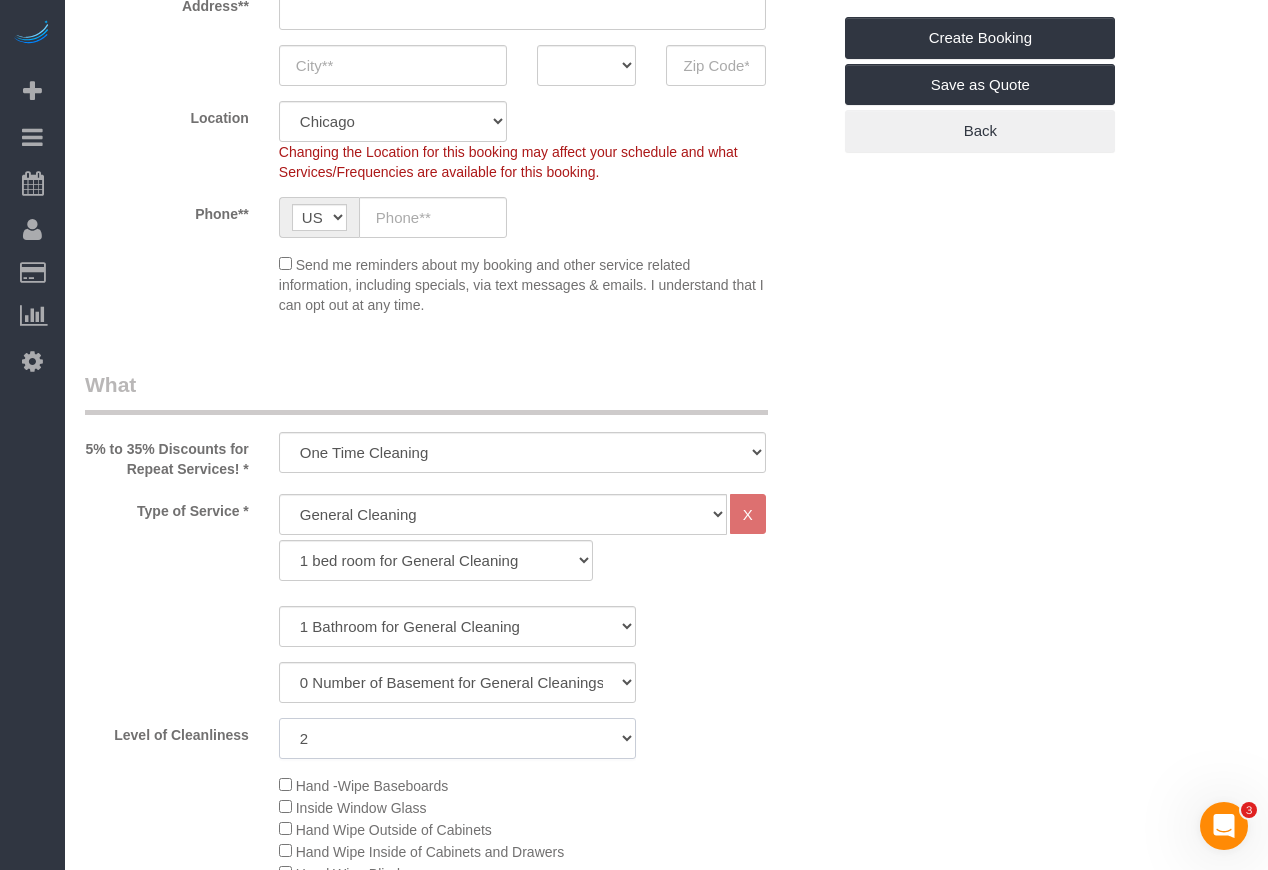 scroll, scrollTop: 700, scrollLeft: 0, axis: vertical 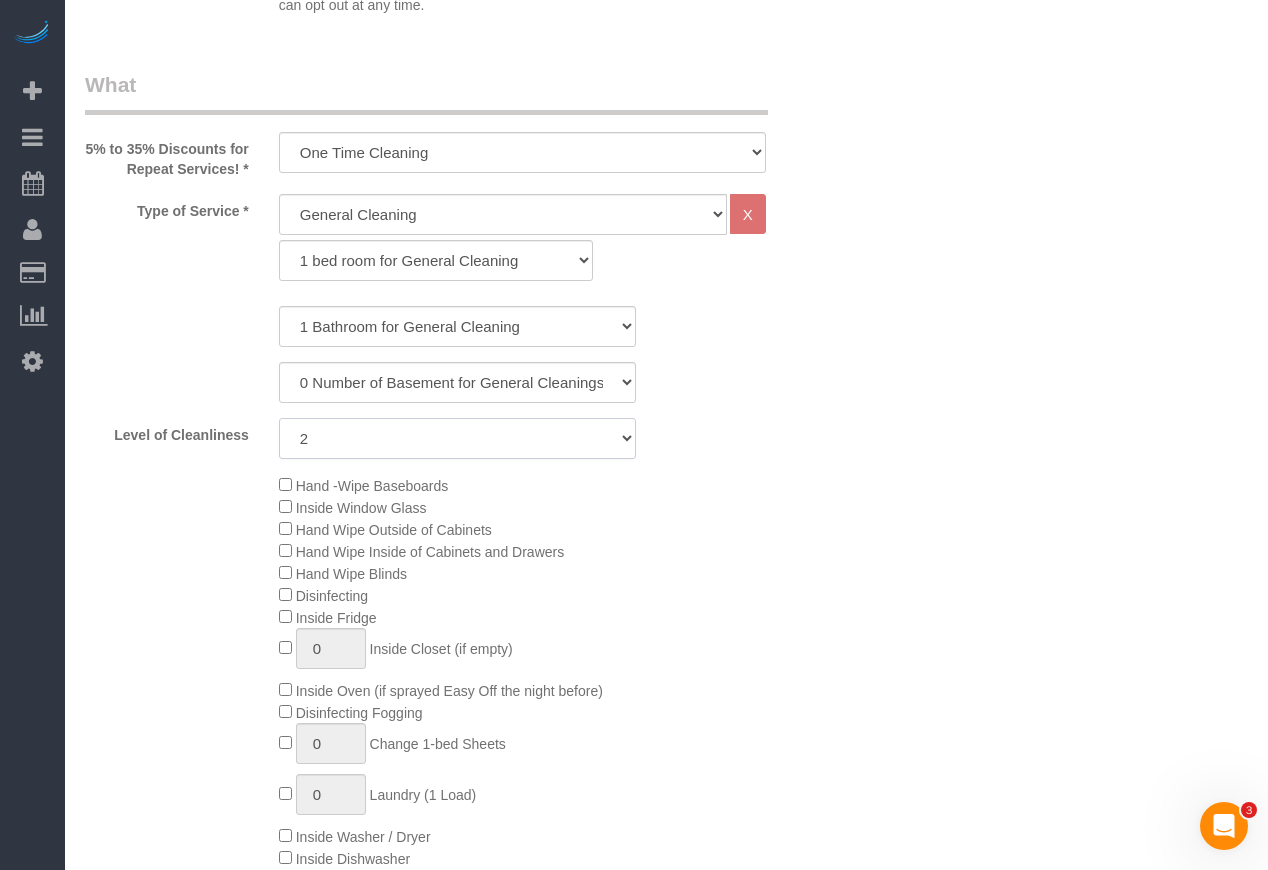 click on "1 (Very Clean)
2
3
4
5 (Average Condition)
6
7
8
9
10 (Extremely Dirty)" 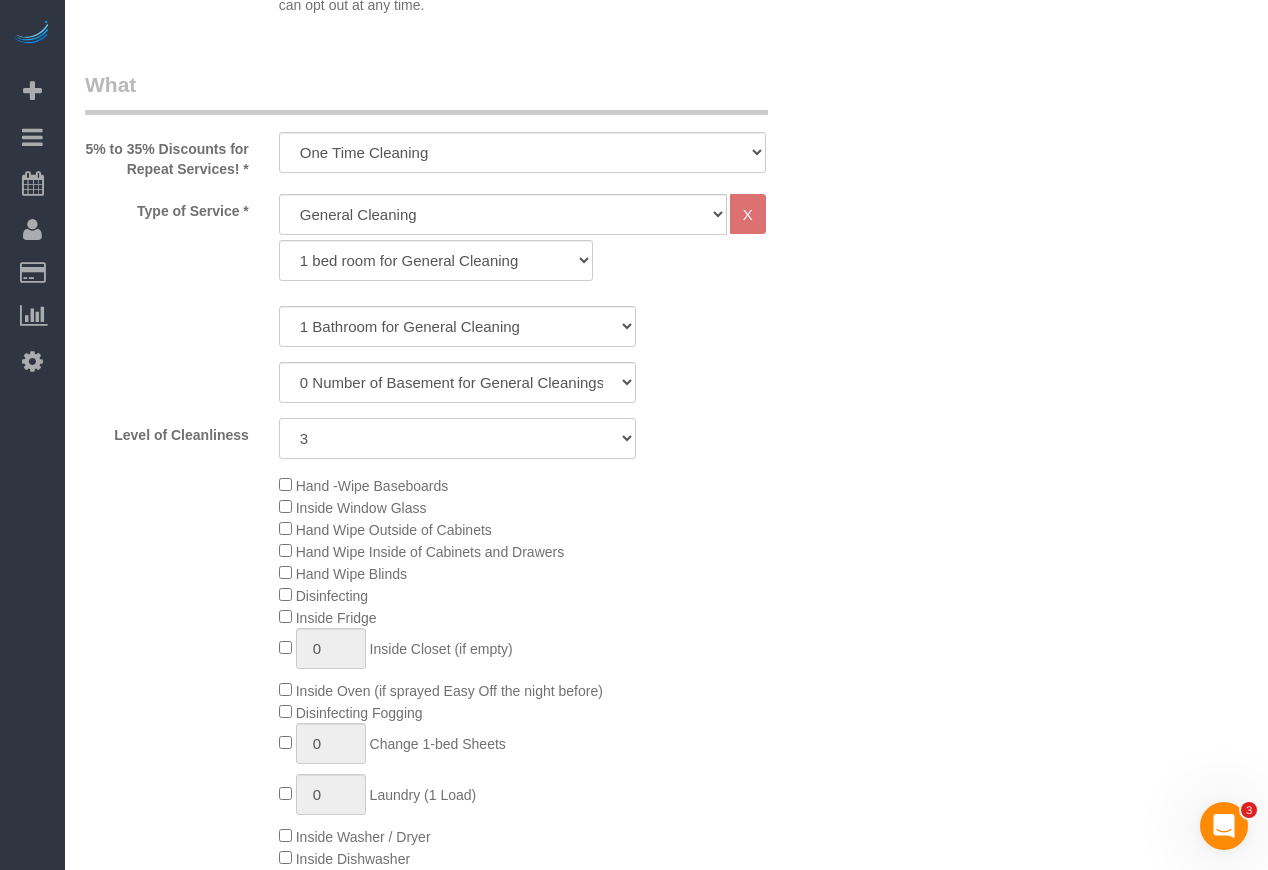 click on "1 (Very Clean)
2
3
4
5 (Average Condition)
6
7
8
9
10 (Extremely Dirty)" 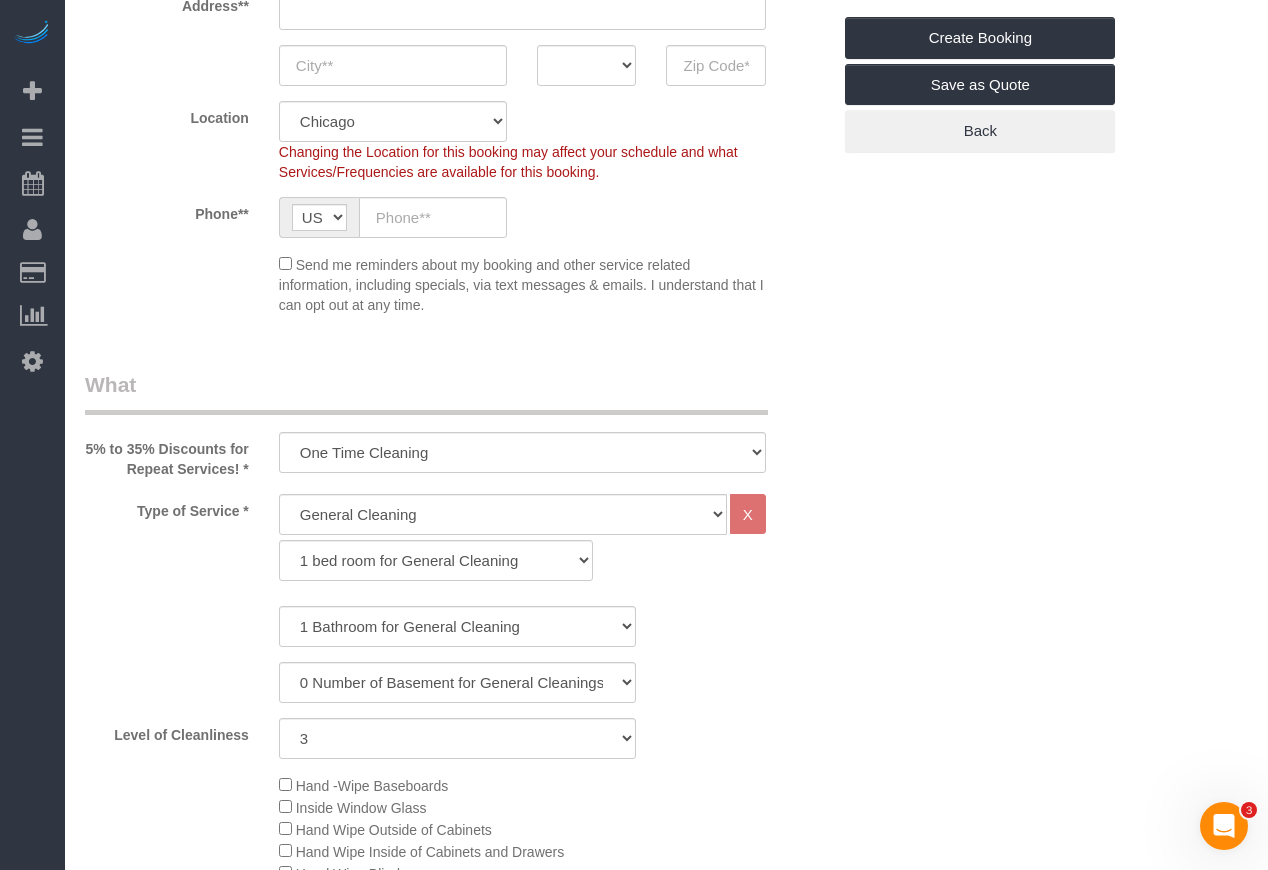 scroll, scrollTop: 300, scrollLeft: 0, axis: vertical 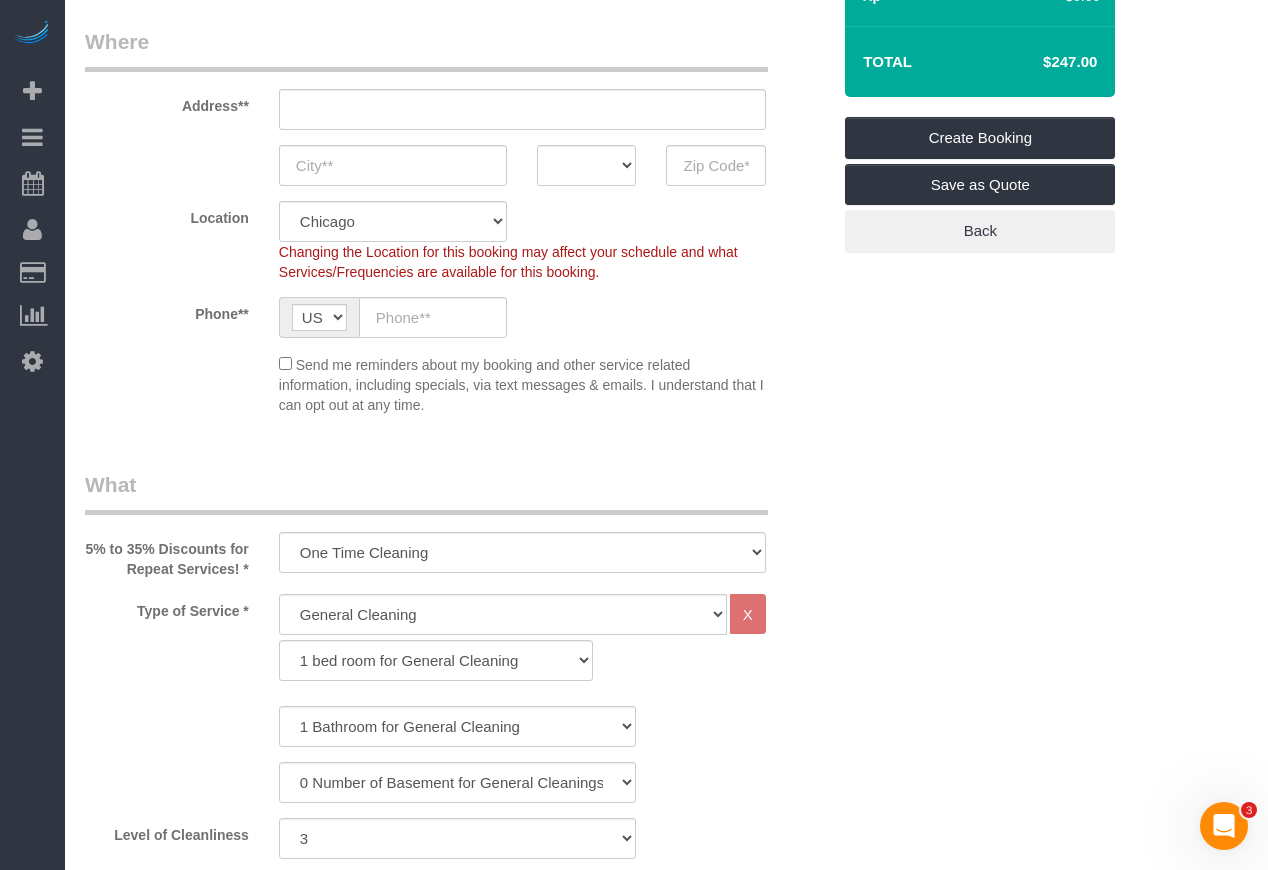 click on "Send me reminders about my booking and other service related information, including specials, via text messages & emails. I understand that I can opt out at any time." 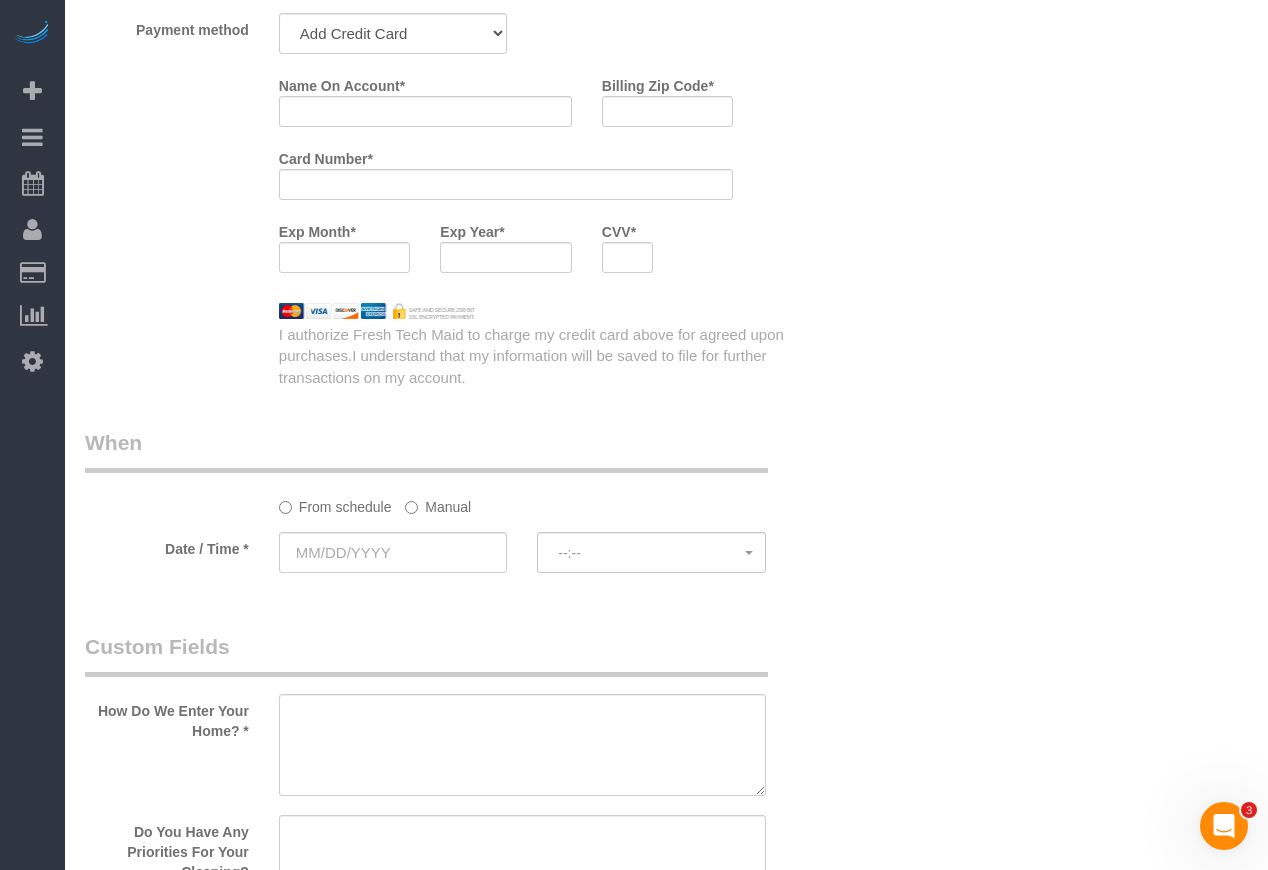 scroll, scrollTop: 2300, scrollLeft: 0, axis: vertical 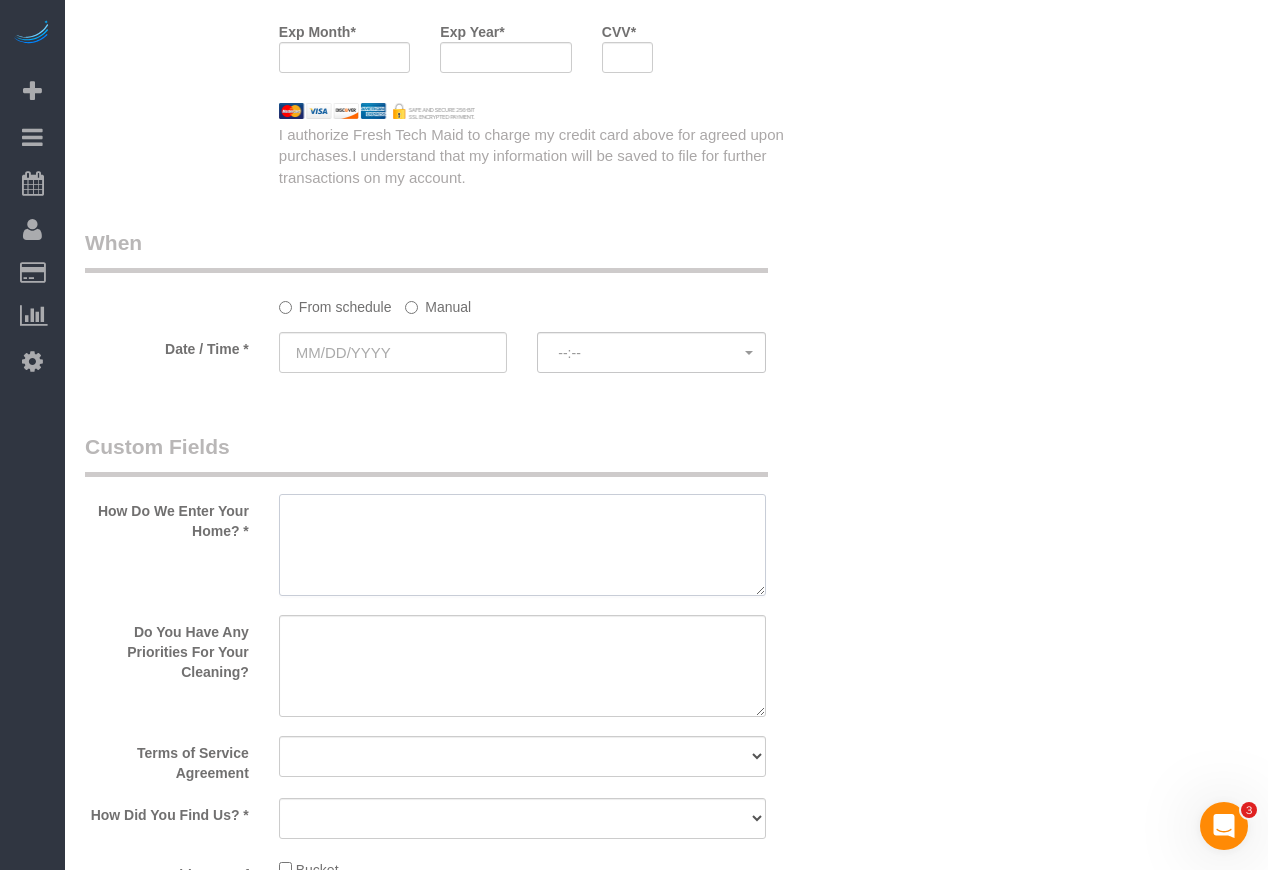 click at bounding box center [522, 545] 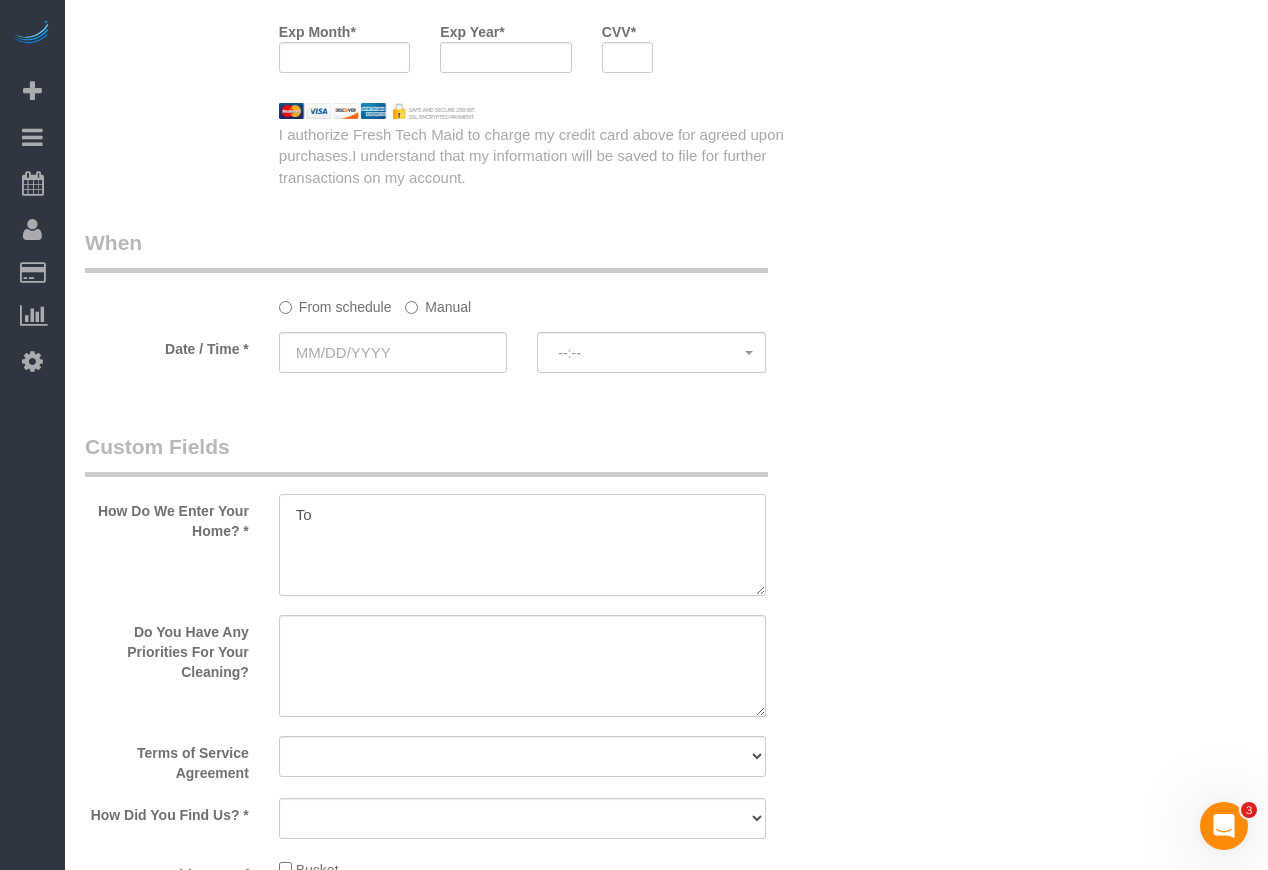 type on "T" 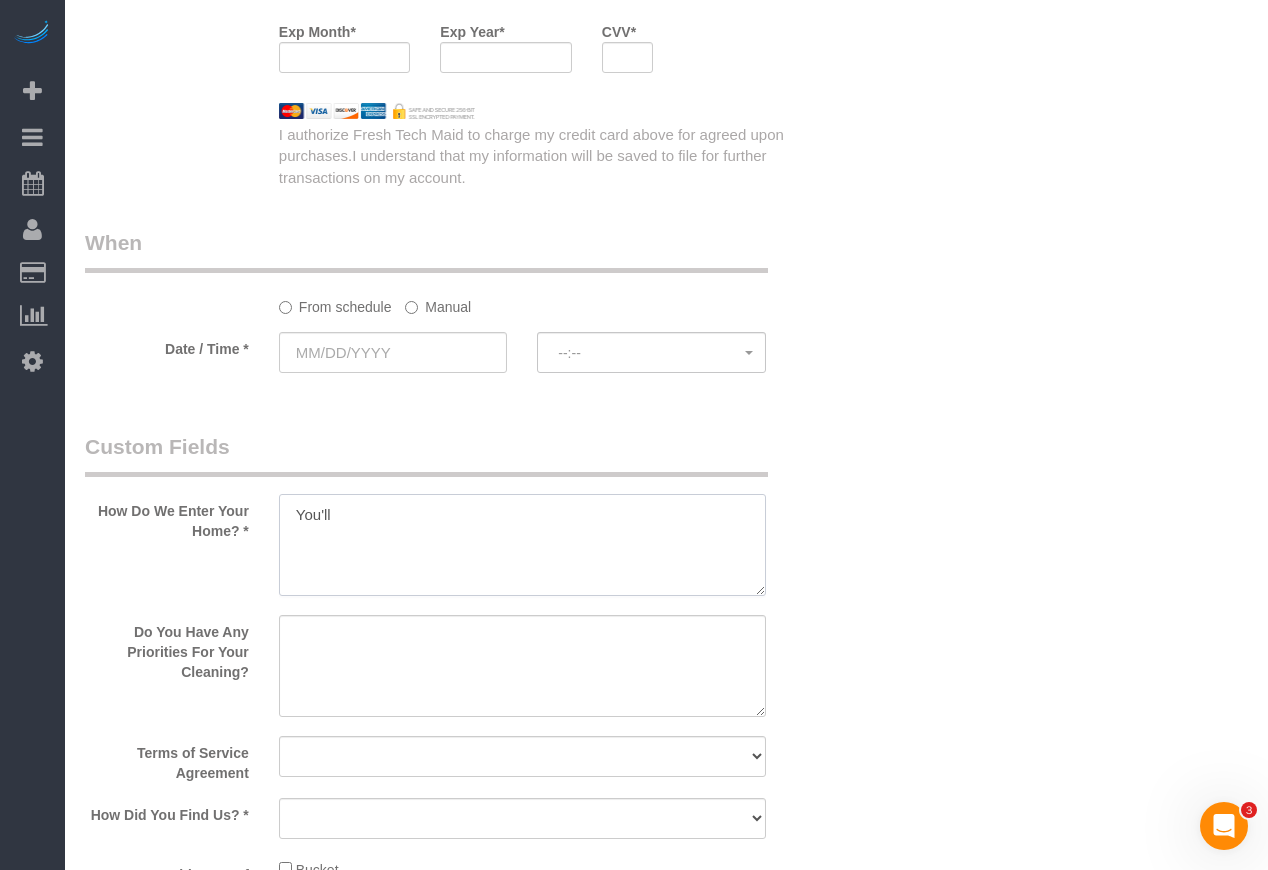 drag, startPoint x: 357, startPoint y: 511, endPoint x: 209, endPoint y: 502, distance: 148.27339 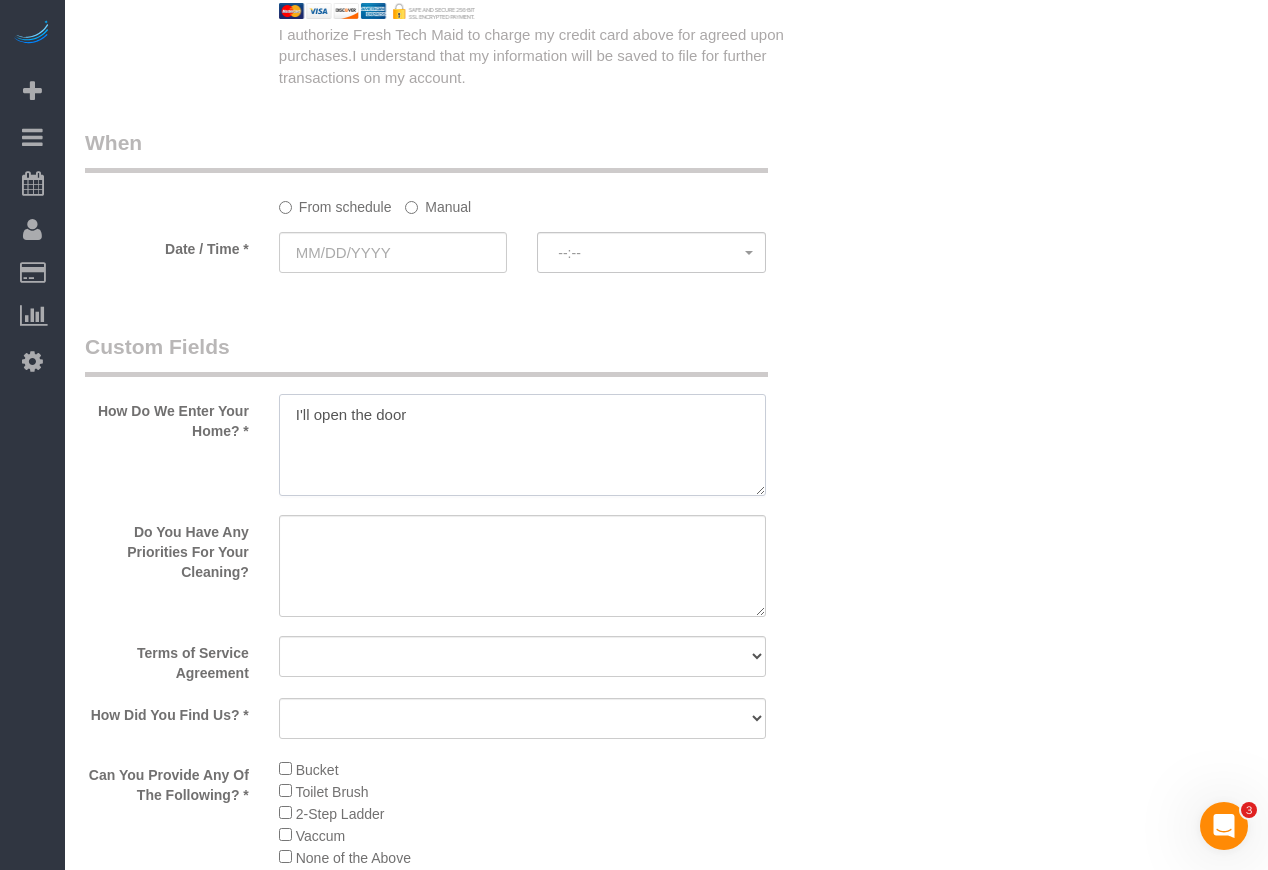 scroll, scrollTop: 2500, scrollLeft: 0, axis: vertical 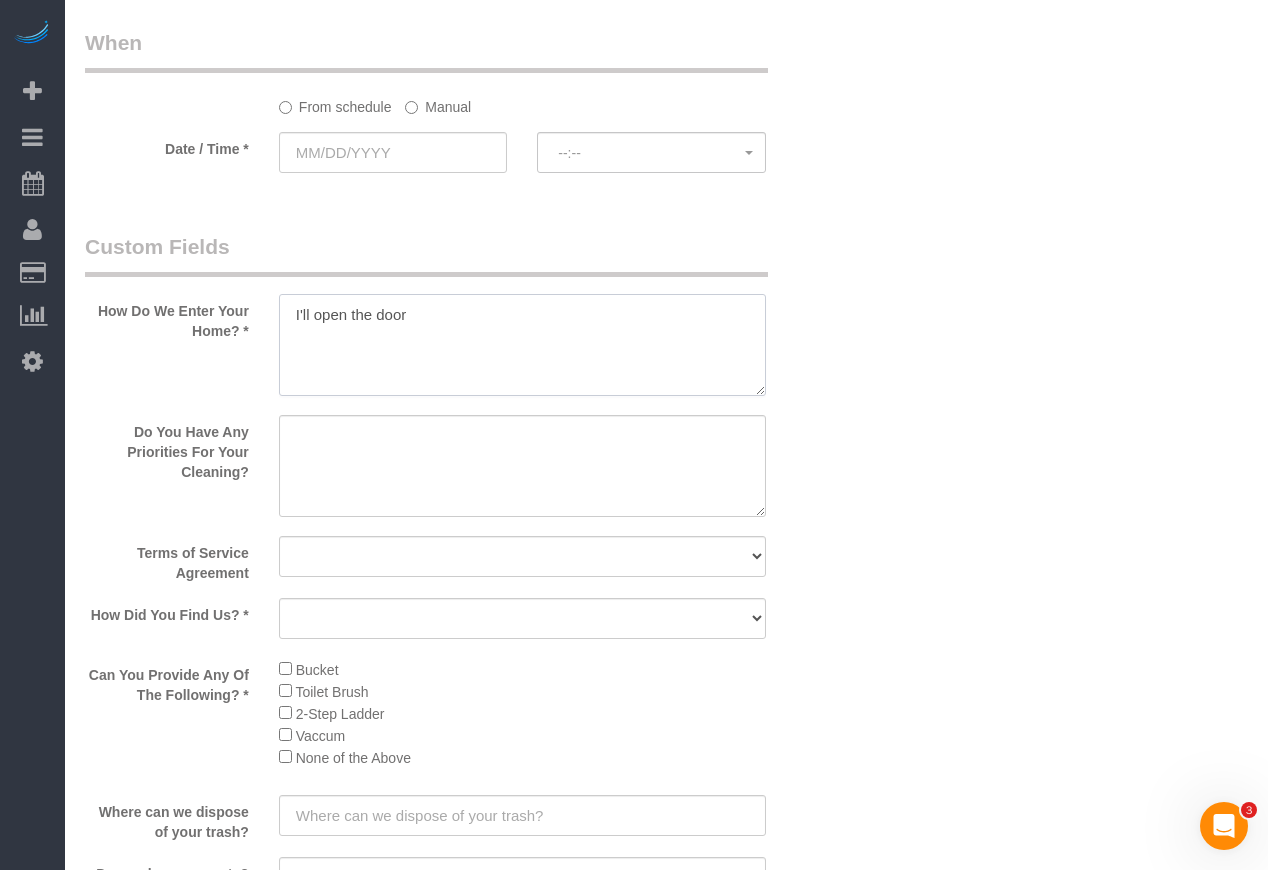 type on "I'll open the door" 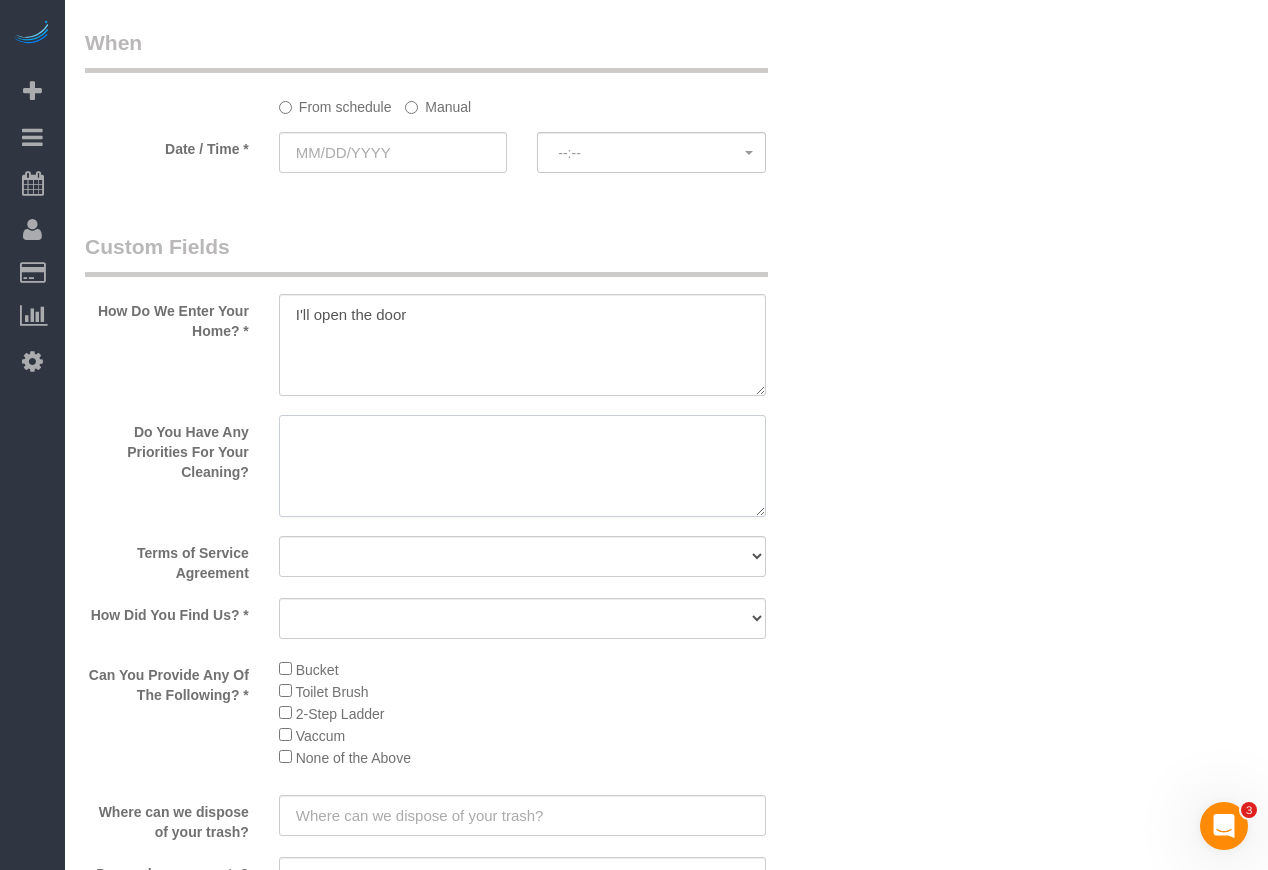click at bounding box center [522, 466] 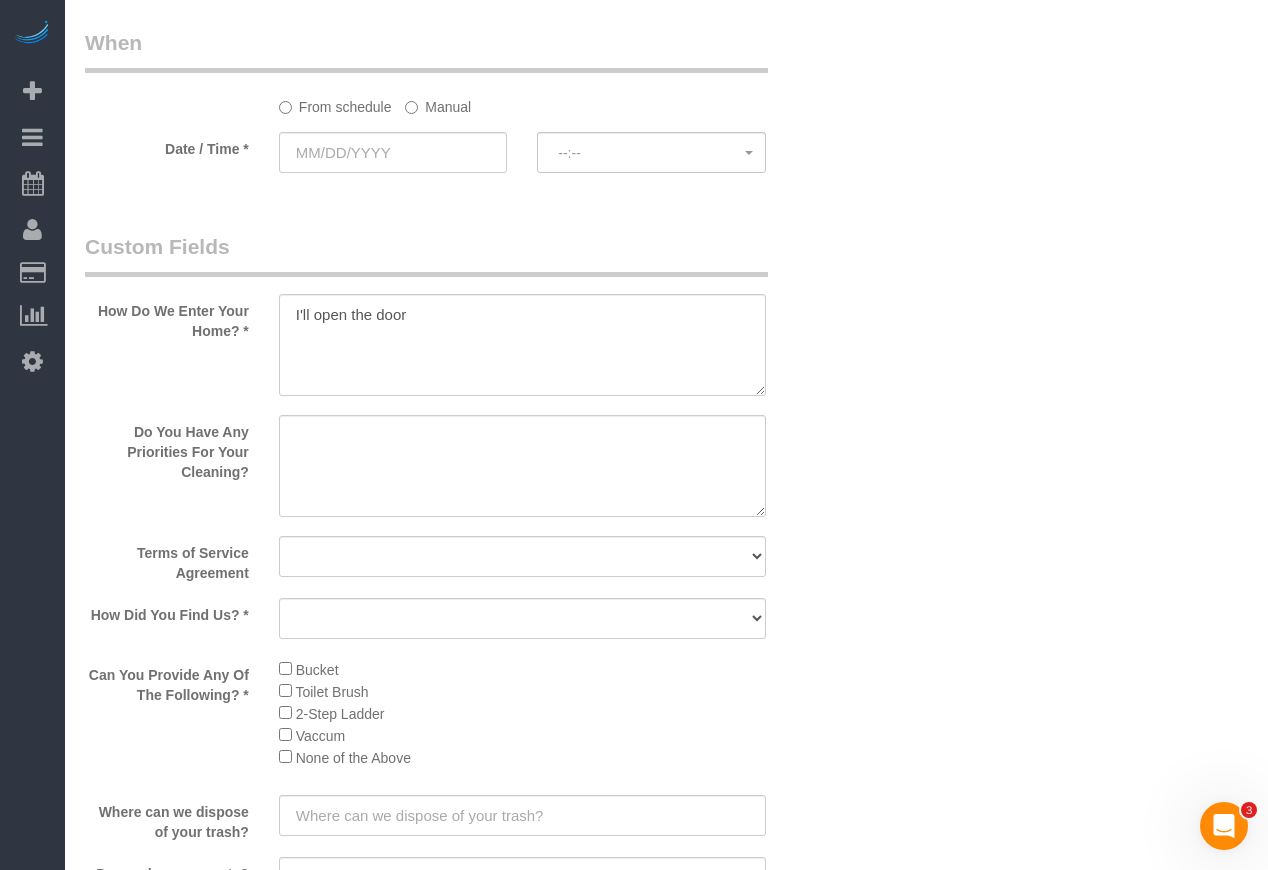 scroll, scrollTop: 2700, scrollLeft: 0, axis: vertical 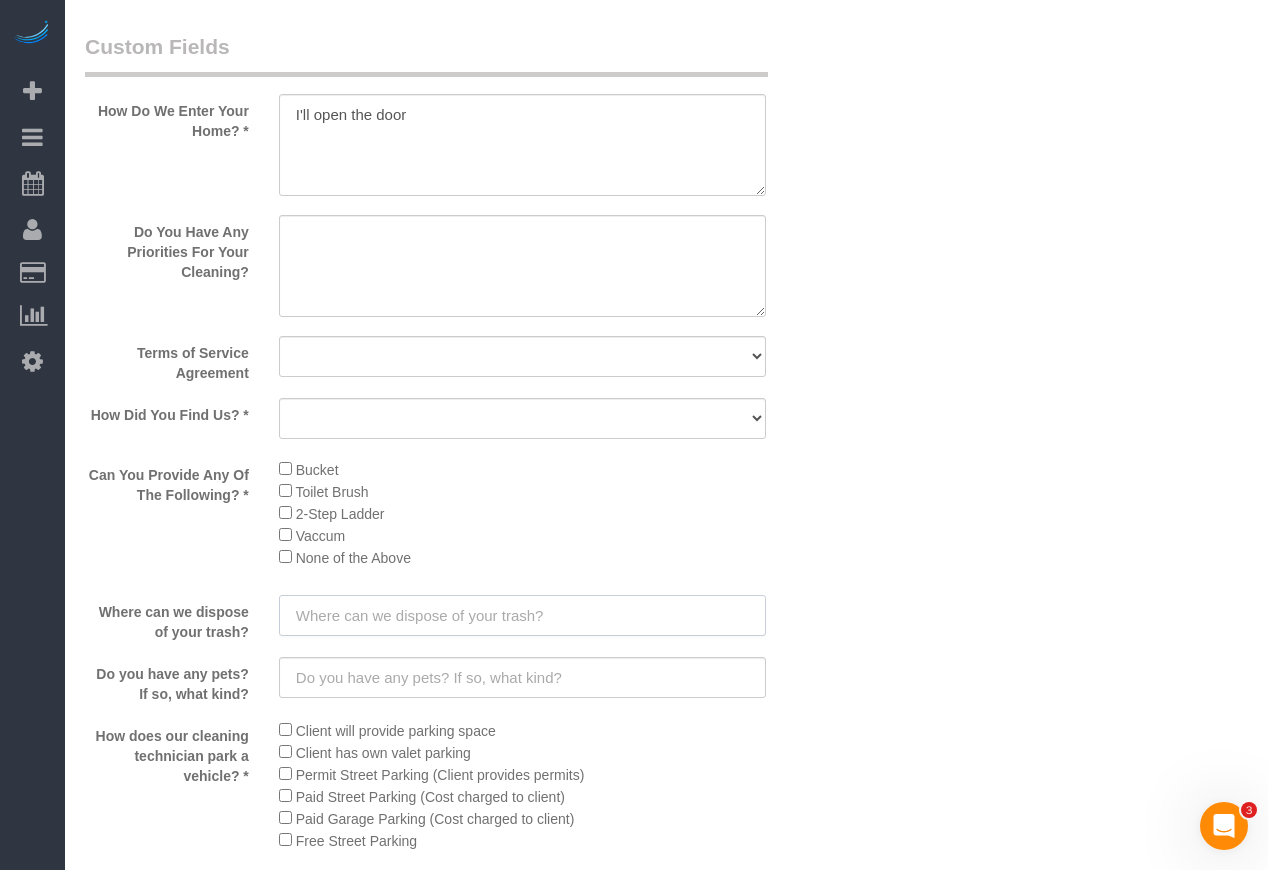 click at bounding box center [522, 615] 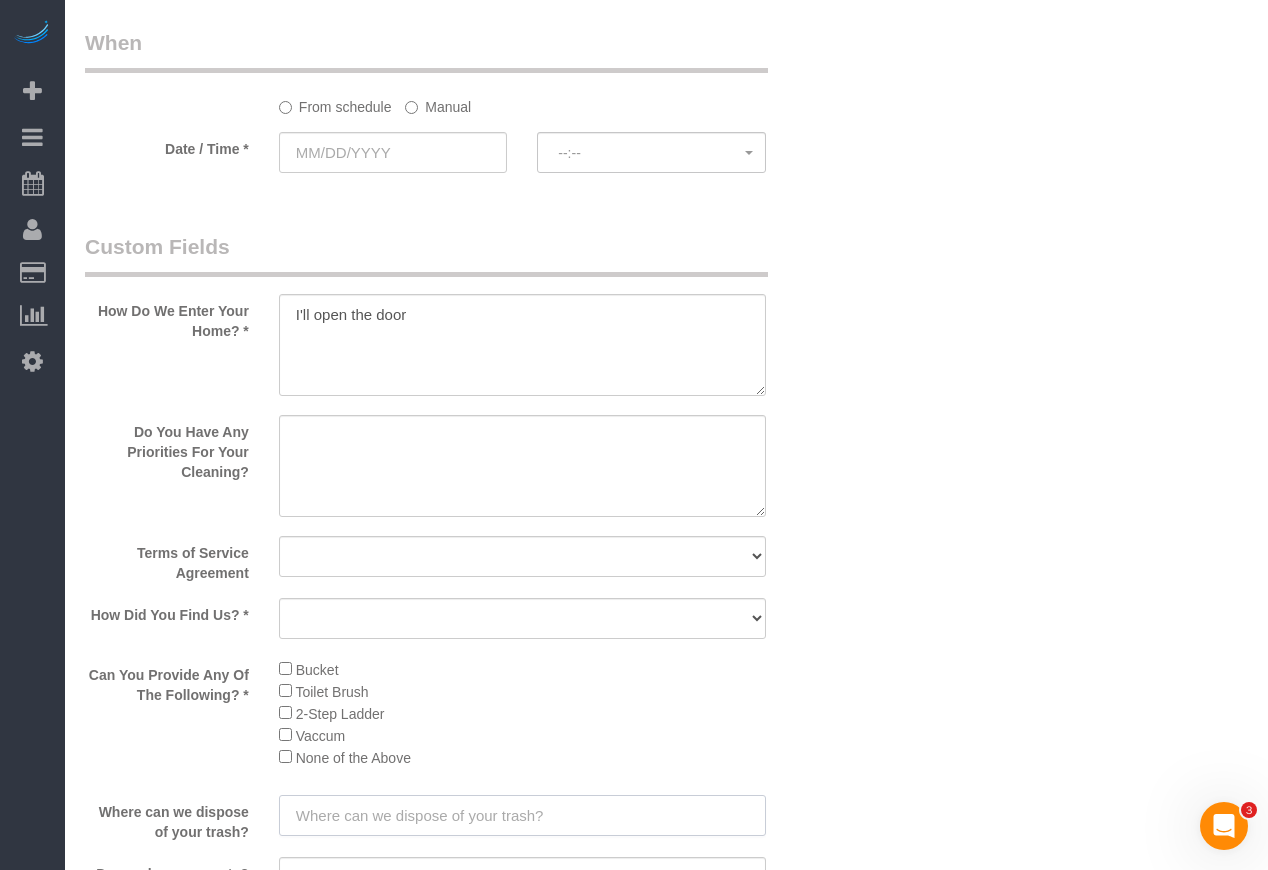 scroll, scrollTop: 2800, scrollLeft: 0, axis: vertical 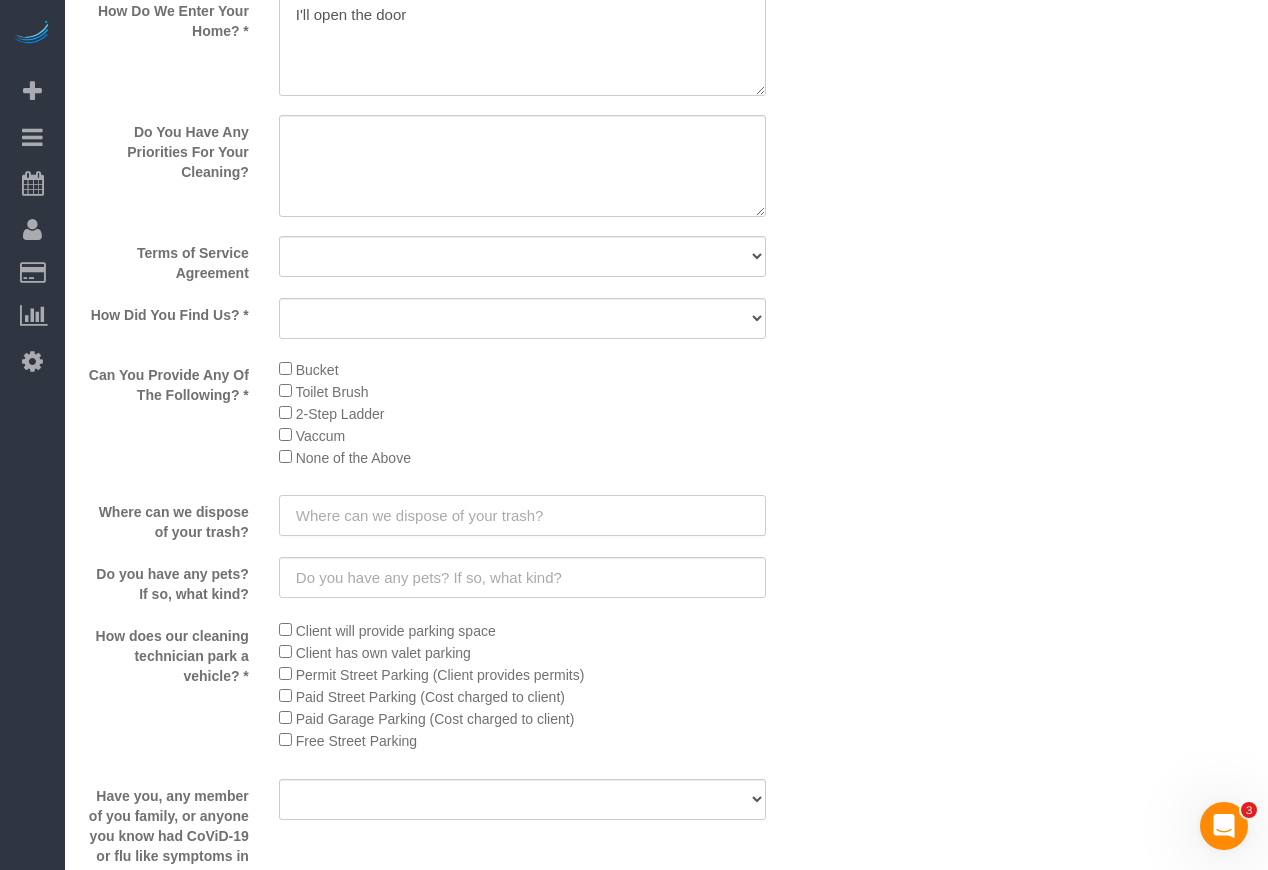 click at bounding box center [522, 515] 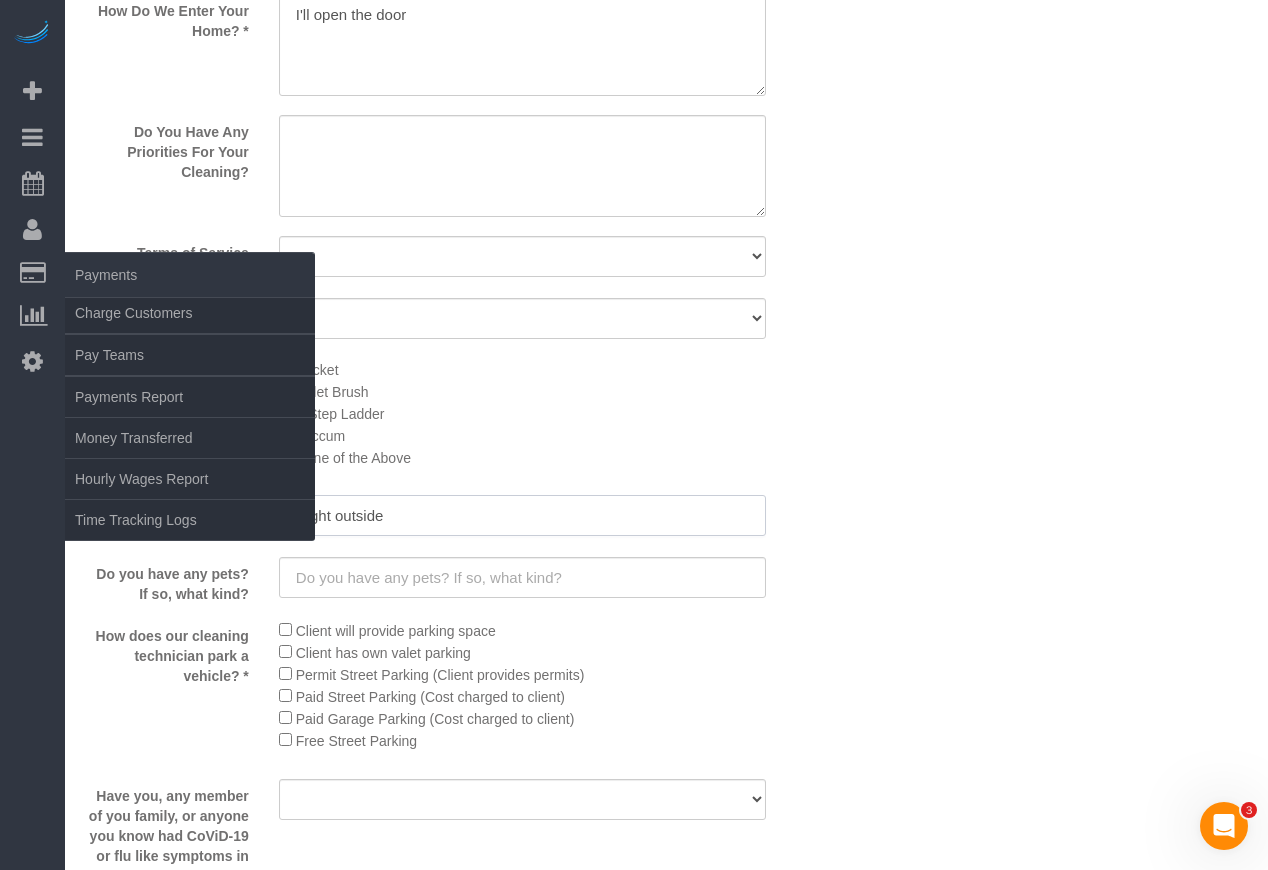 type on "Right outside" 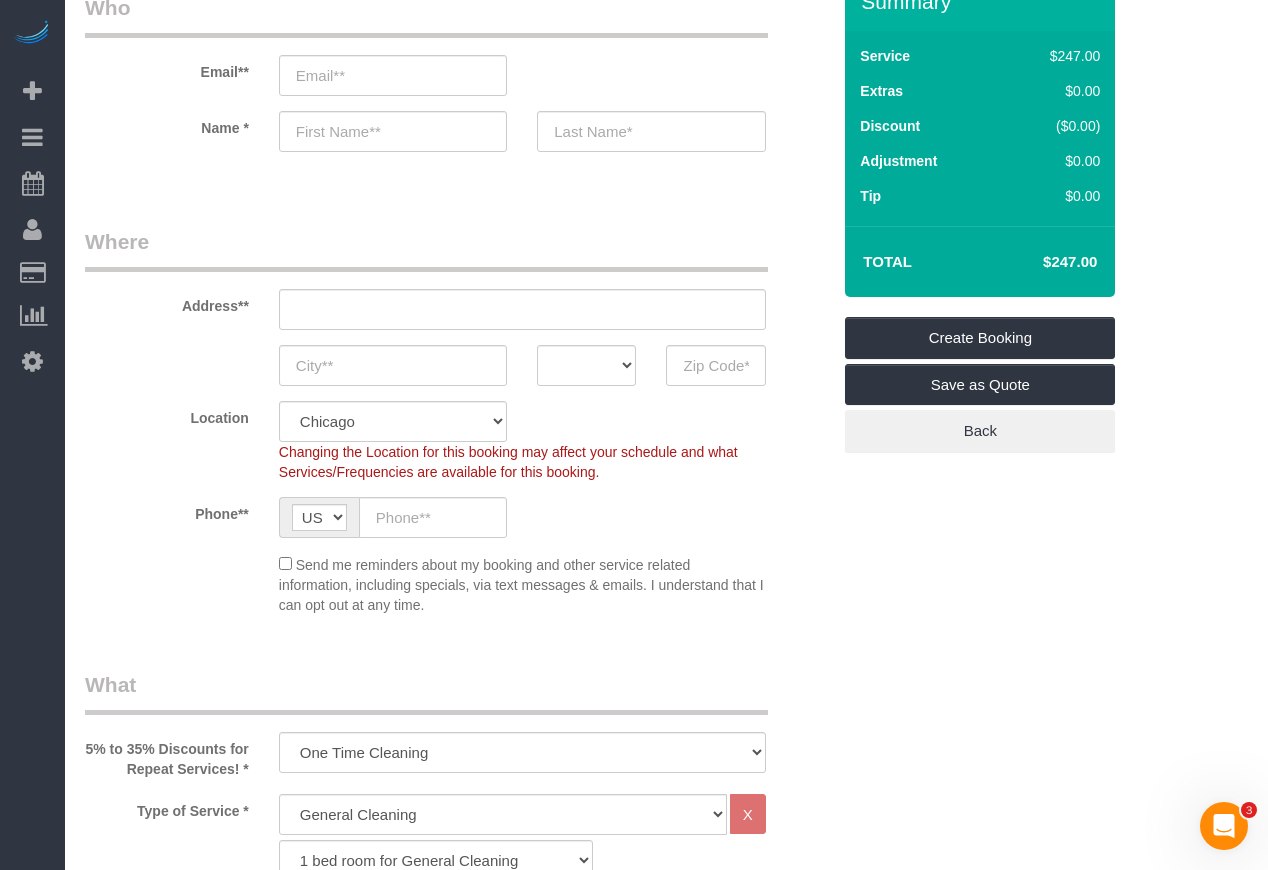 scroll, scrollTop: 0, scrollLeft: 0, axis: both 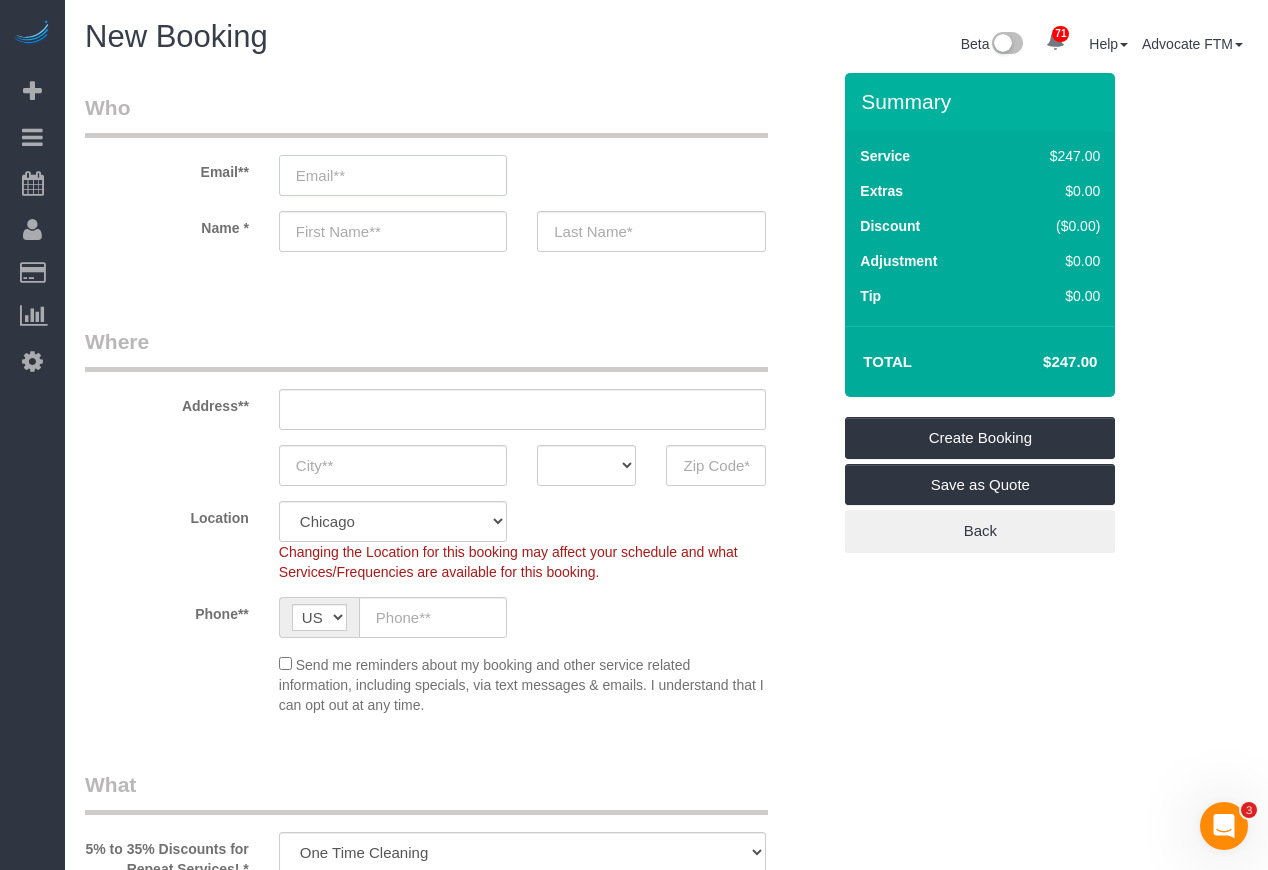 drag, startPoint x: 345, startPoint y: 177, endPoint x: 339, endPoint y: 191, distance: 15.231546 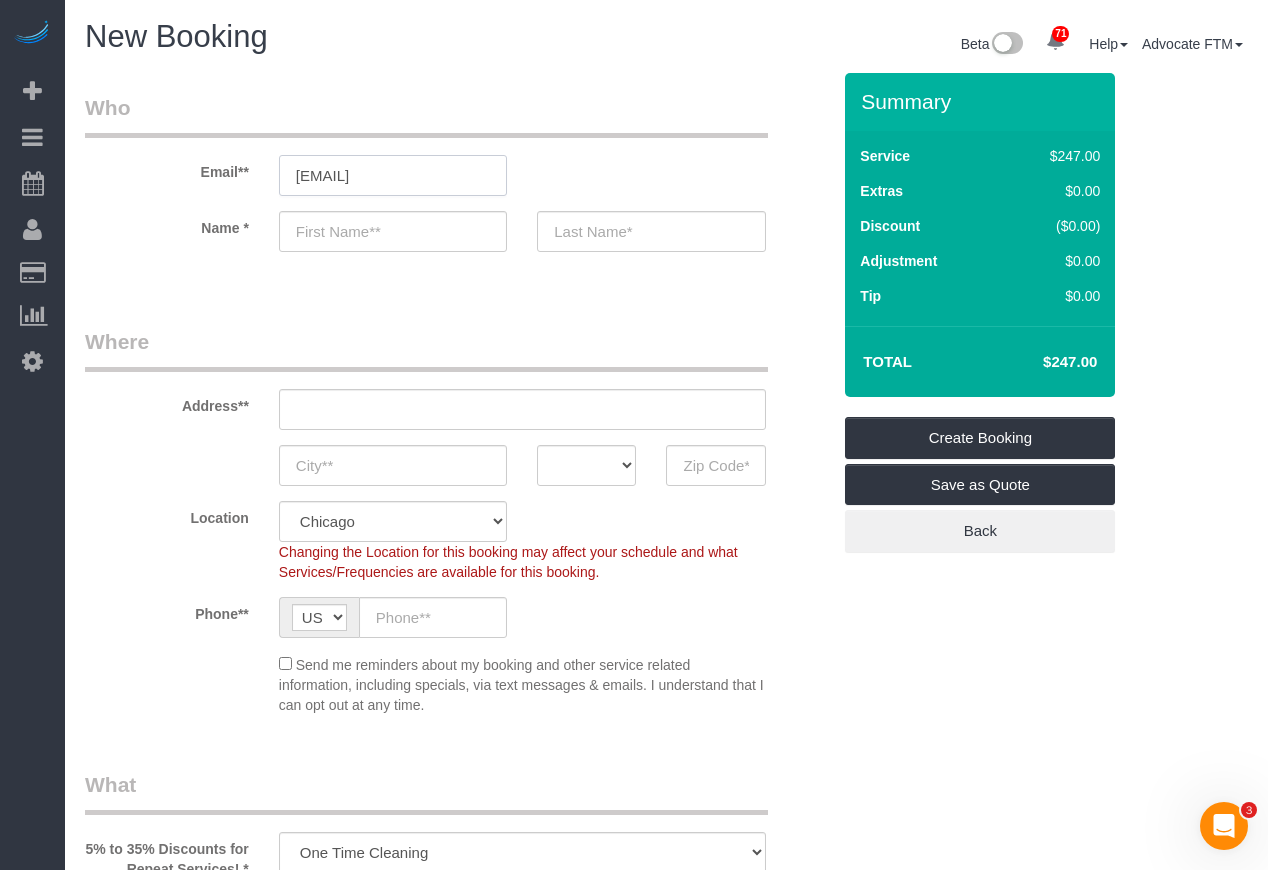 type on "xphenomen@gmail.com" 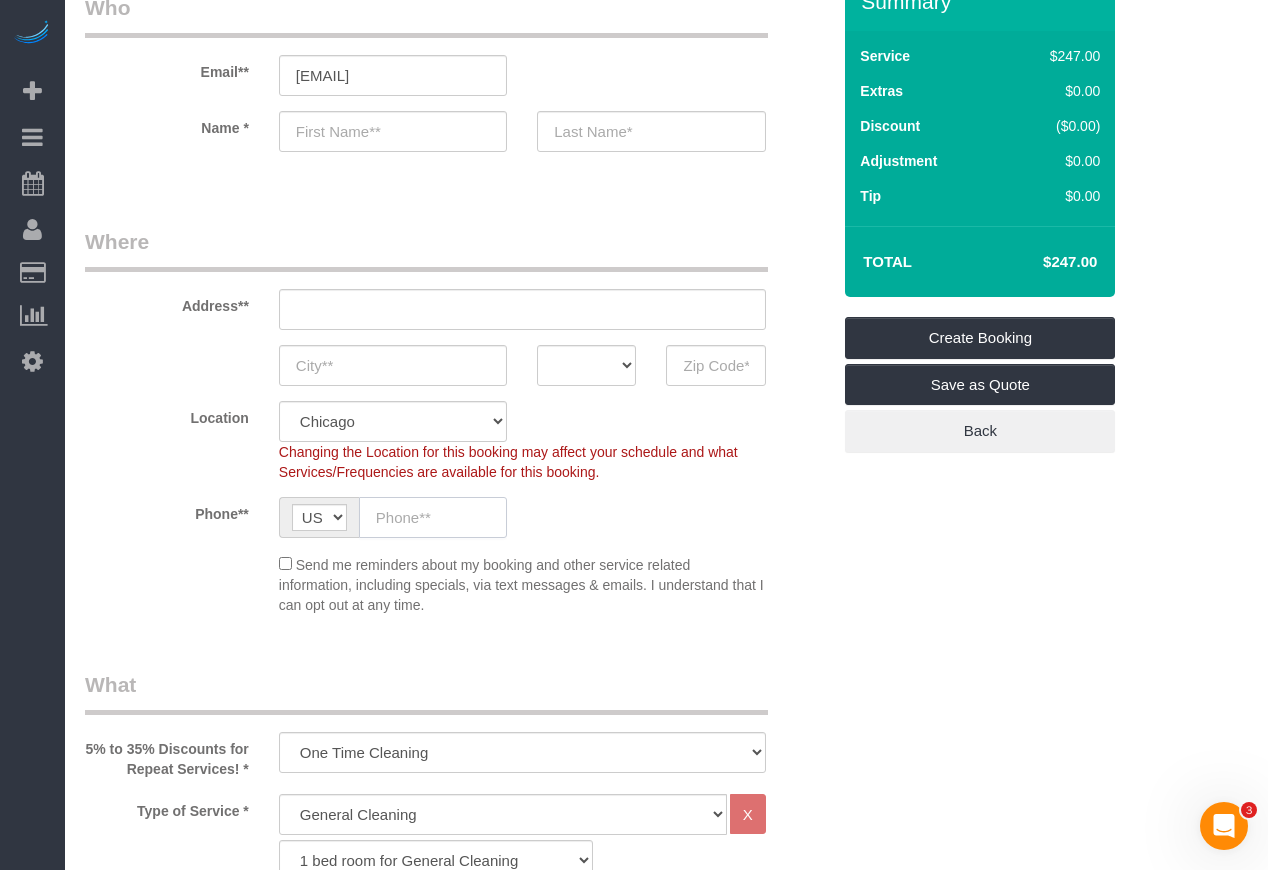 click 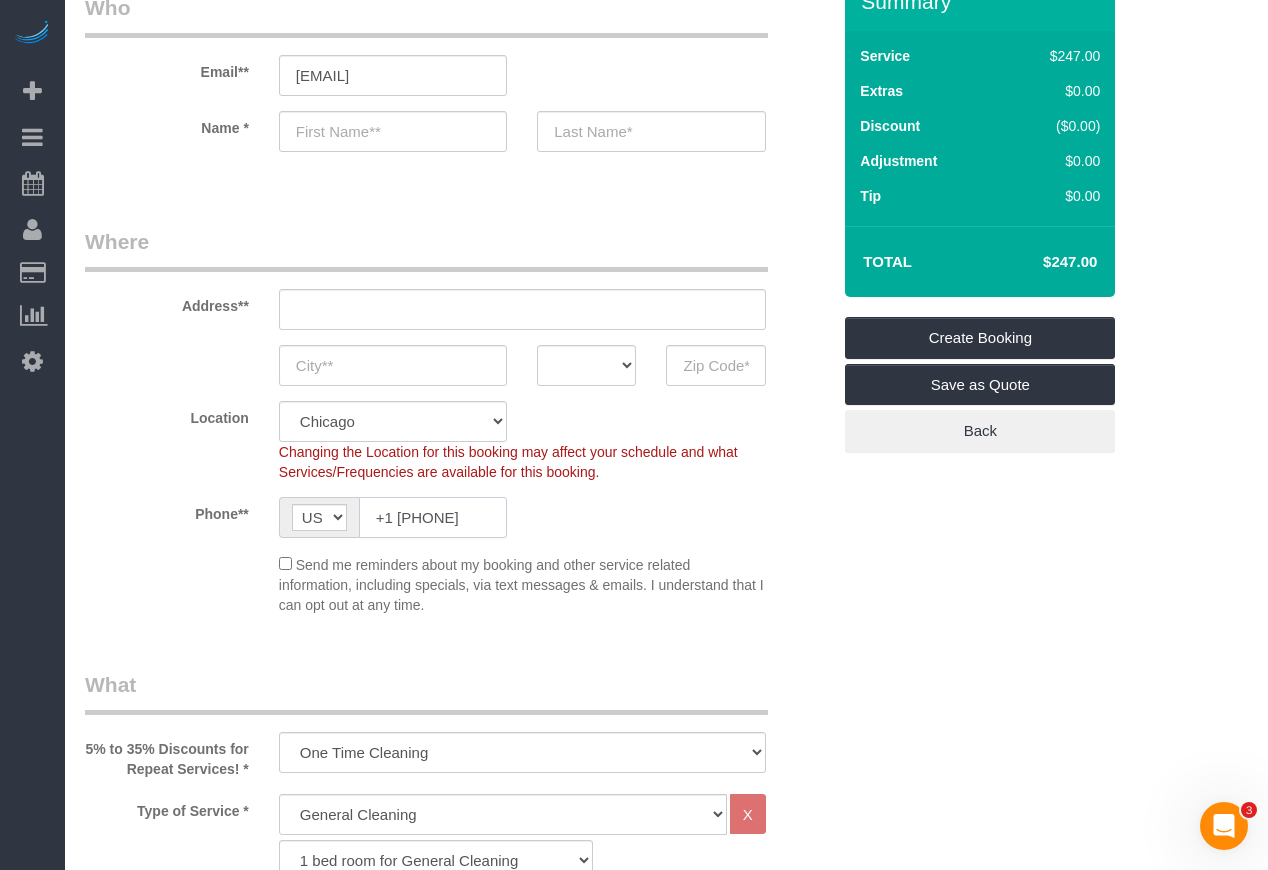 type on "+1 312 522 7893" 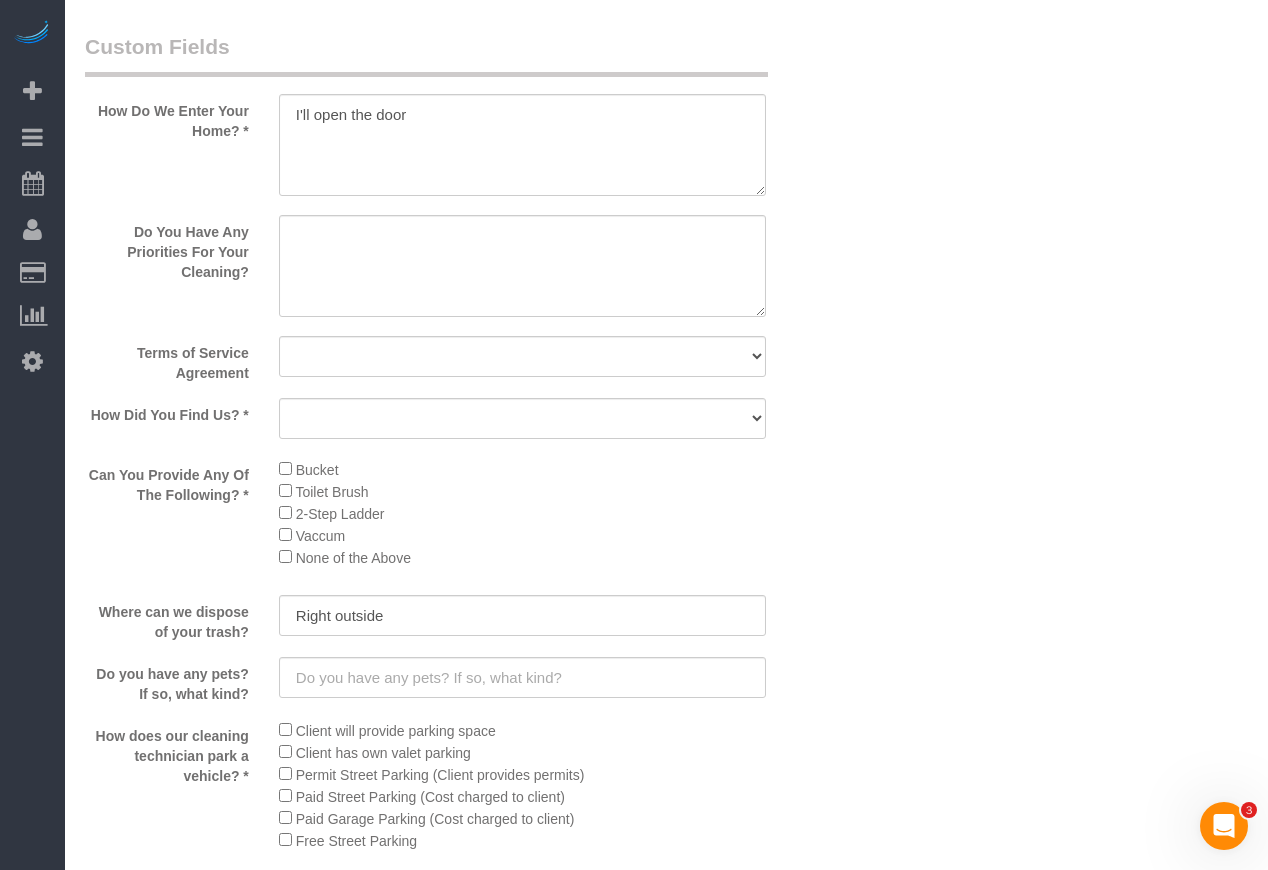 scroll, scrollTop: 3000, scrollLeft: 0, axis: vertical 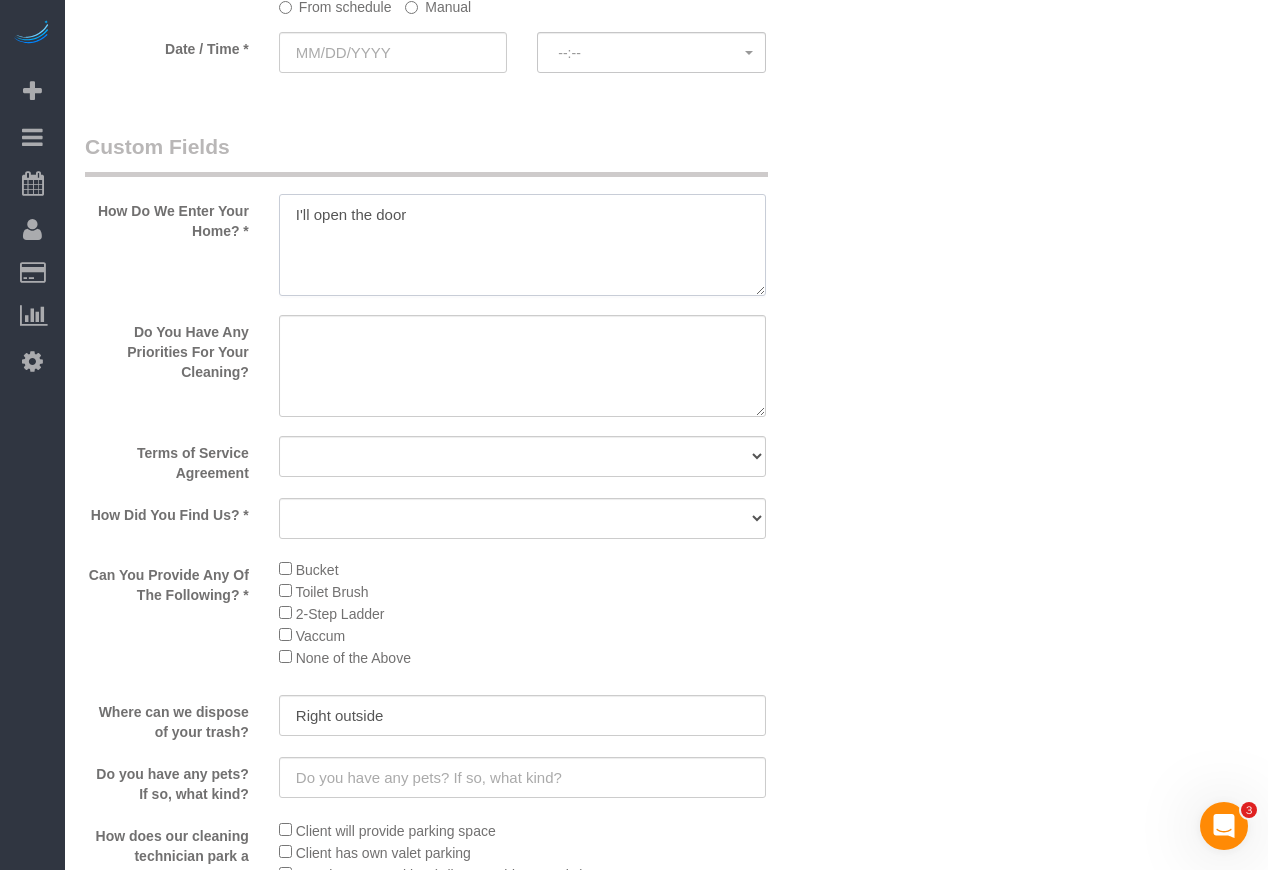 click at bounding box center [522, 245] 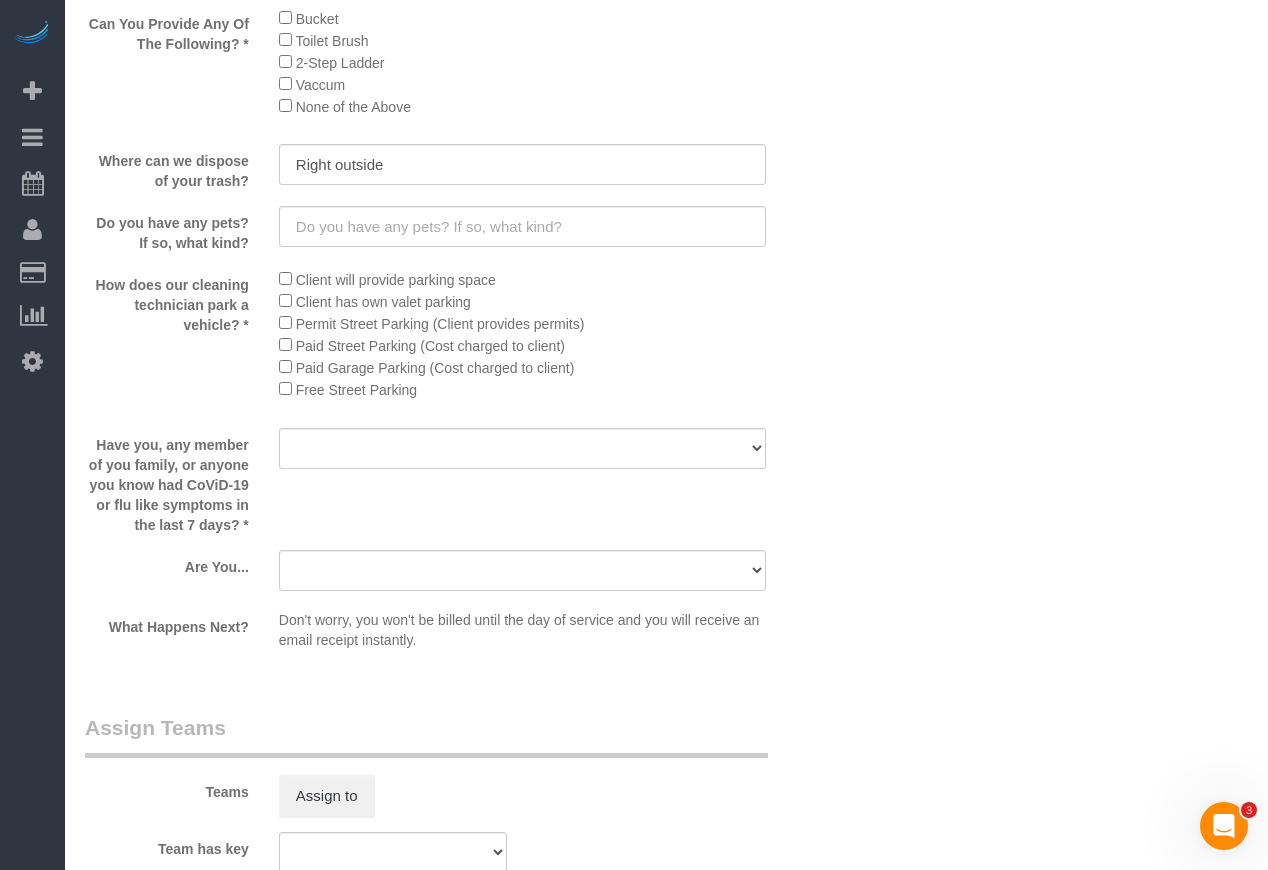 scroll, scrollTop: 3051, scrollLeft: 0, axis: vertical 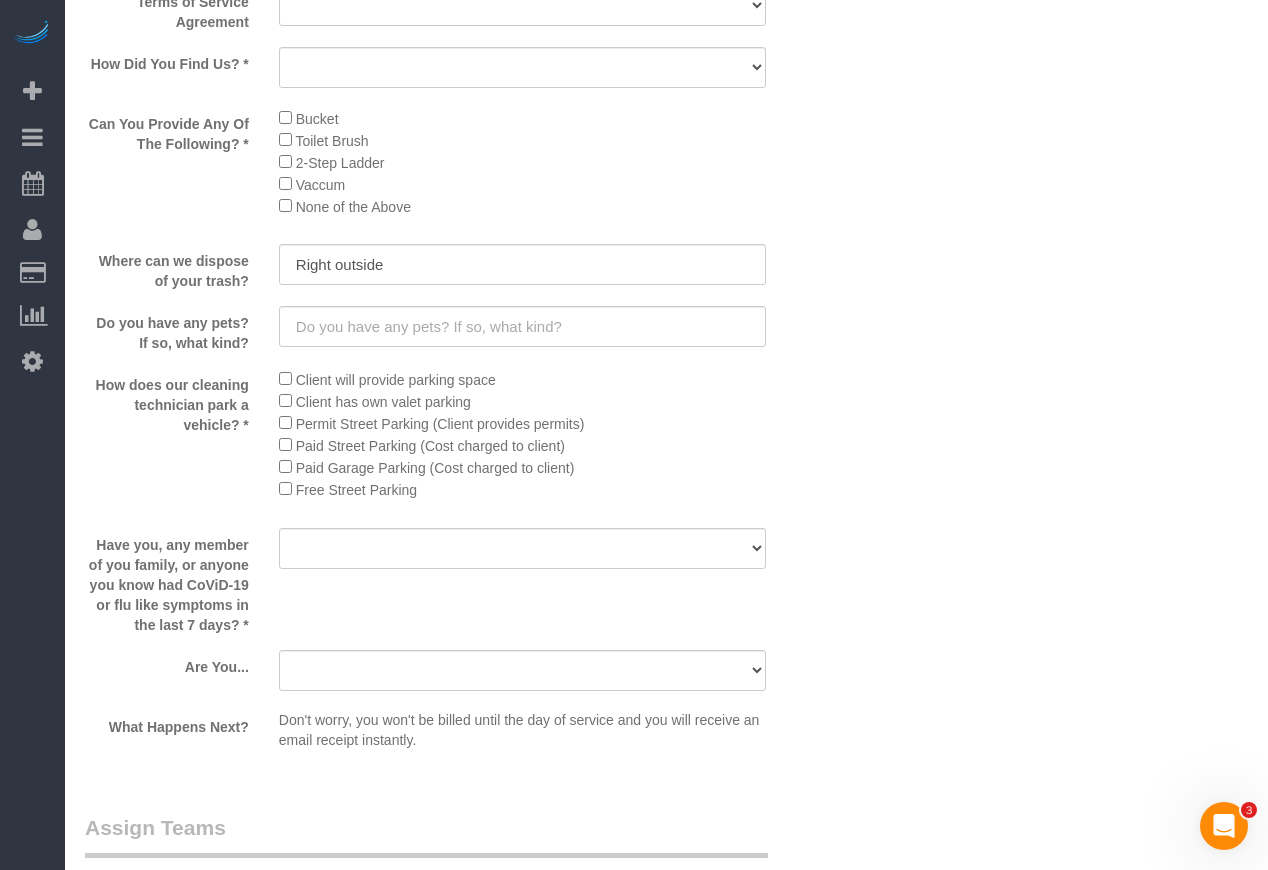 type on "I'll open the door - parking of the house" 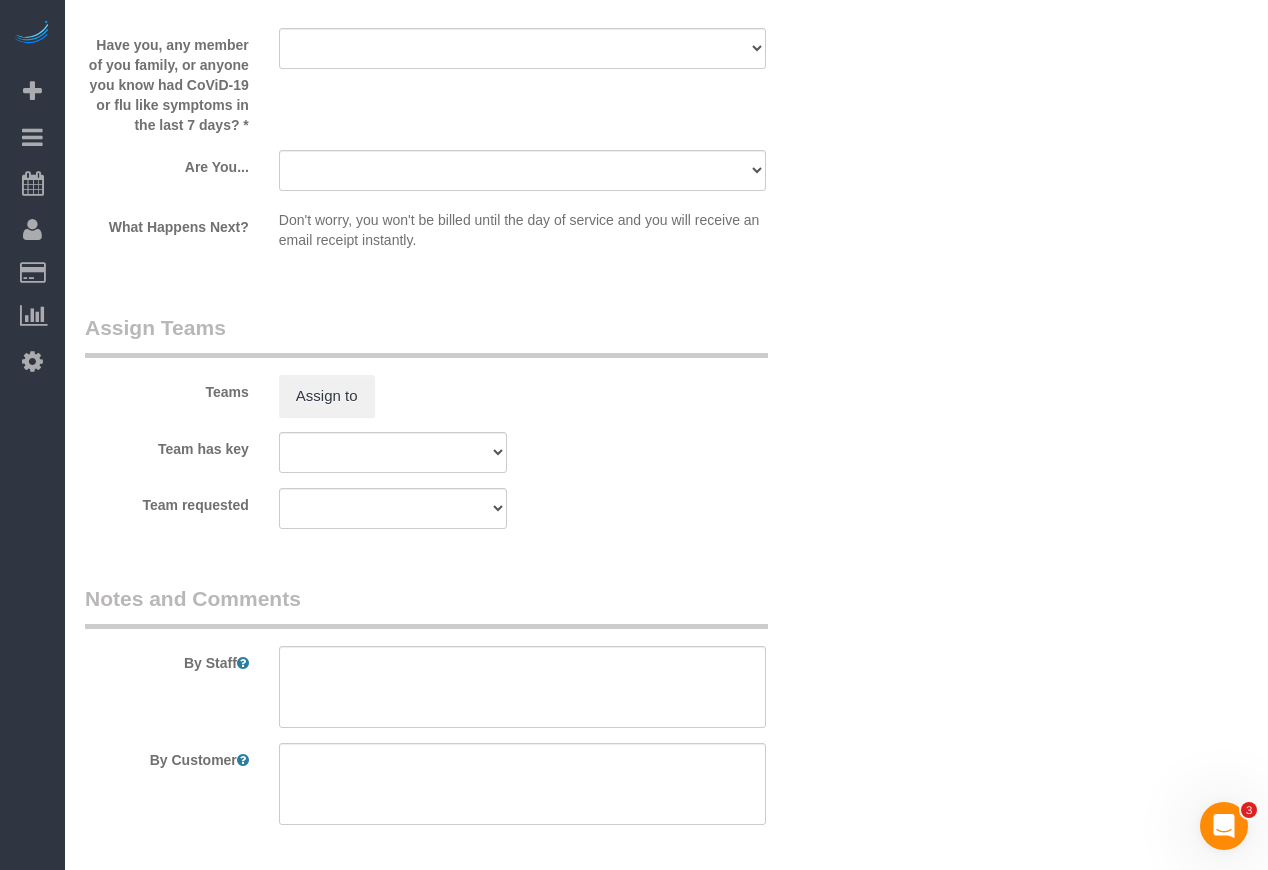 scroll, scrollTop: 3451, scrollLeft: 0, axis: vertical 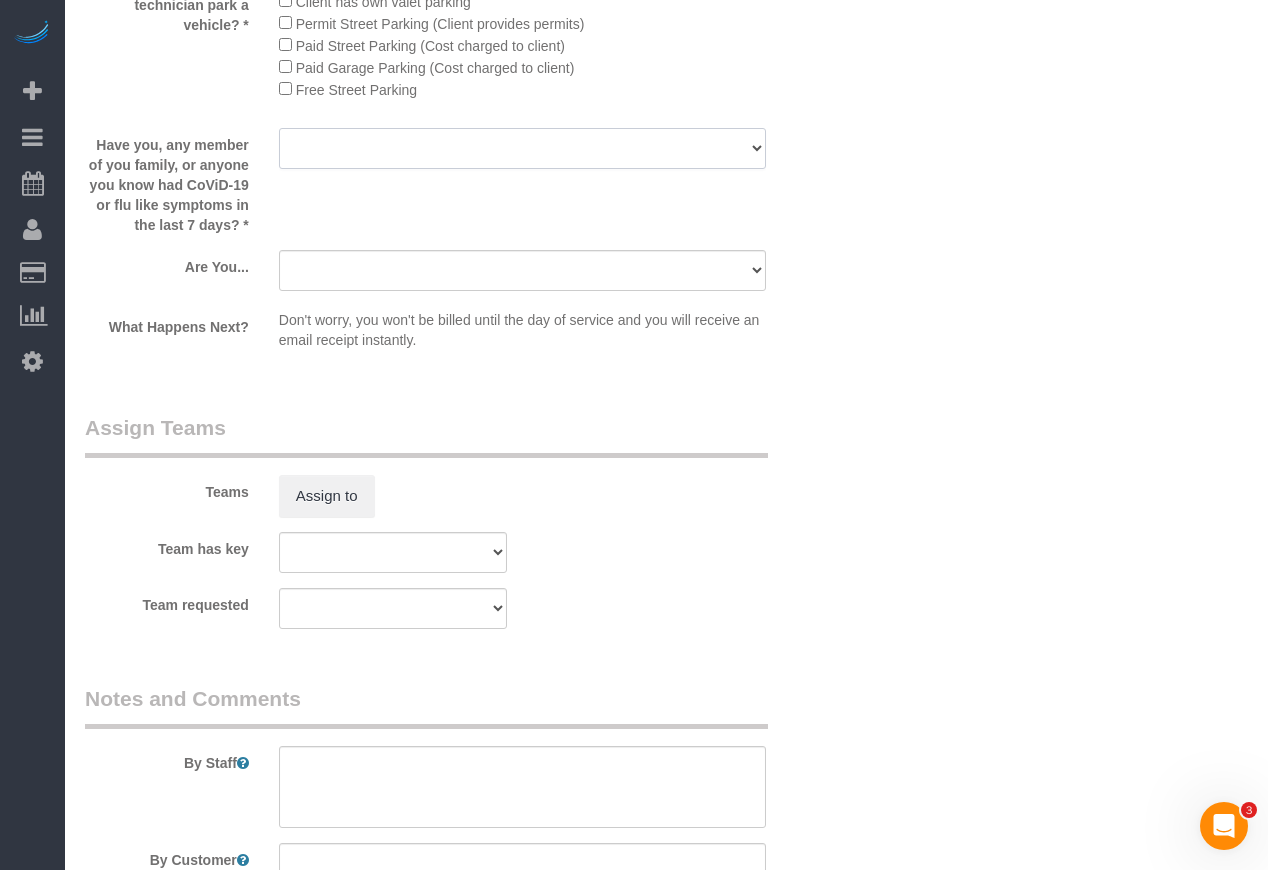 click on "Yes No" at bounding box center (522, 148) 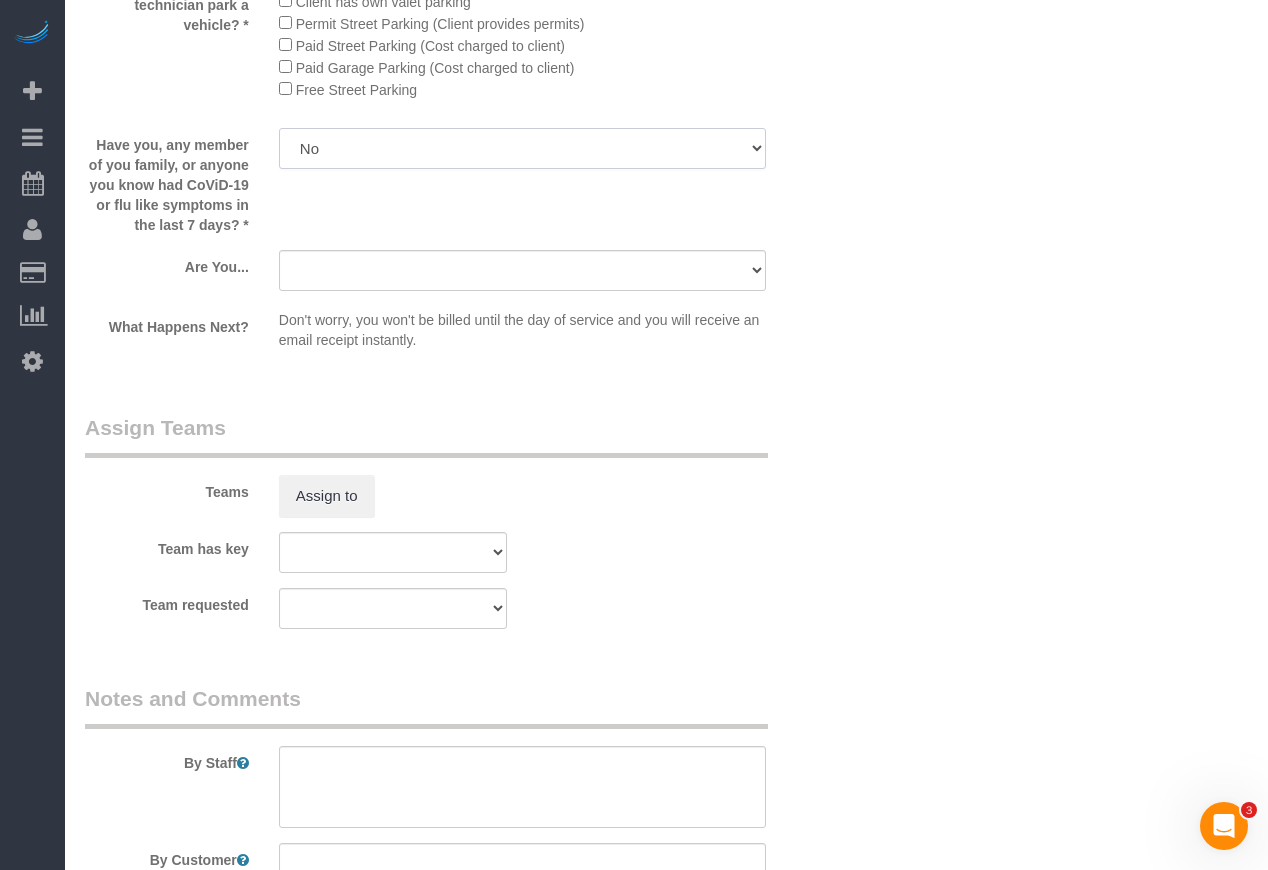 click on "Yes No" at bounding box center (522, 148) 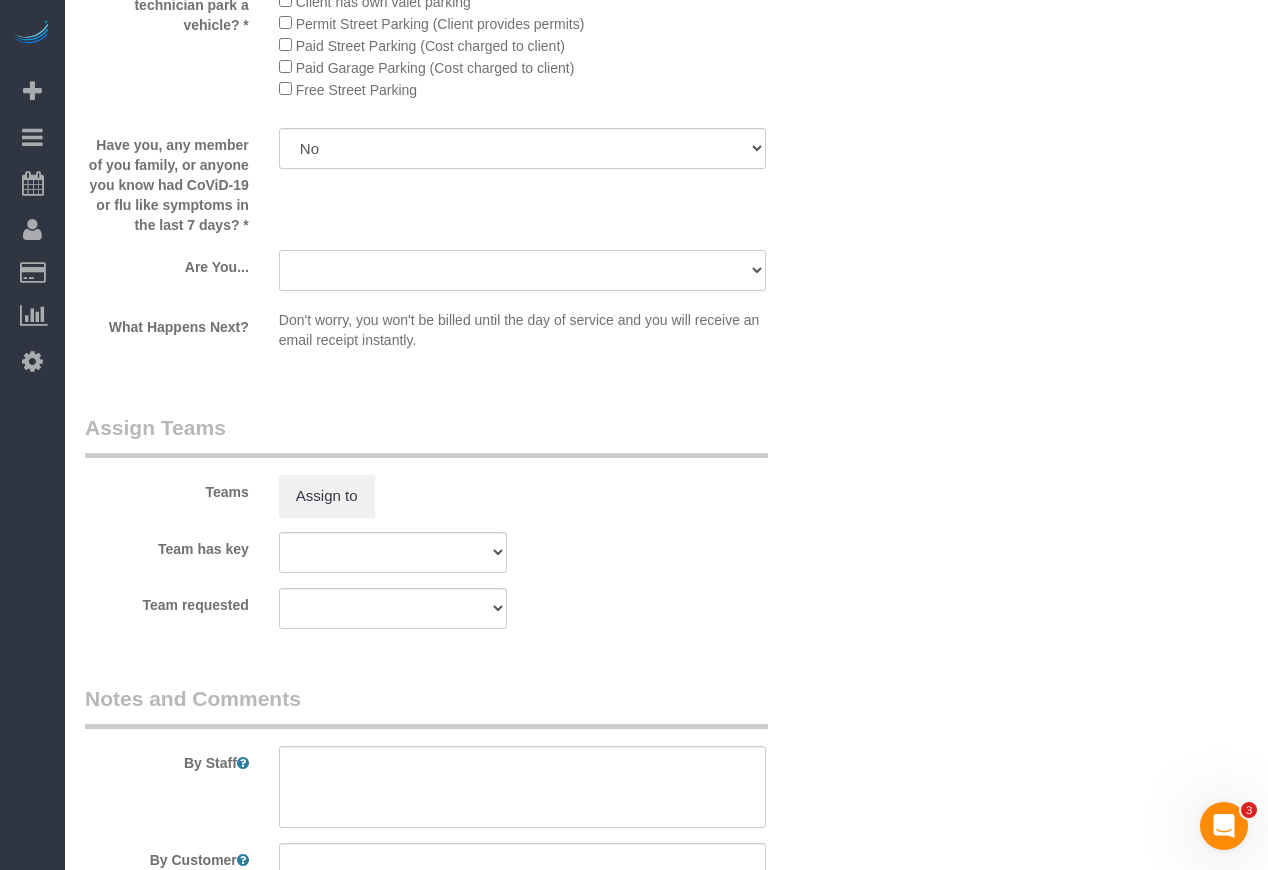 click on "A parent with kids living at home. A parent with kids out of home. A person looking for maid service for parents. A professional with no children. A retiree Other" at bounding box center [522, 270] 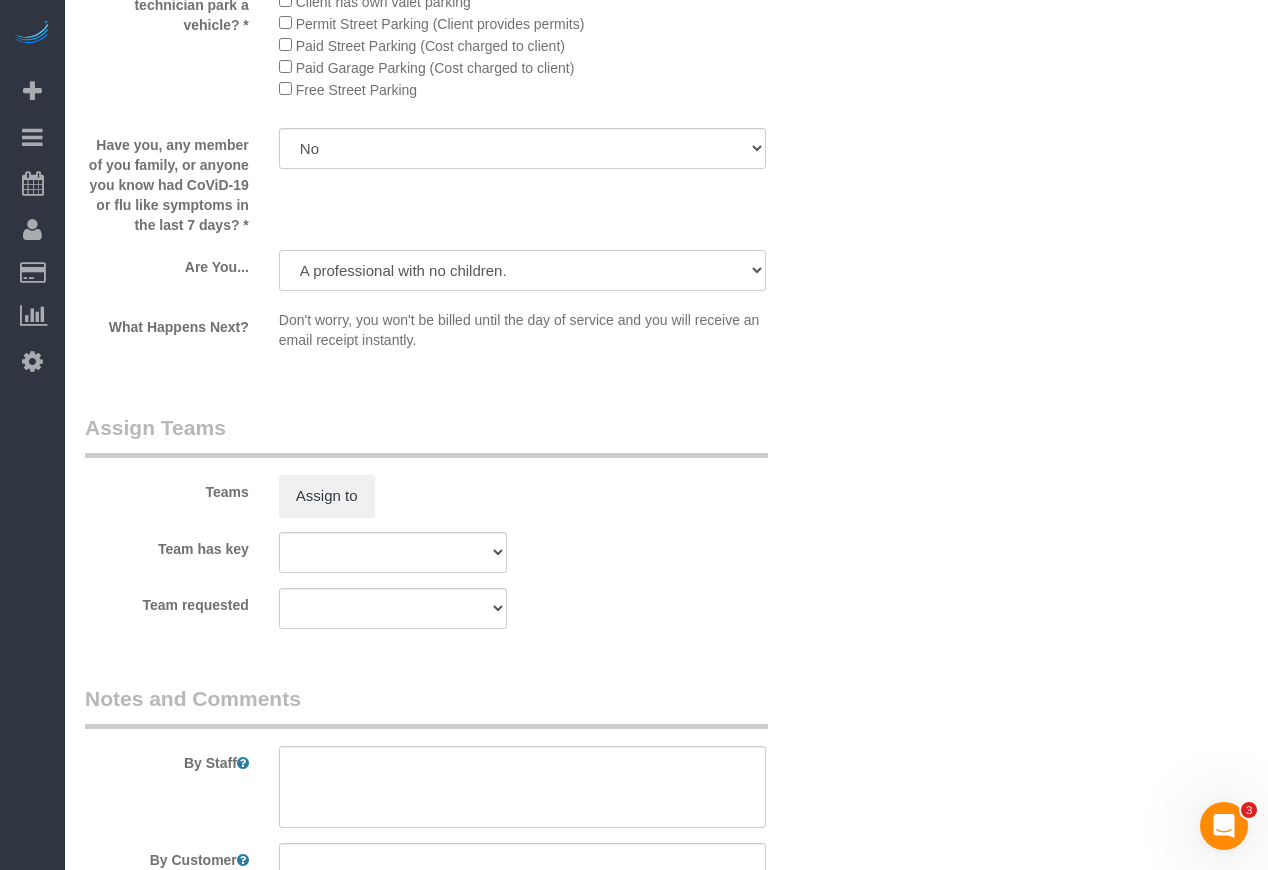 click on "A parent with kids living at home. A parent with kids out of home. A person looking for maid service for parents. A professional with no children. A retiree Other" at bounding box center [522, 270] 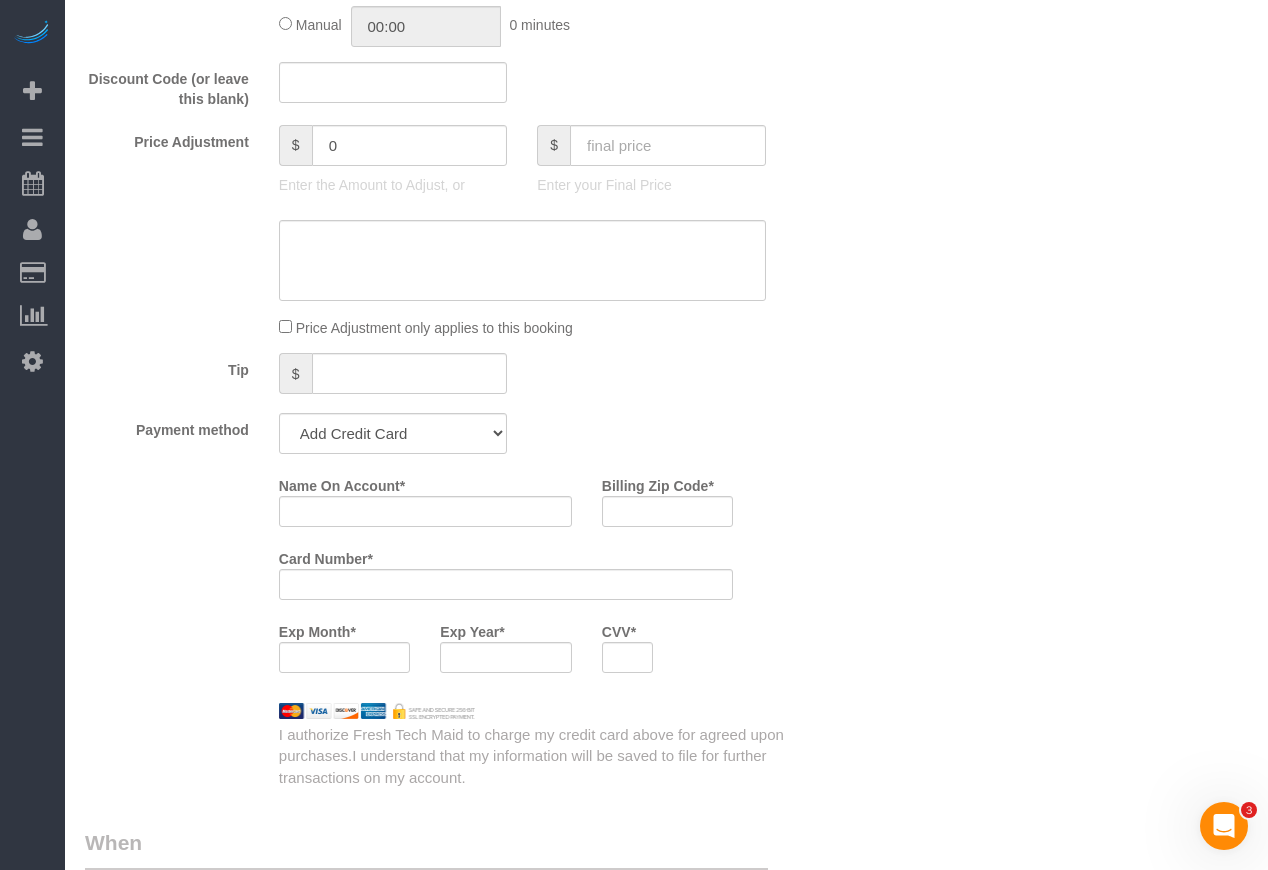 scroll, scrollTop: 1800, scrollLeft: 0, axis: vertical 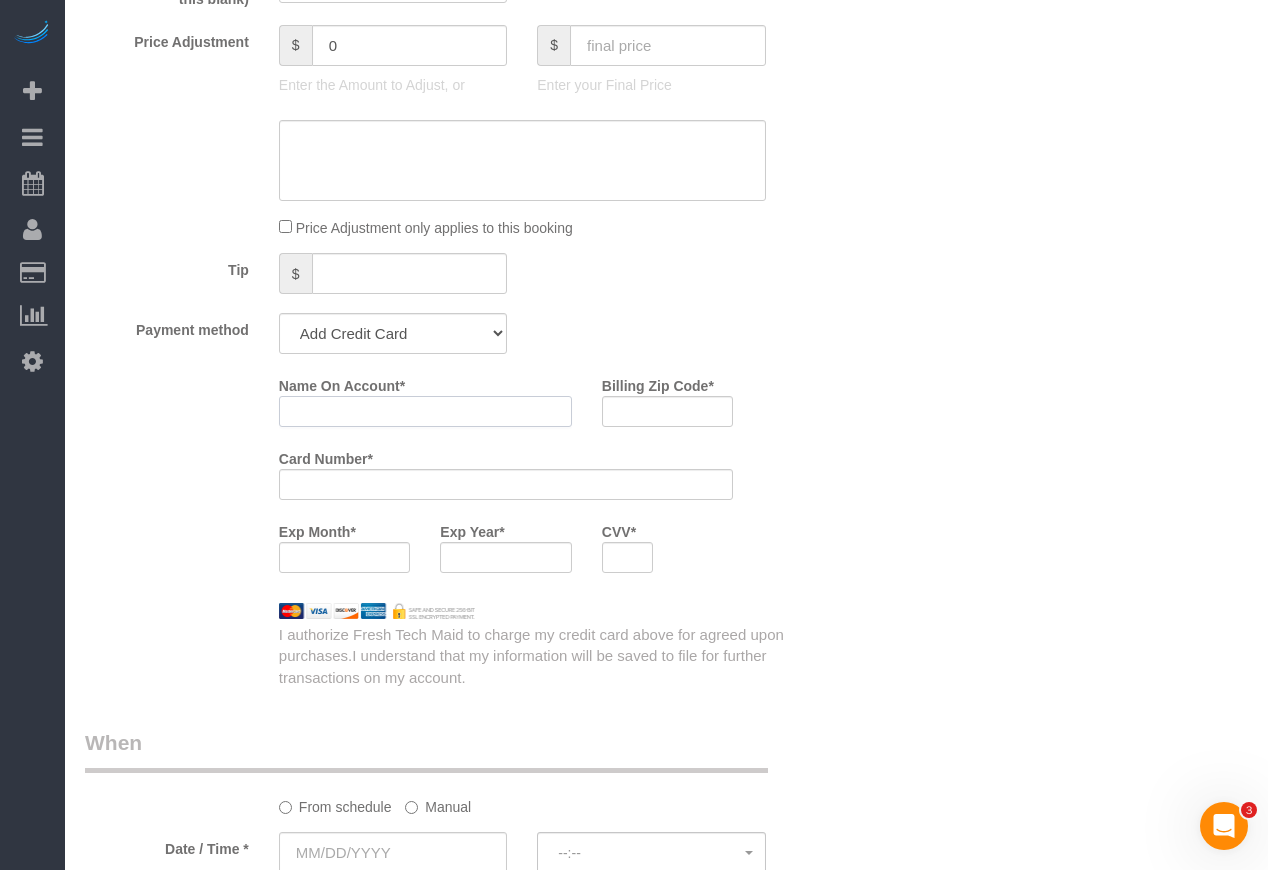 click on "Name On Account *" at bounding box center (425, 411) 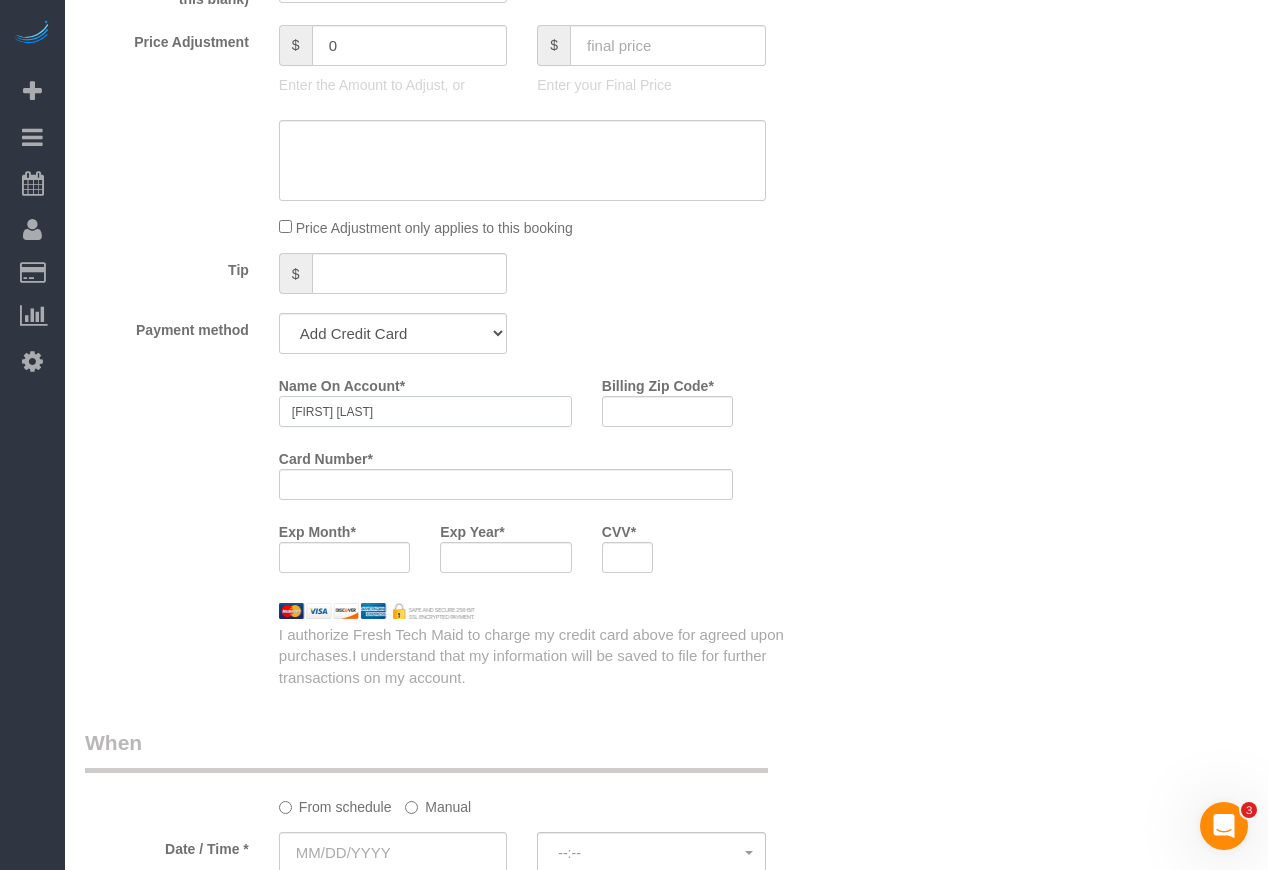 type on "Aleksandr Vasilenko" 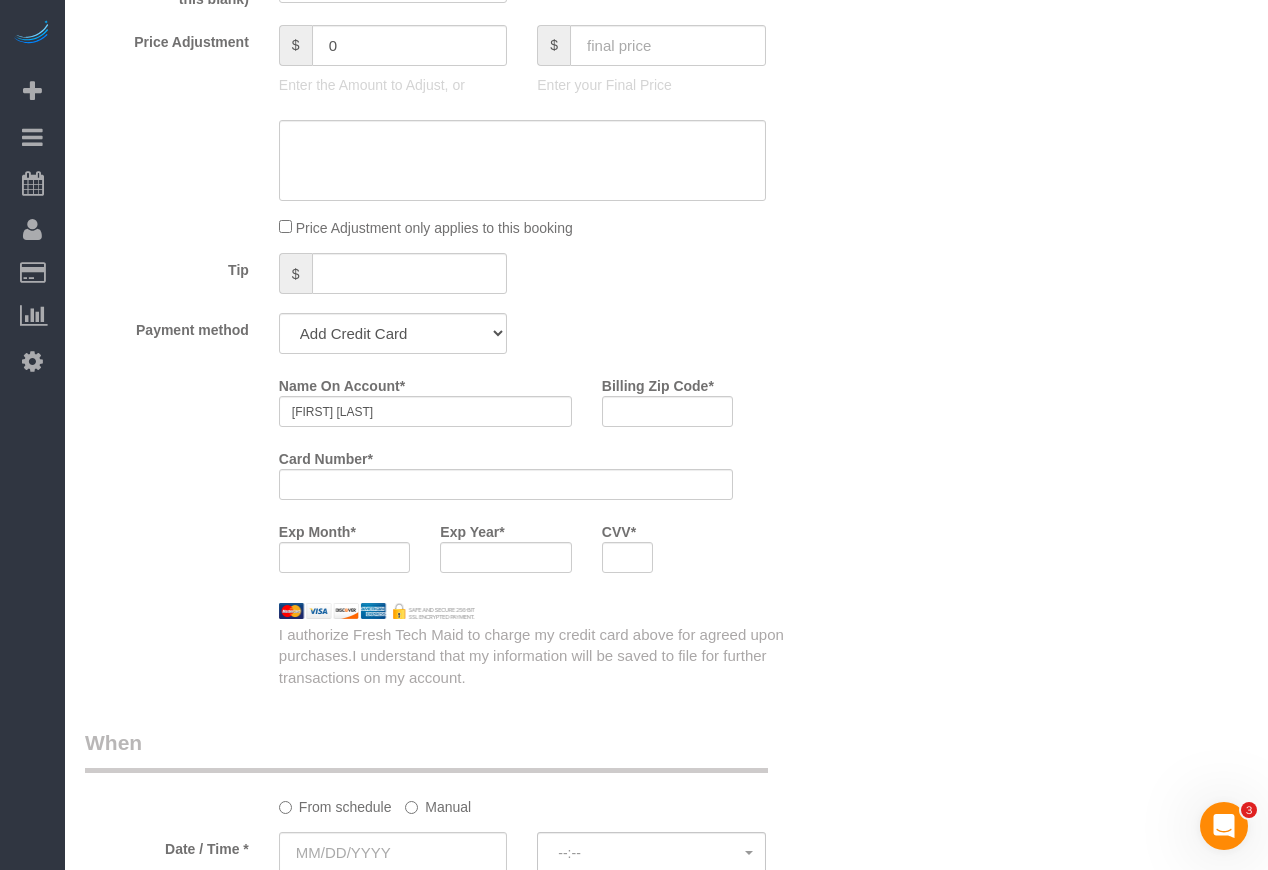 click on "Who
Email**
xphenomen@gmail.com
Name *
Where
Address**
AK
AL
AR
AZ
CA
CO
CT
DC
DE
FL
GA
HI
IA
ID
IL
IN
KS
KY
LA
MA
MD
ME
MI
MN
MO
MS
MT
NC
ND
NE
NH
NJ
NM" at bounding box center [666, 452] 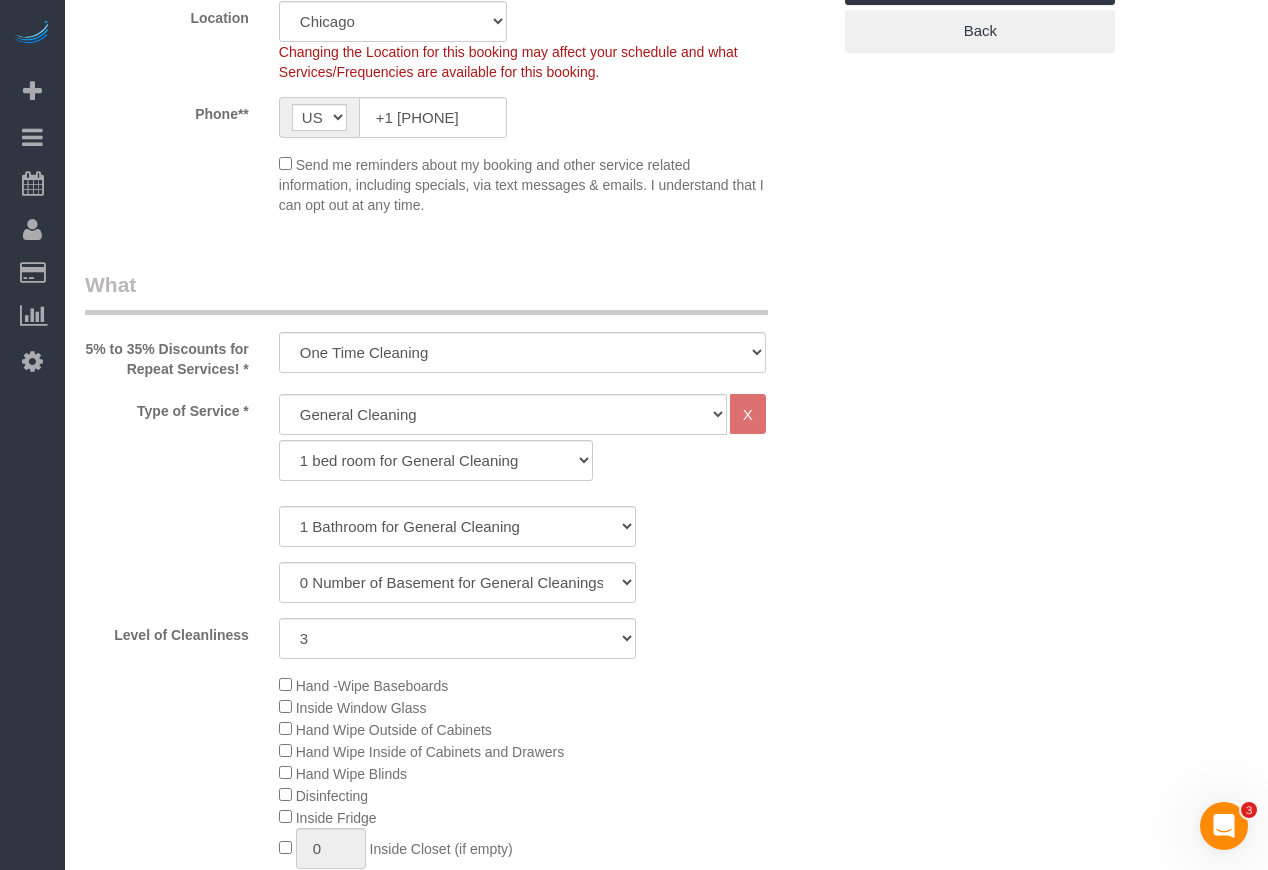 scroll, scrollTop: 0, scrollLeft: 0, axis: both 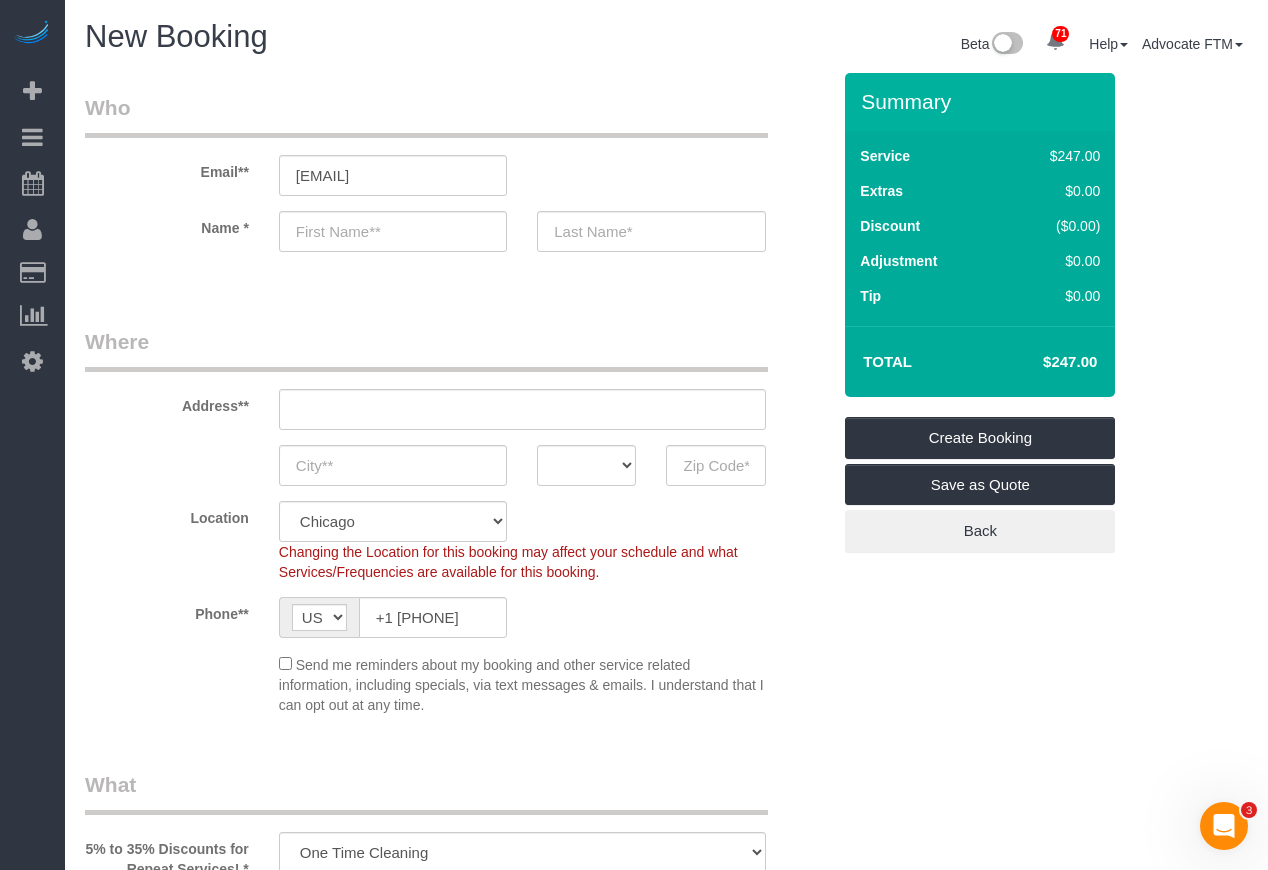 click on "Who" at bounding box center (426, 115) 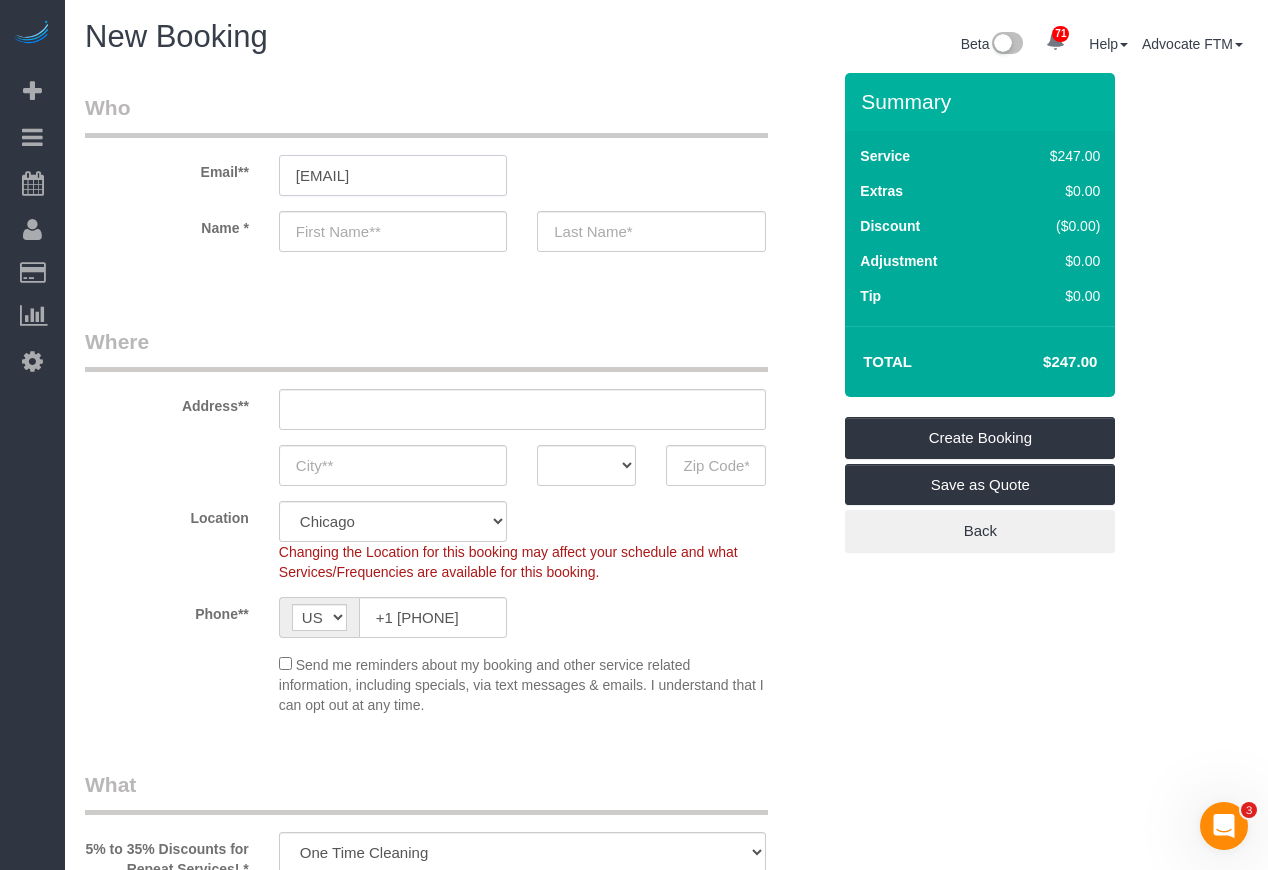 click on "xphenomen@gmail.com" at bounding box center [393, 175] 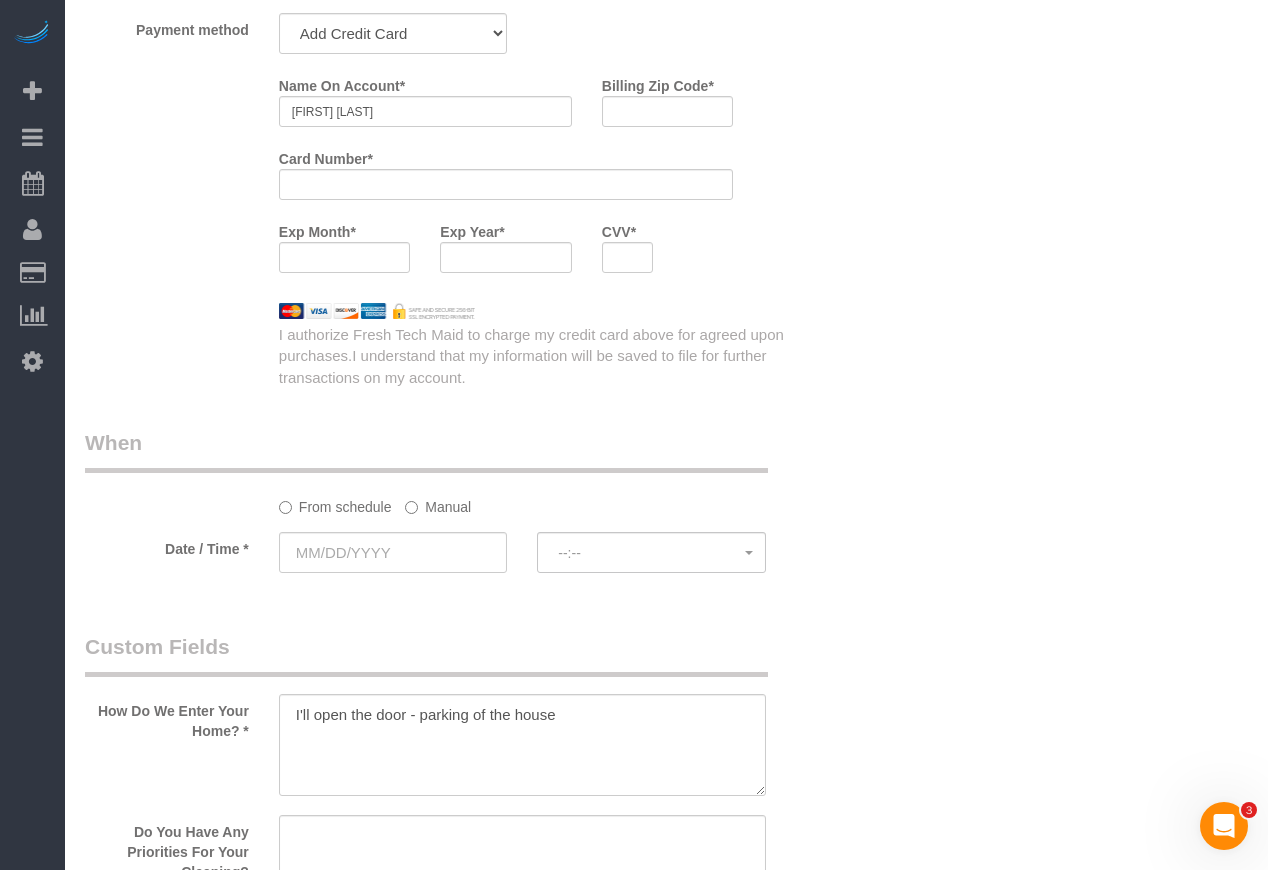 scroll, scrollTop: 1900, scrollLeft: 0, axis: vertical 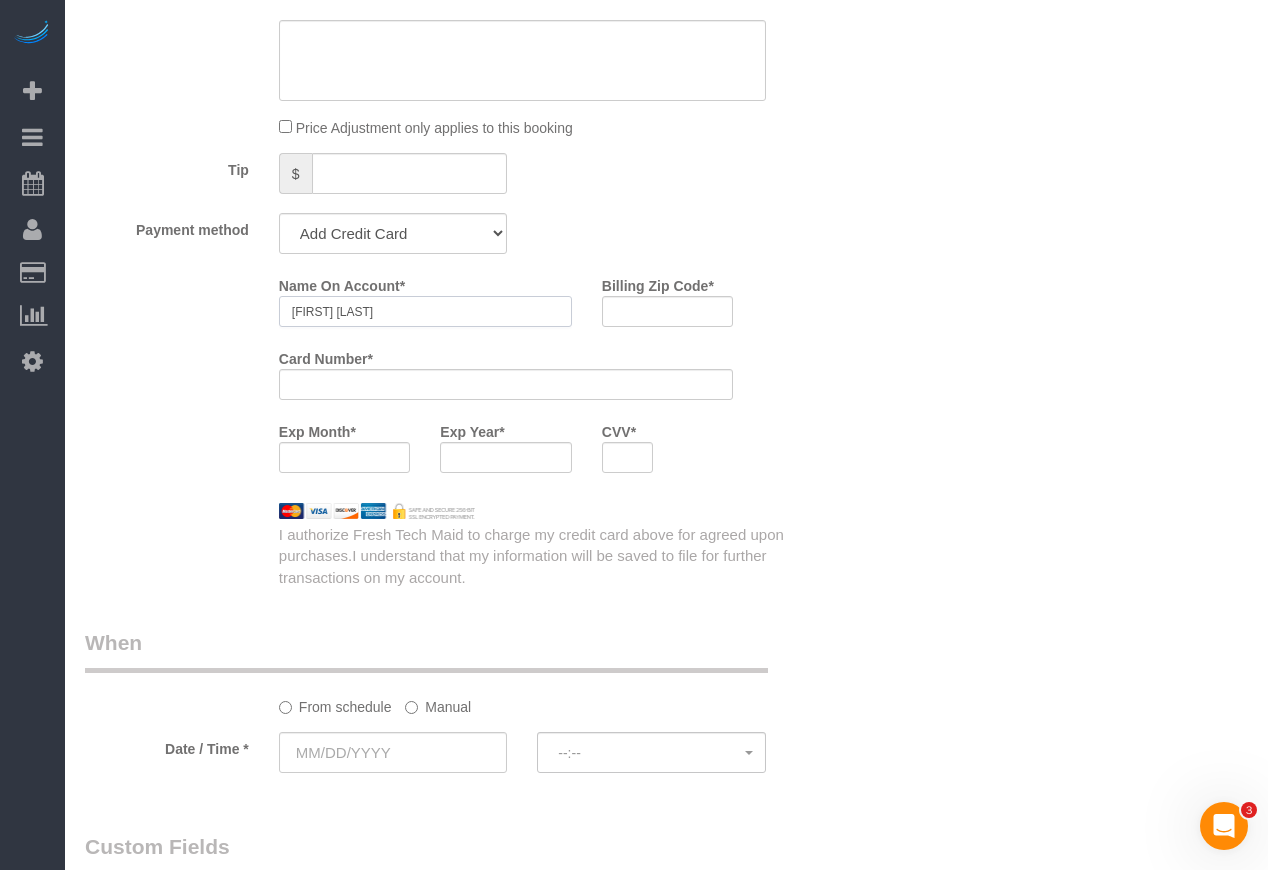 click on "Aleksandr Vasilenko" at bounding box center (425, 311) 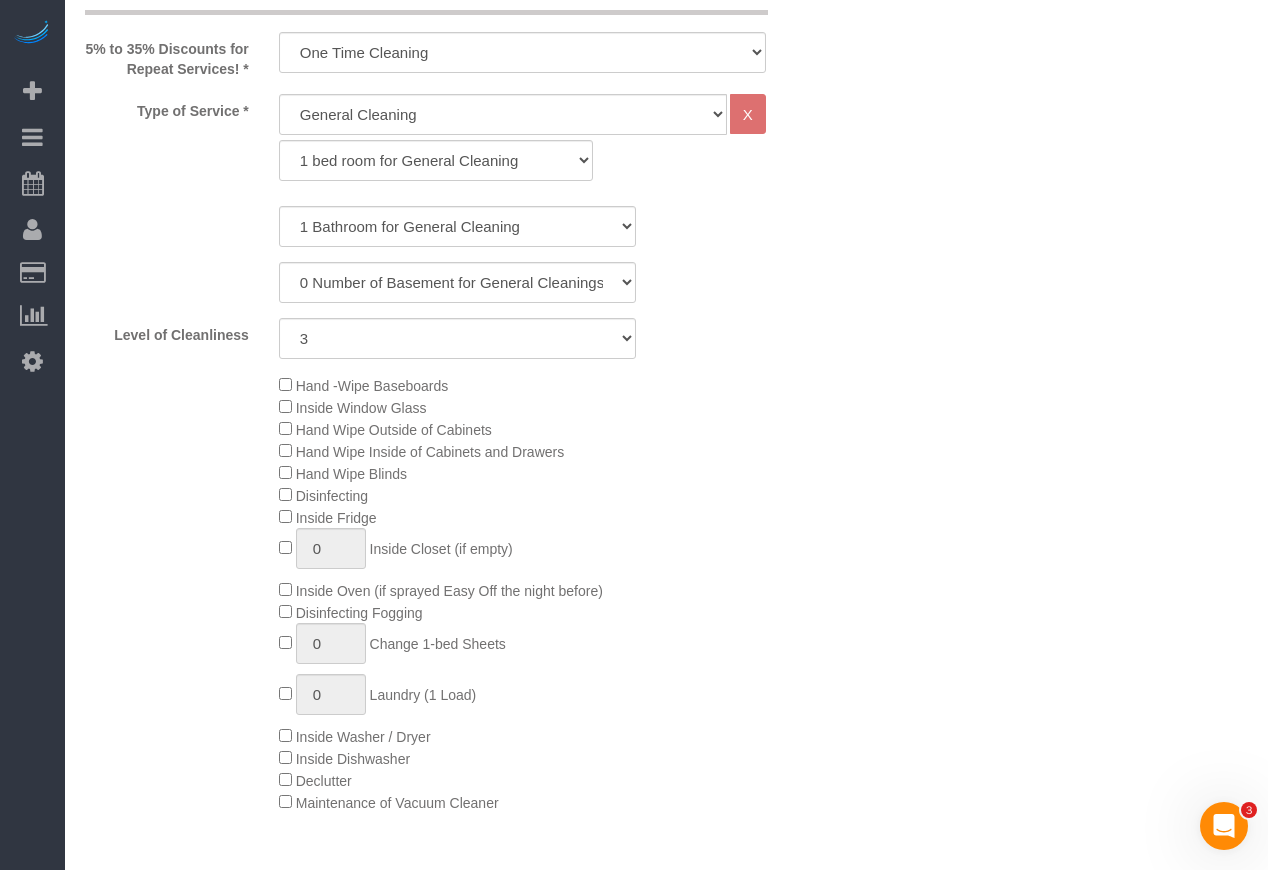 scroll, scrollTop: 100, scrollLeft: 0, axis: vertical 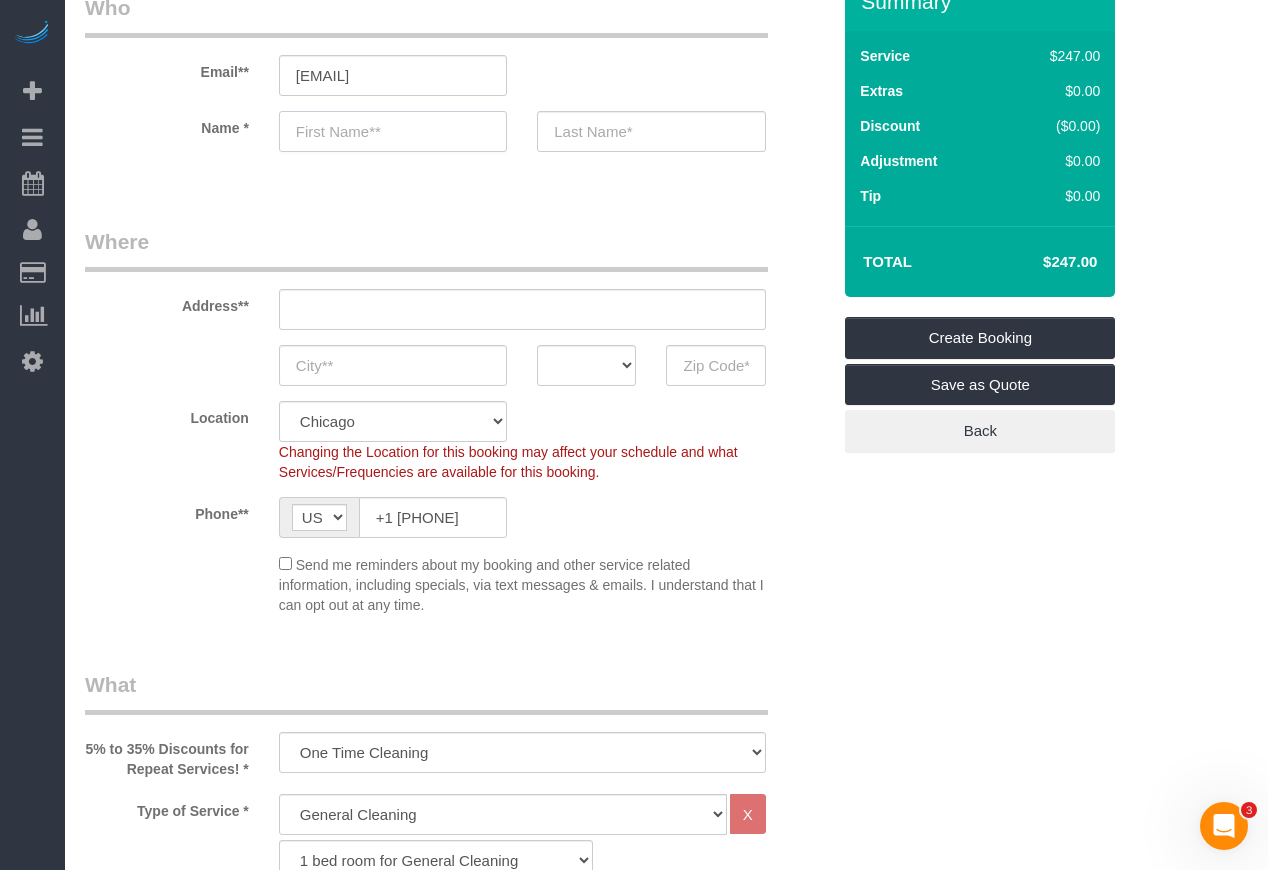 click at bounding box center [393, 131] 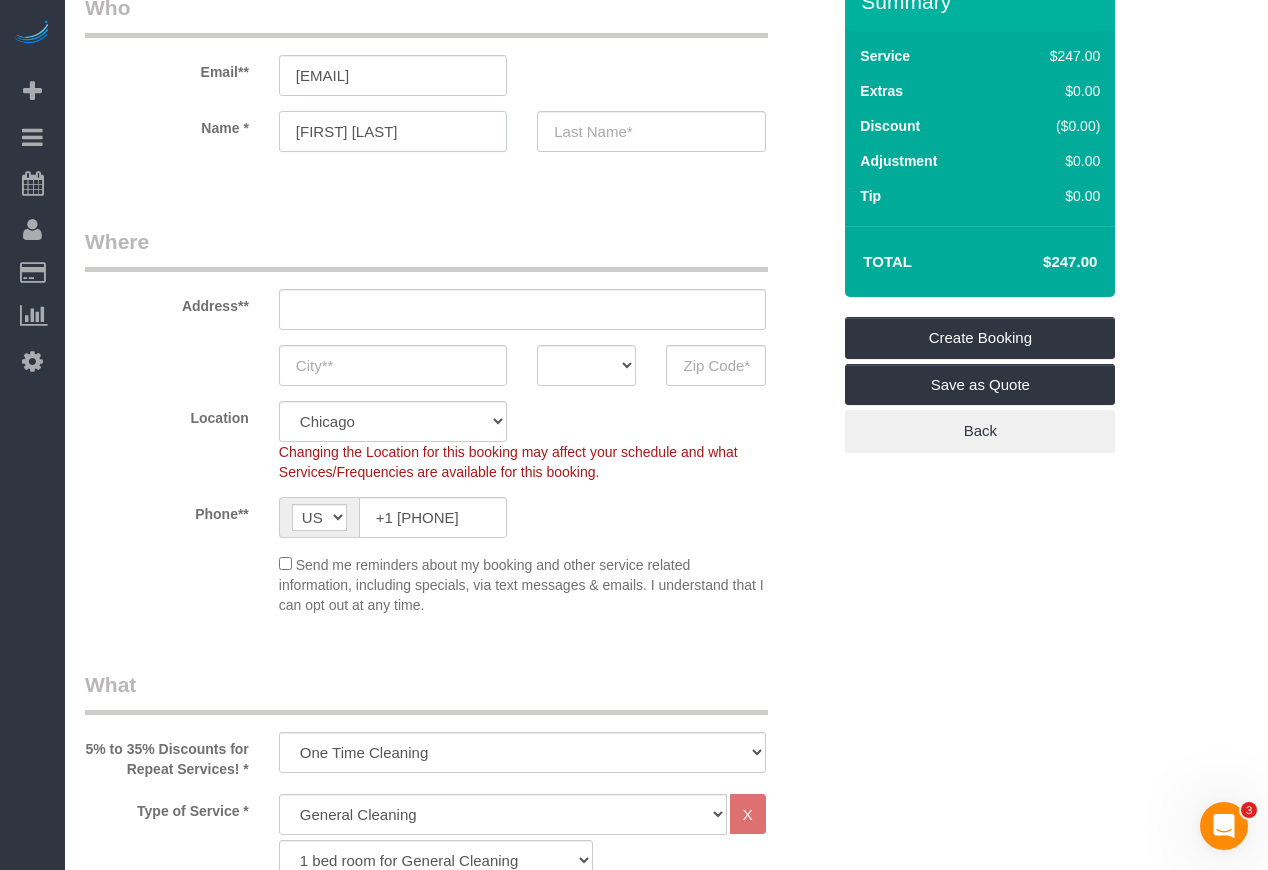 click on "Aleksandr Vasilenko" at bounding box center (393, 131) 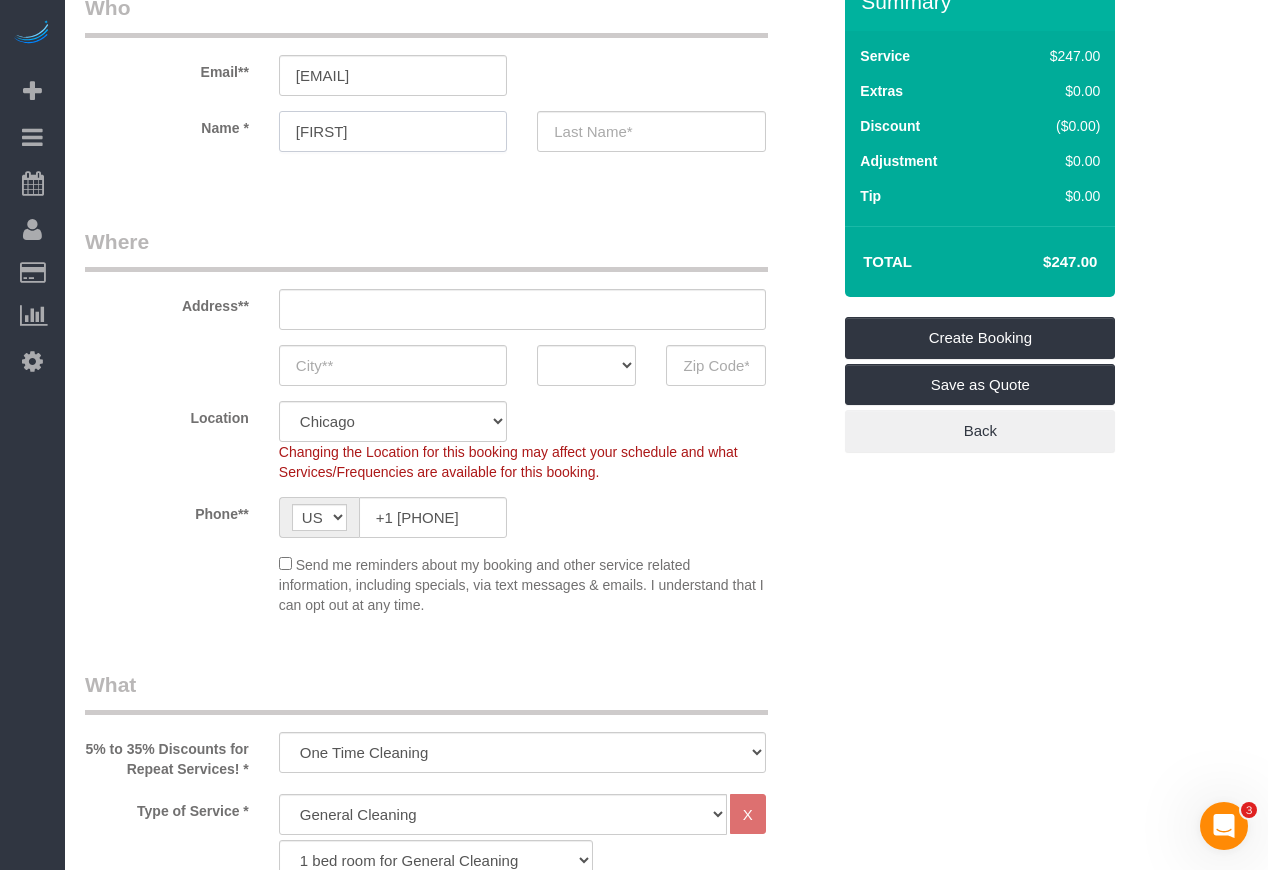 type on "Aleksandr" 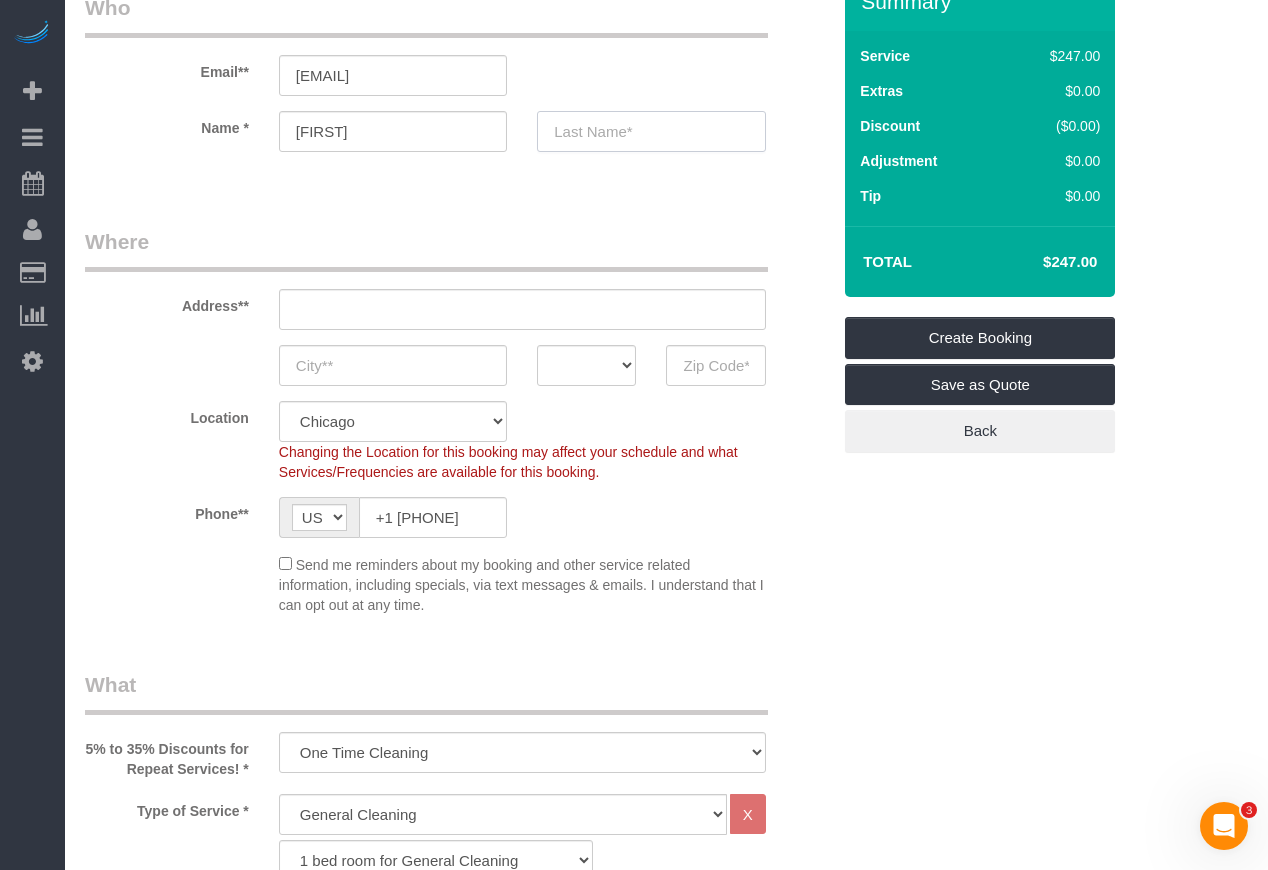 click at bounding box center [651, 131] 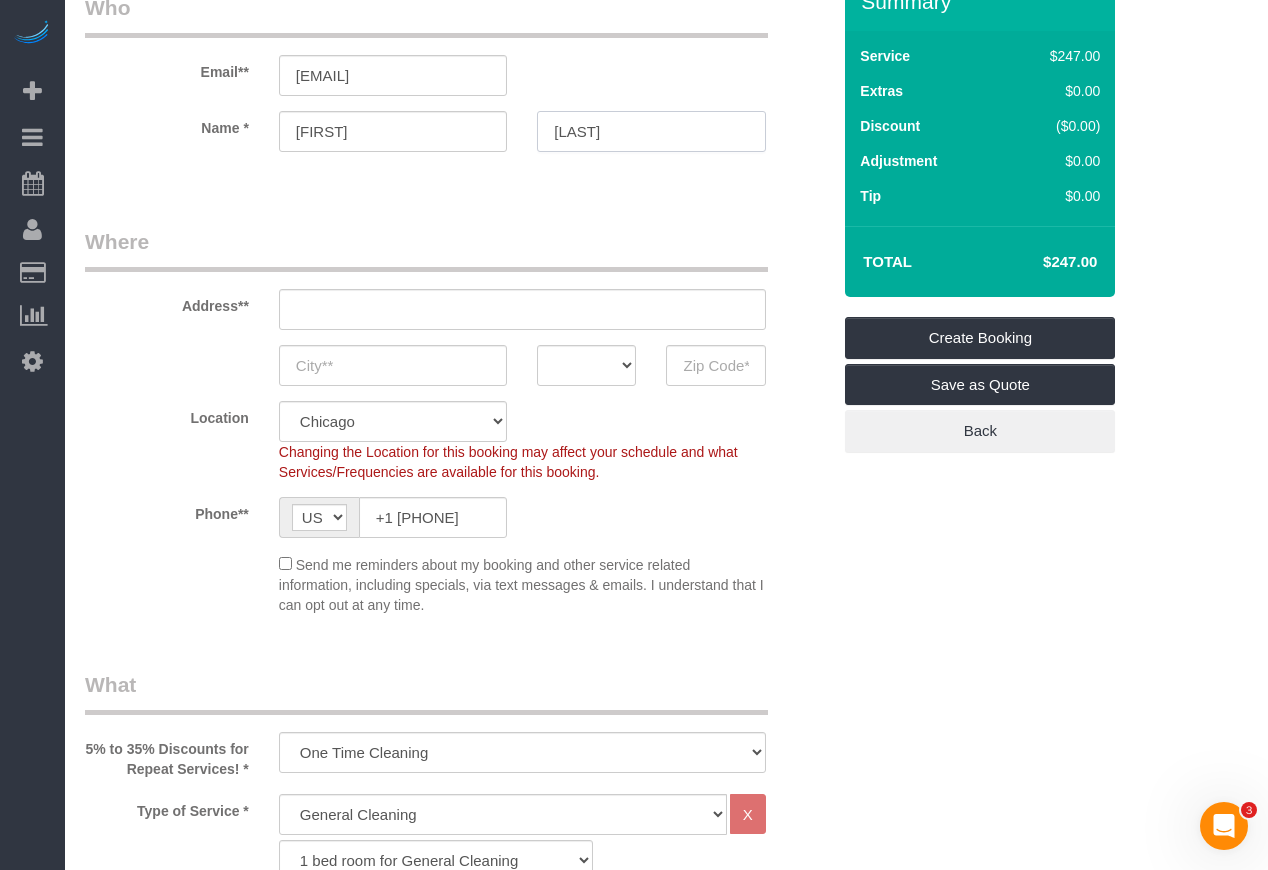 type on "Vasilenko" 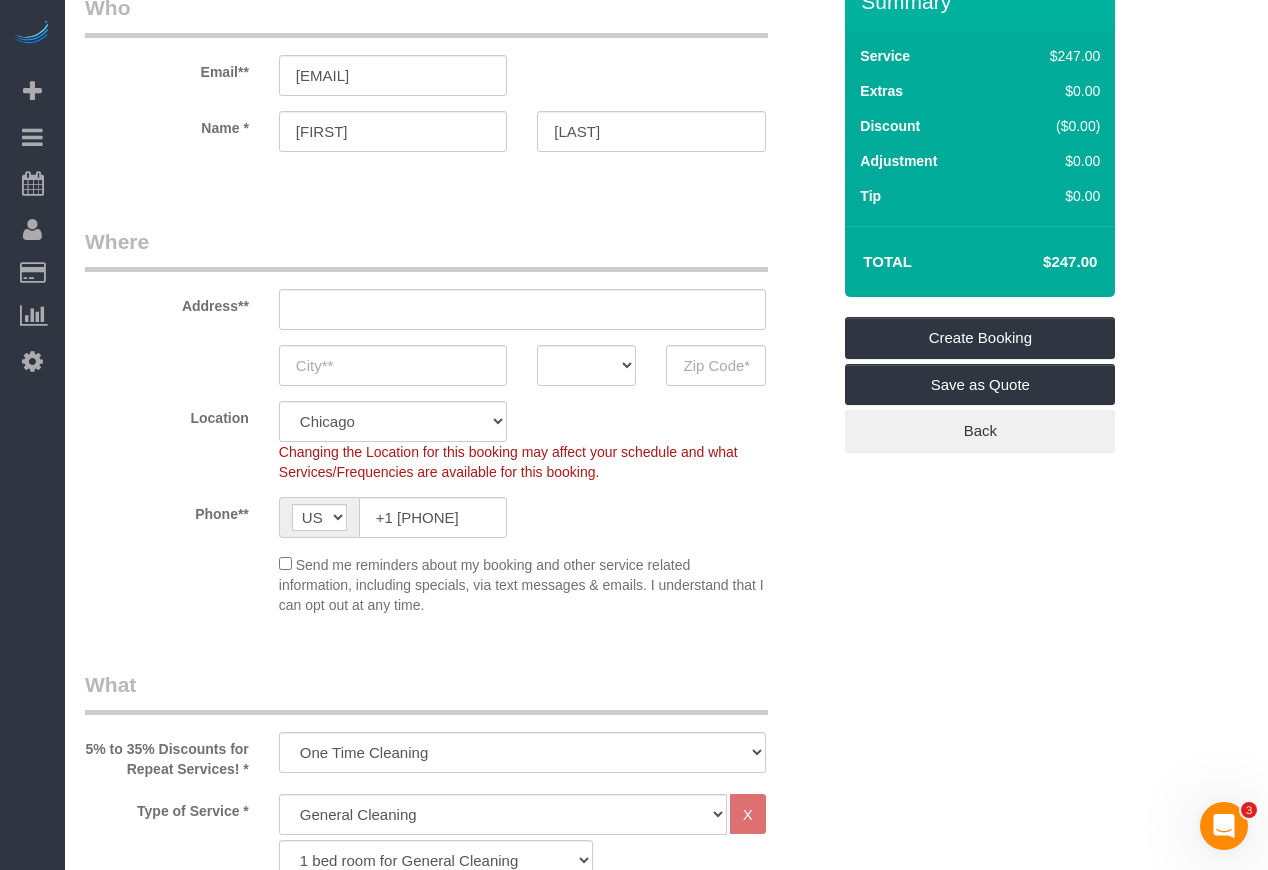 click on "Where" at bounding box center [426, 249] 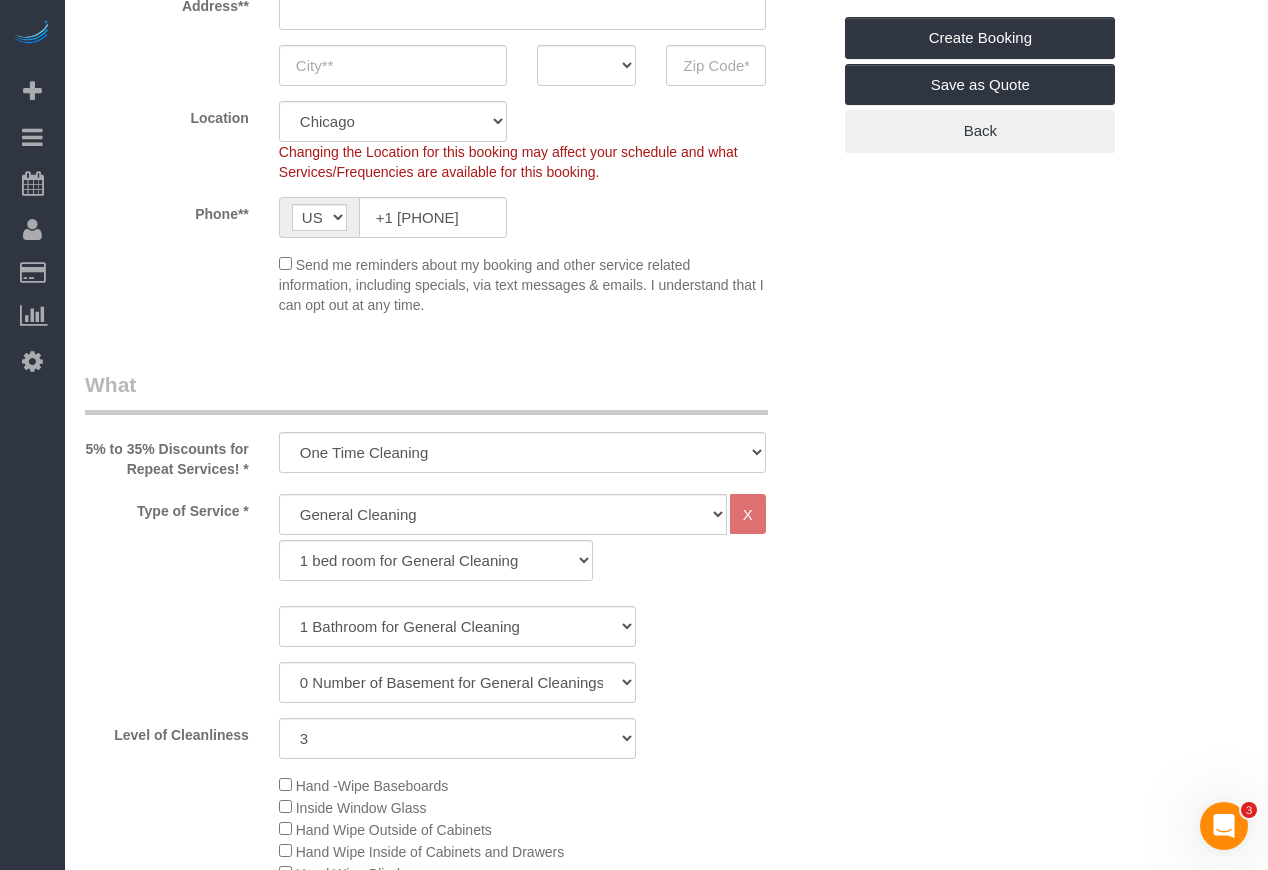 scroll, scrollTop: 200, scrollLeft: 0, axis: vertical 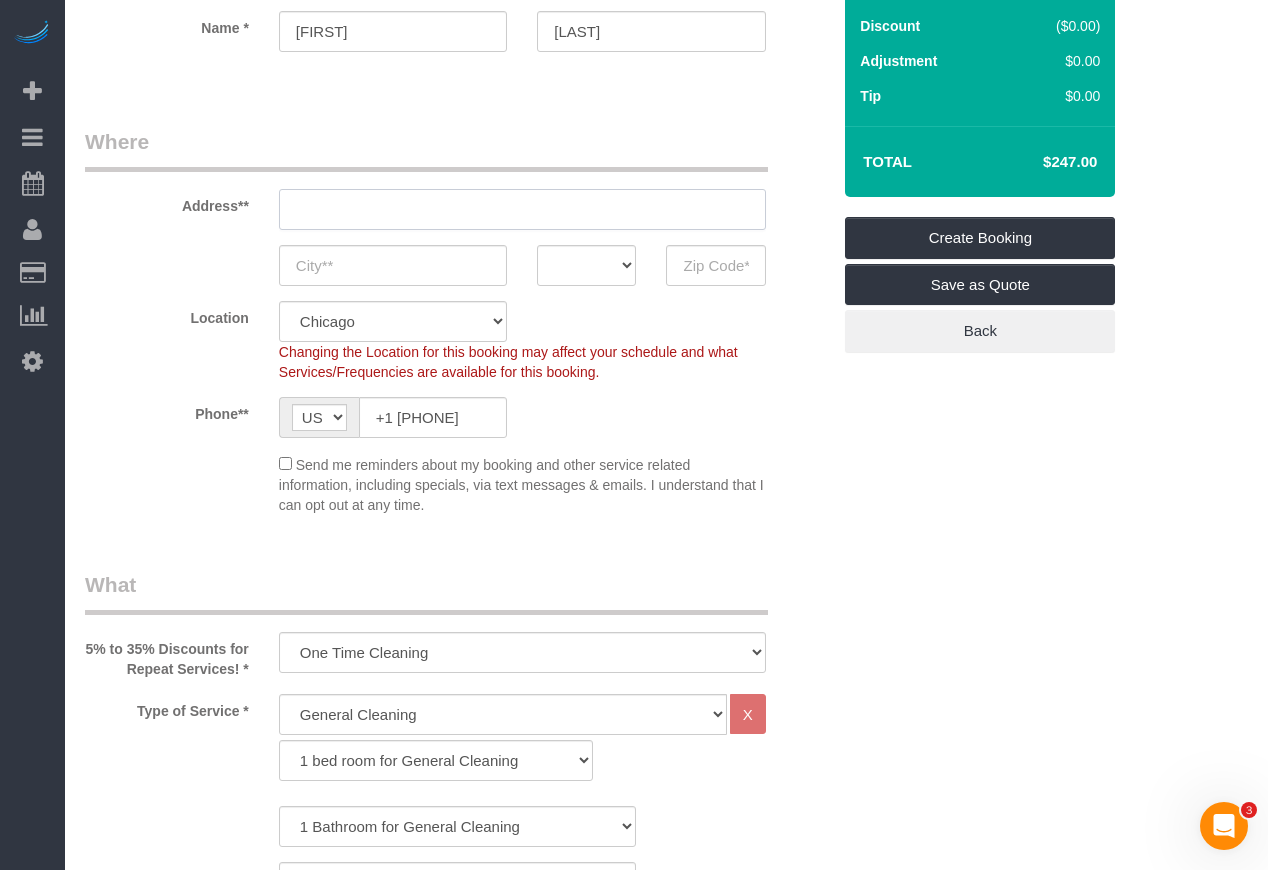 drag, startPoint x: 342, startPoint y: 212, endPoint x: 29, endPoint y: 210, distance: 313.00638 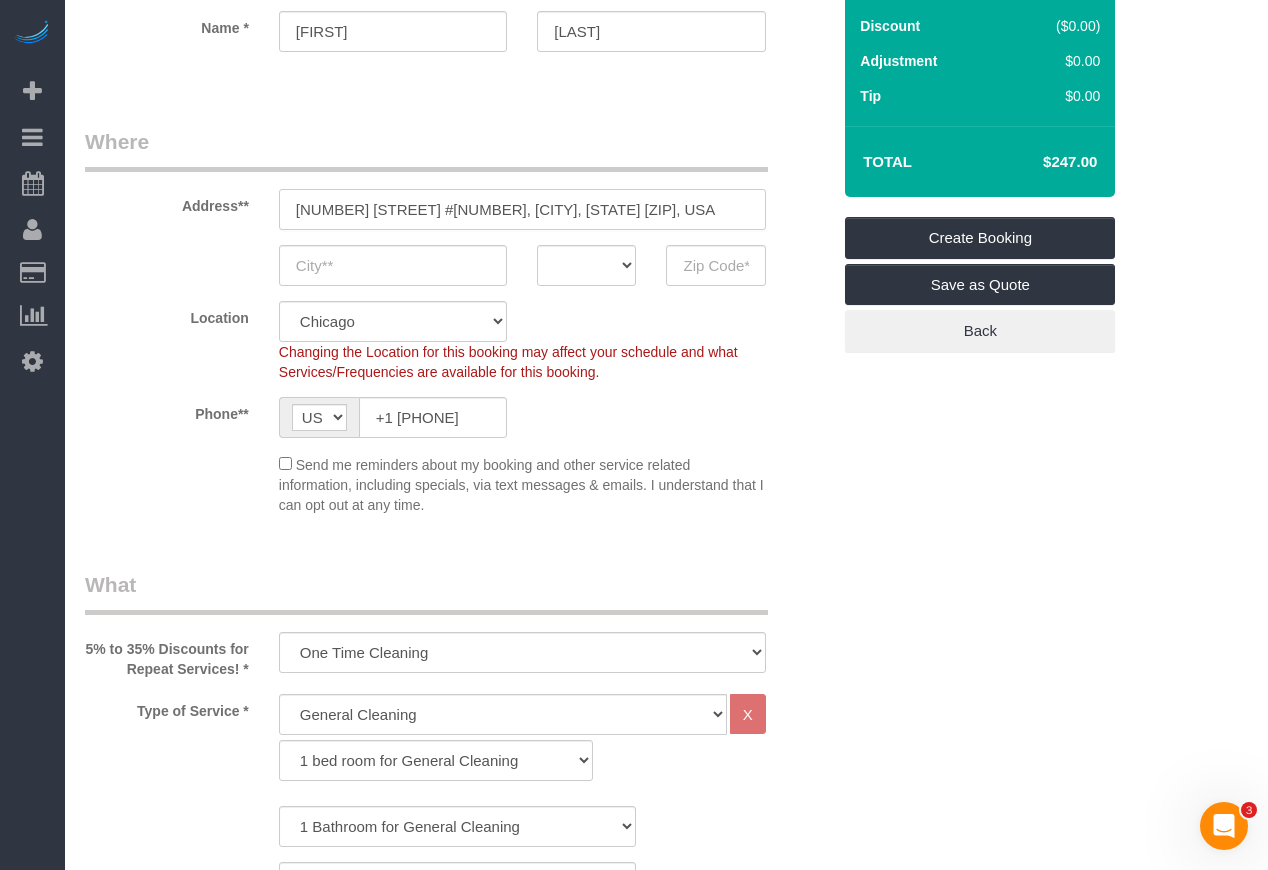 click on "139 Ashland Ave #104, Evanston, IL 60202, USA" at bounding box center [522, 209] 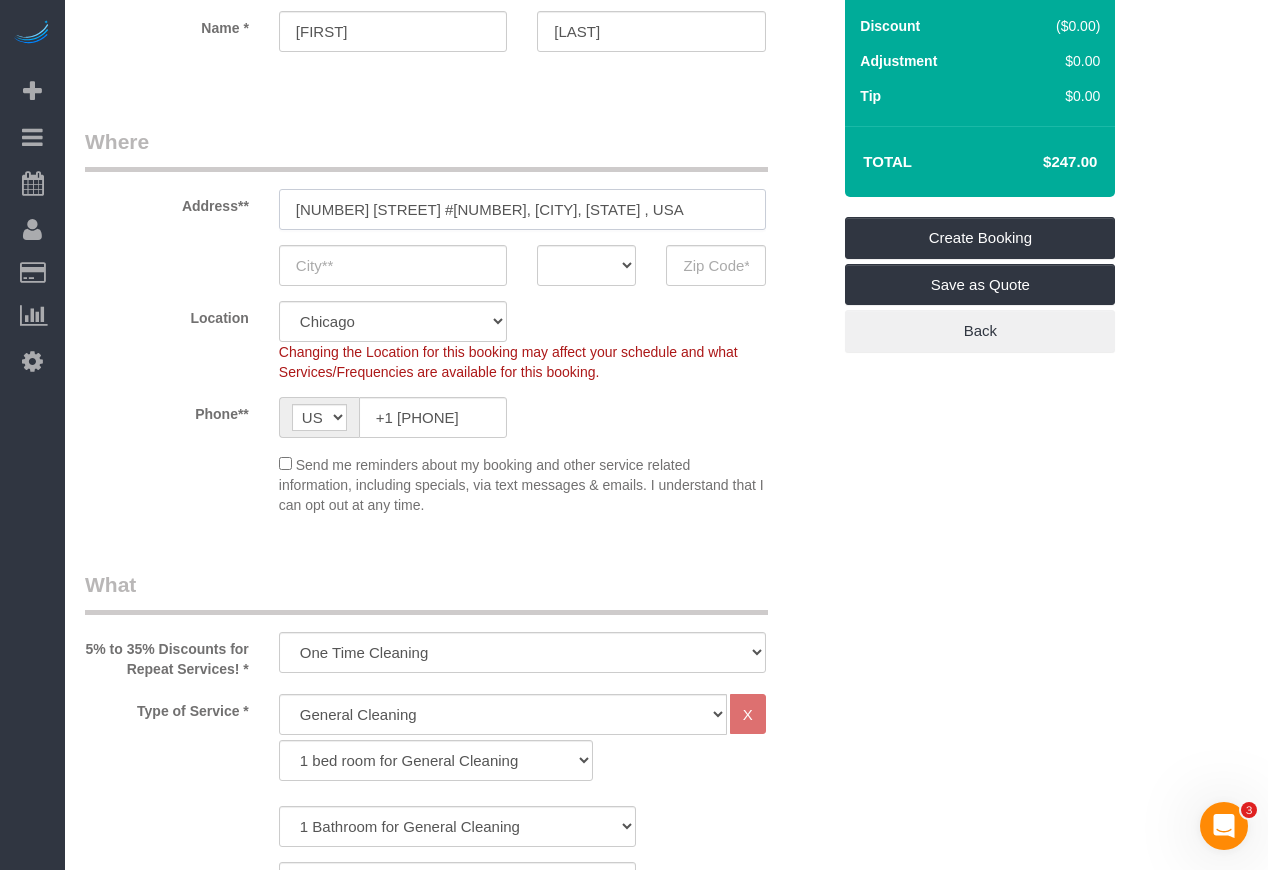 type on "139 Ashland Ave #104, Evanston, IL , USA" 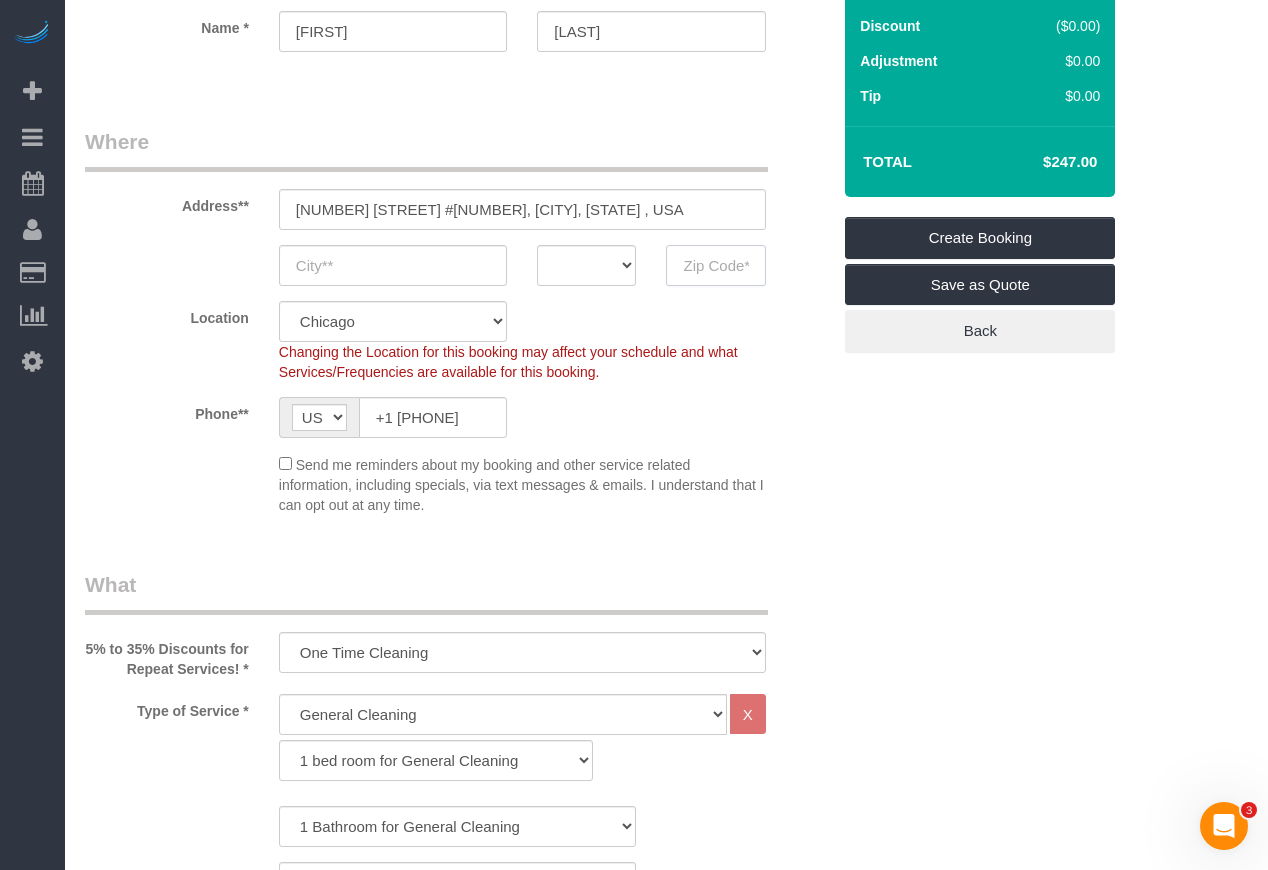 click at bounding box center [715, 265] 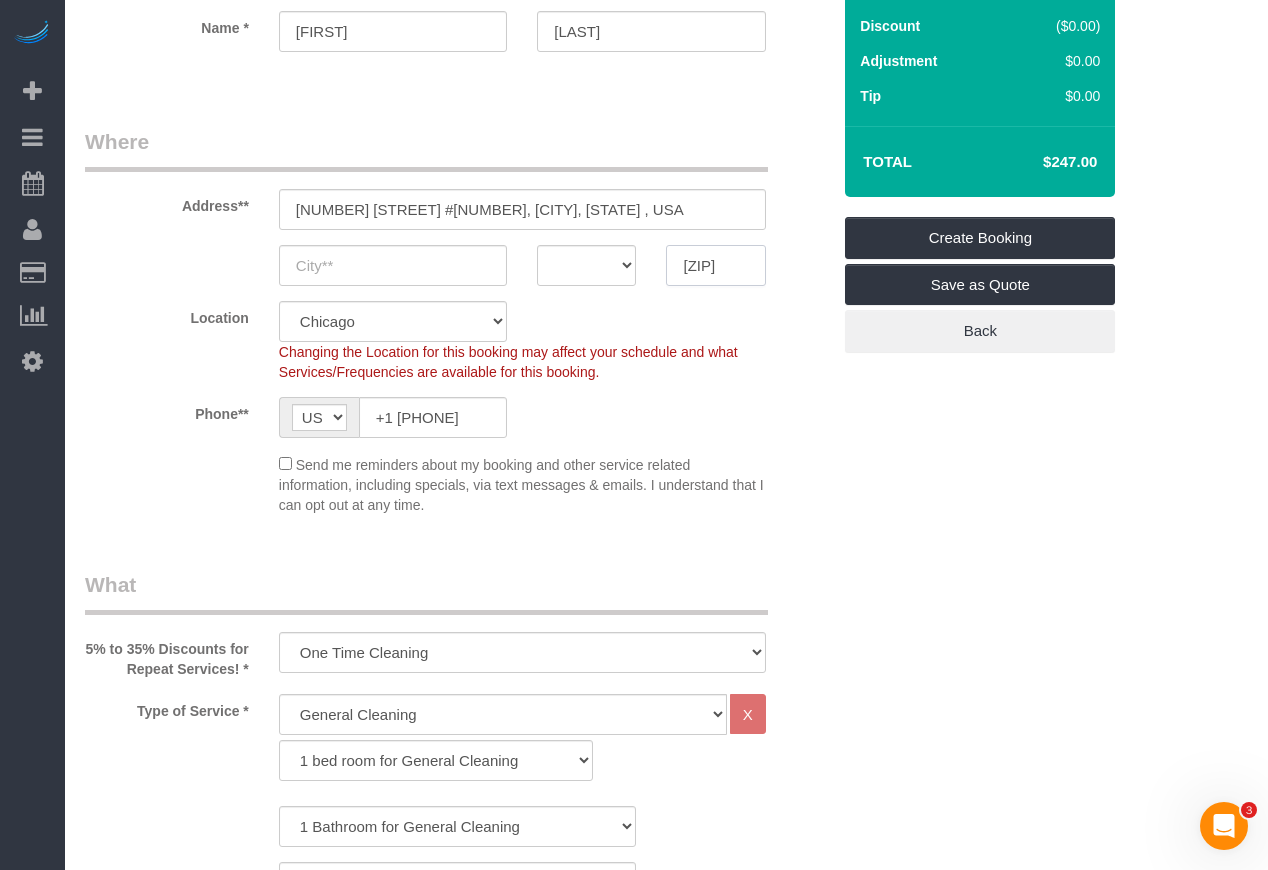 type on "60202" 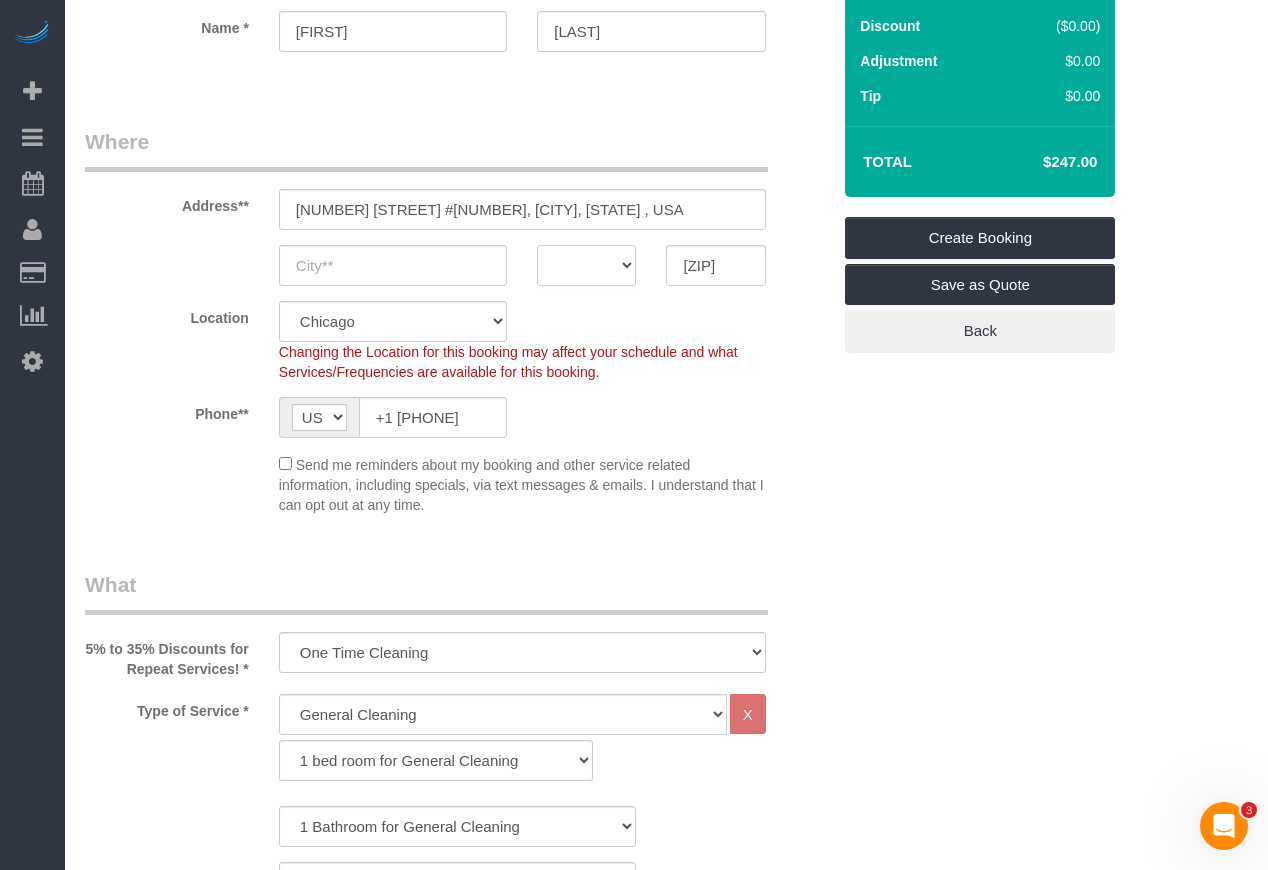 click on "AK
AL
AR
AZ
CA
CO
CT
DC
DE
FL
GA
HI
IA
ID
IL
IN
KS
KY
LA
MA
MD
ME
MI
MN
MO
MS
MT
NC
ND
NE
NH
NJ
NM
NV
NY
OH
OK
OR
PA
RI
SC
SD
TN
TX
UT
VA
VT
WA
WI
WV
WY" at bounding box center (586, 265) 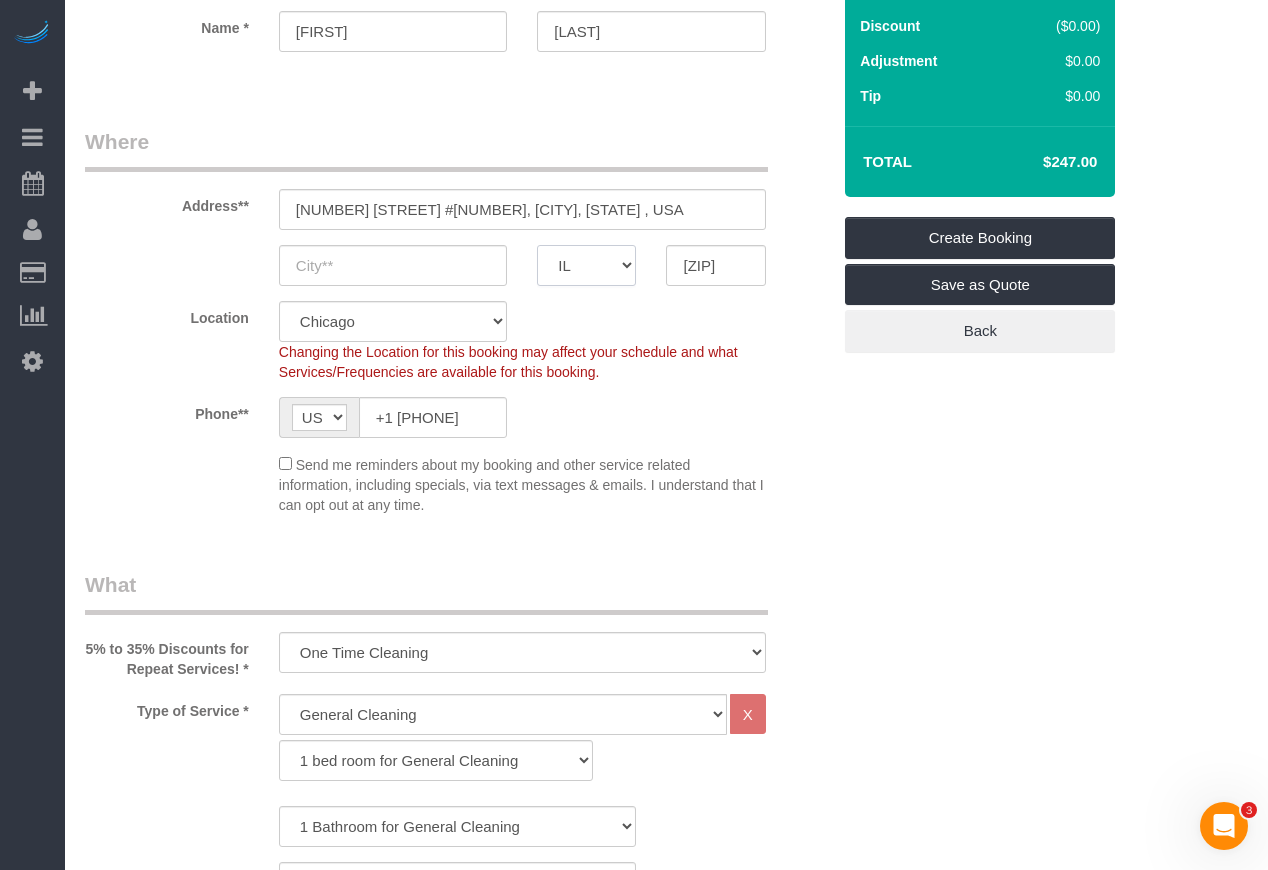 click on "AK
AL
AR
AZ
CA
CO
CT
DC
DE
FL
GA
HI
IA
ID
IL
IN
KS
KY
LA
MA
MD
ME
MI
MN
MO
MS
MT
NC
ND
NE
NH
NJ
NM
NV
NY
OH
OK
OR
PA
RI
SC
SD
TN
TX
UT
VA
VT
WA
WI
WV
WY" at bounding box center (586, 265) 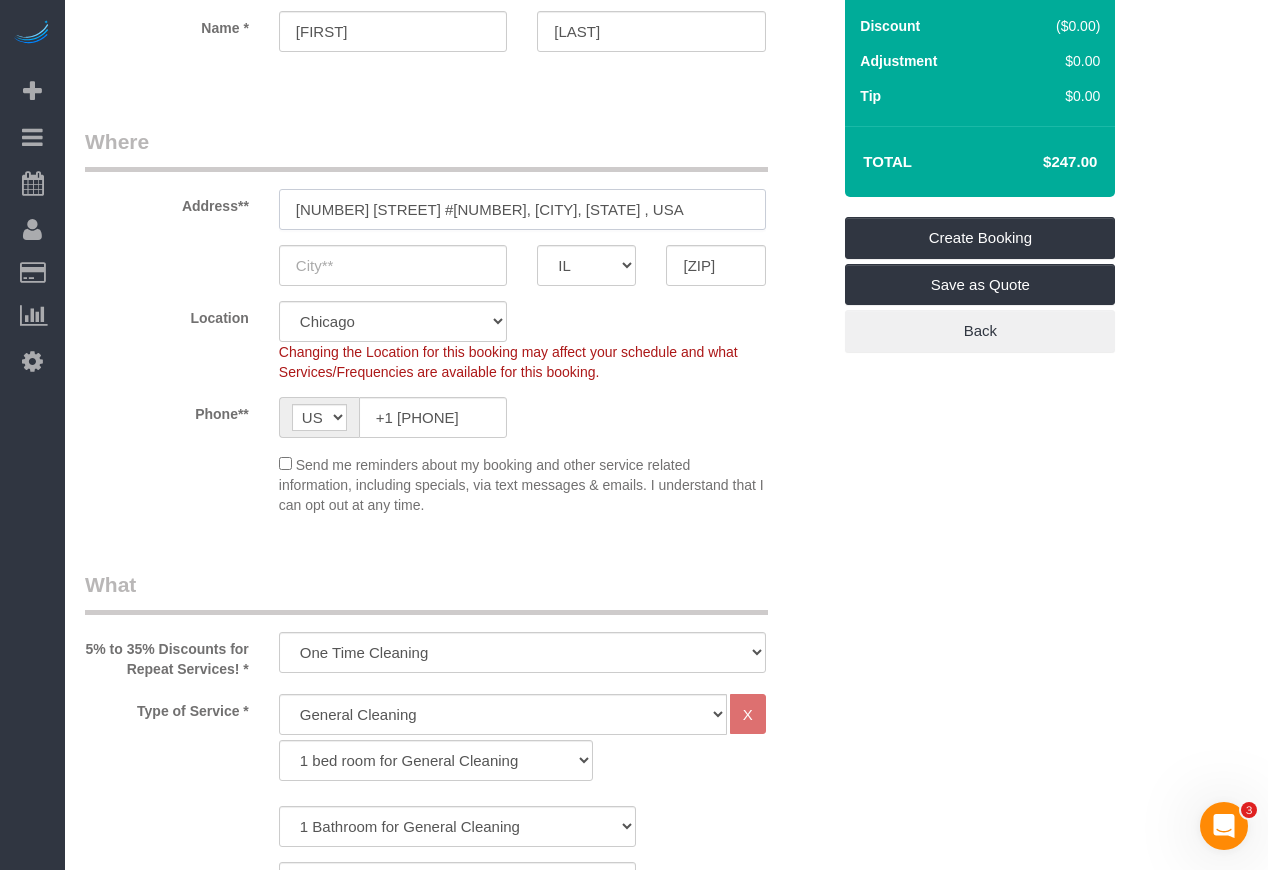 click on "139 Ashland Ave #104, Evanston, IL , USA" at bounding box center (522, 209) 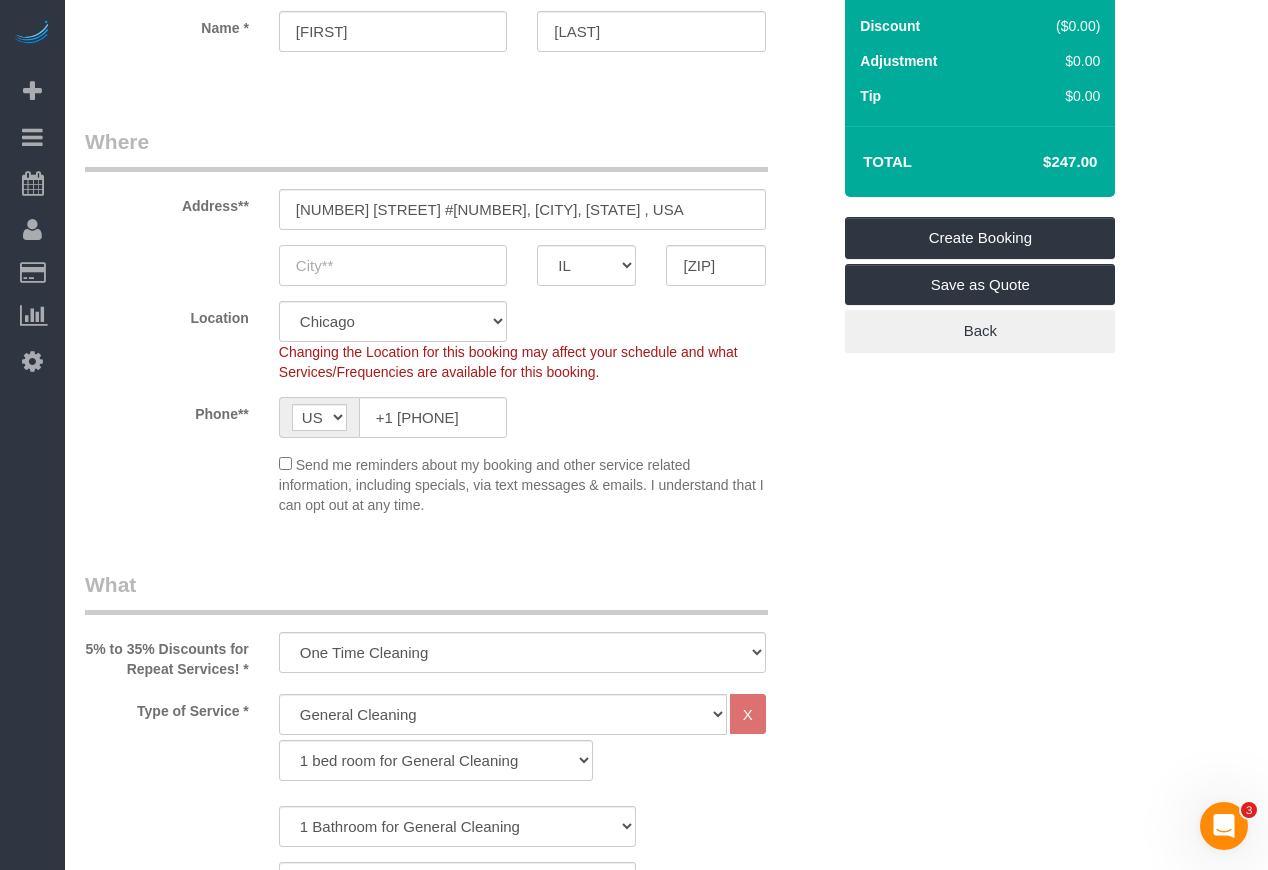 click at bounding box center [393, 265] 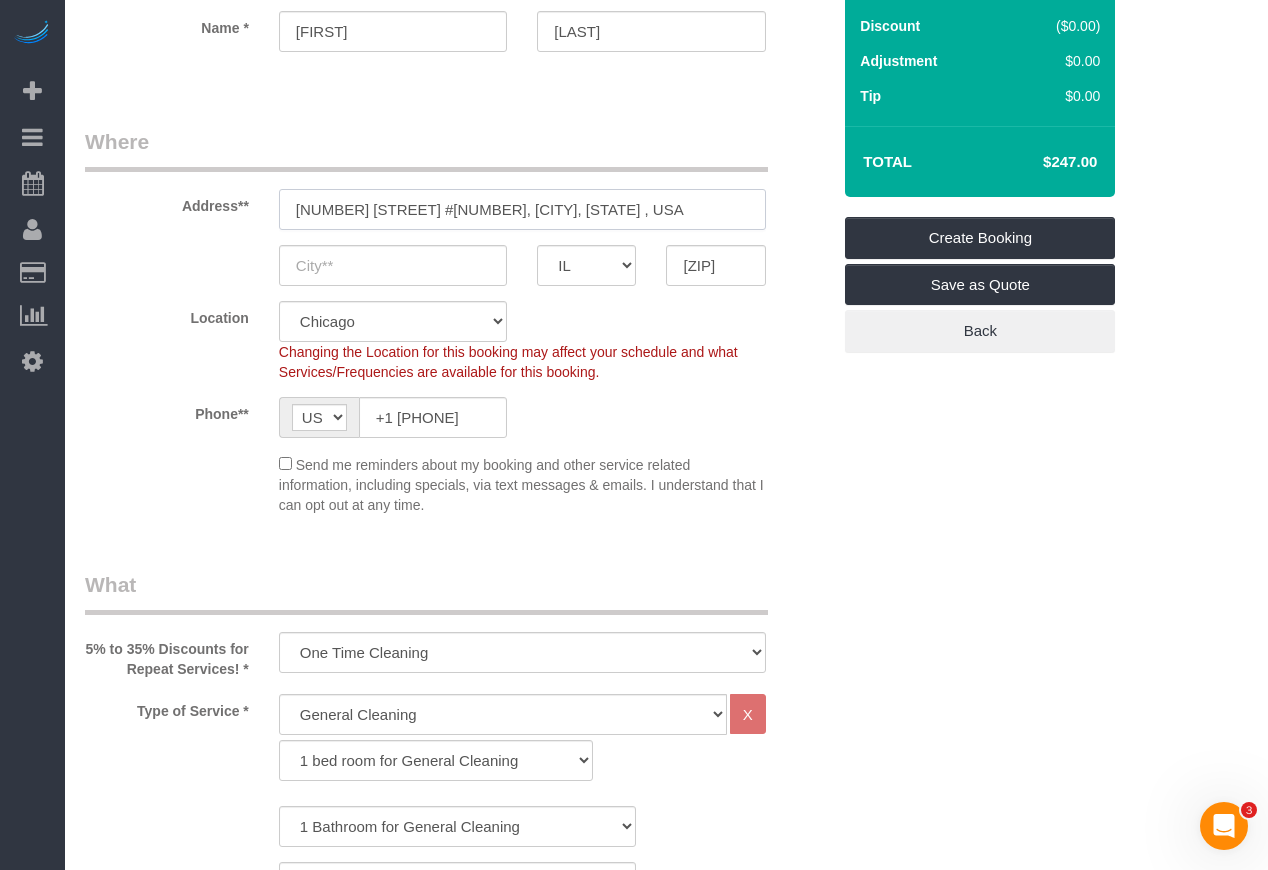 click on "139 Ashland Ave #104, Evanston, IL , USA" at bounding box center (522, 209) 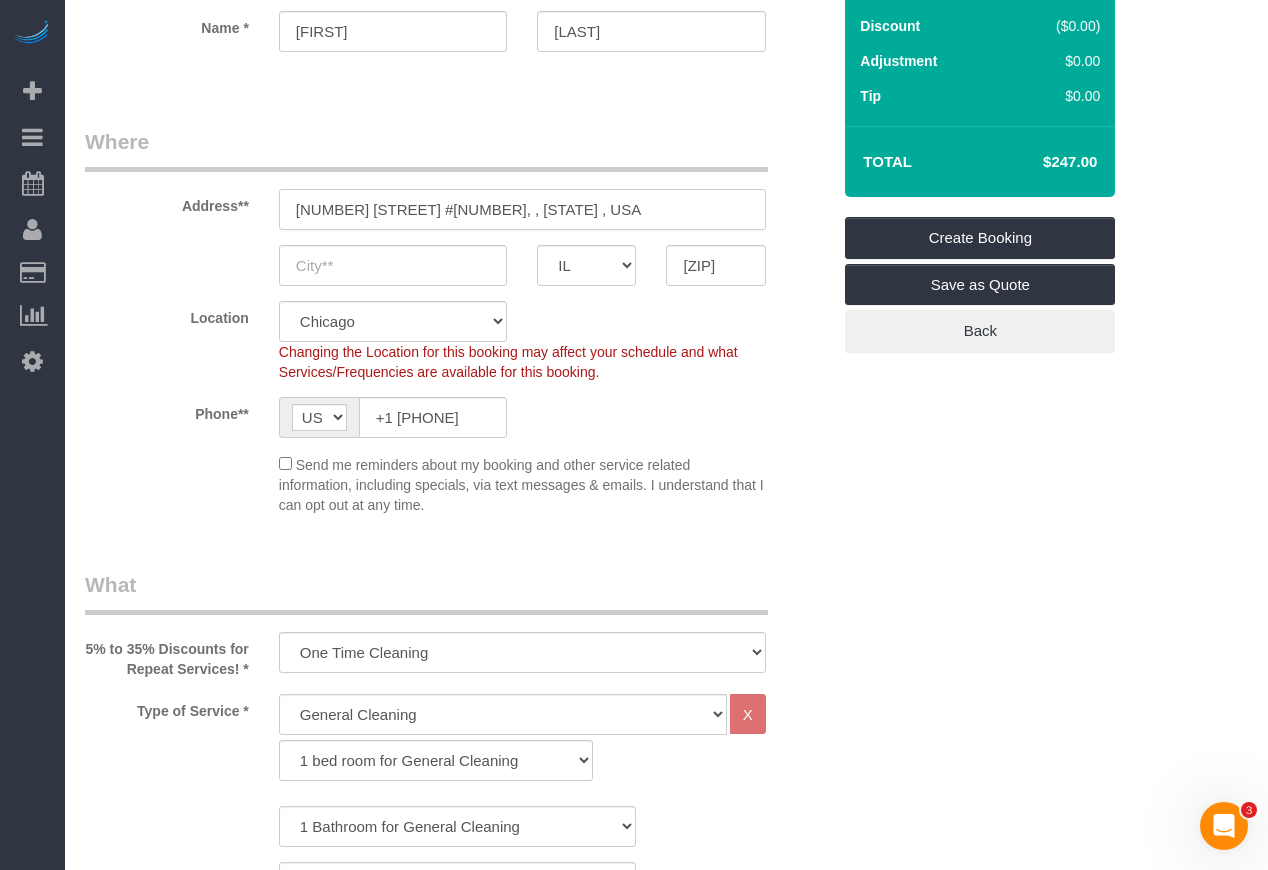 type on "139 Ashland Ave #104, , IL , USA" 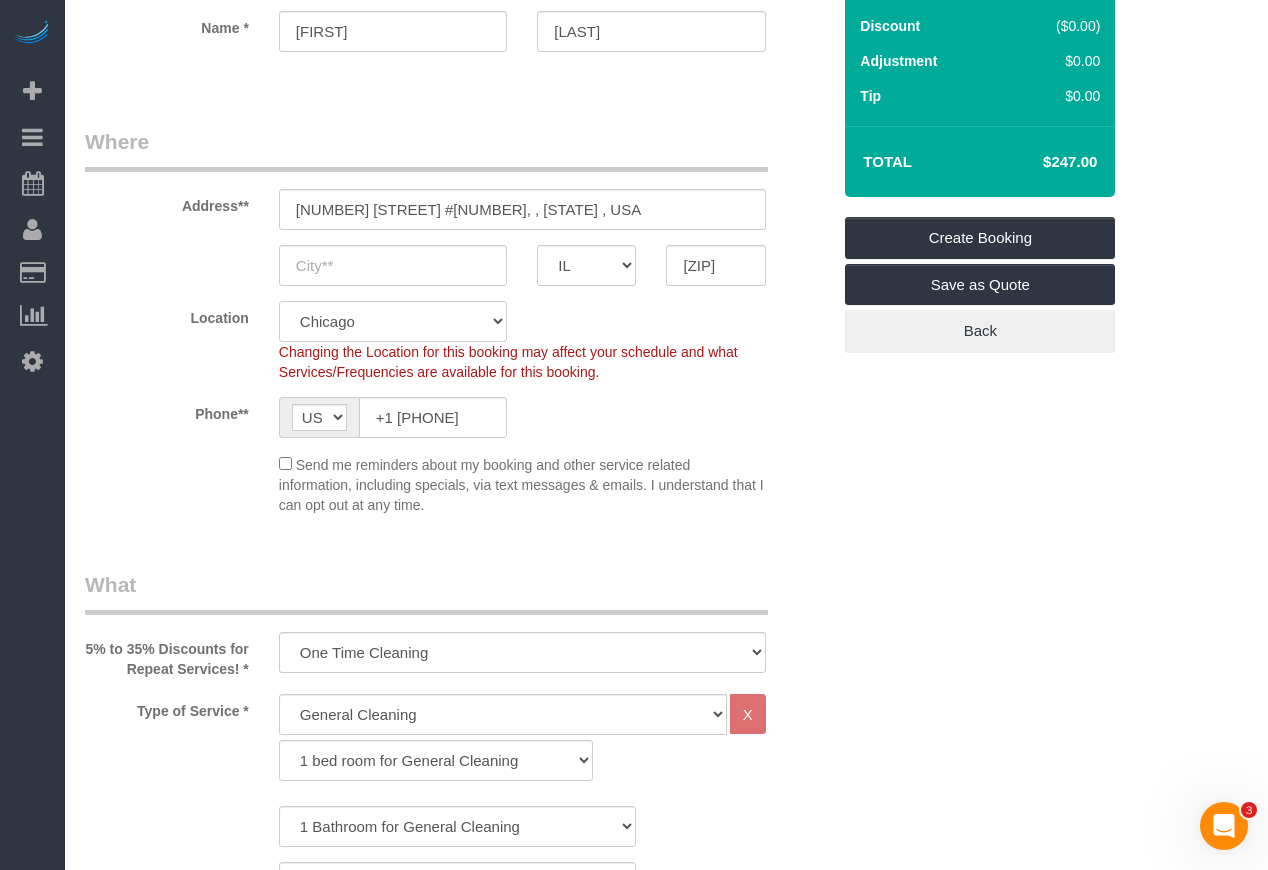 click on "Chicago Evanston Skokie Northwest Western" 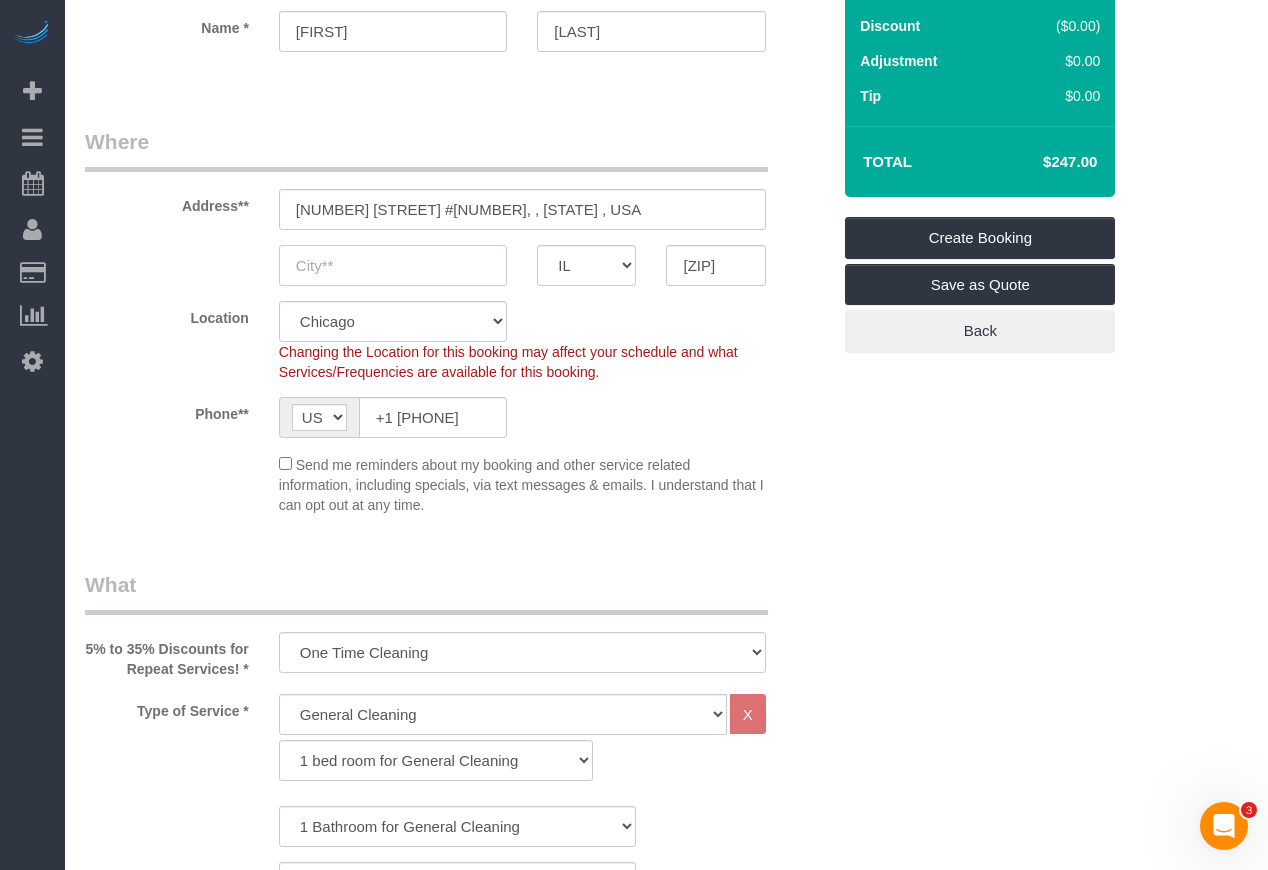 click at bounding box center [393, 265] 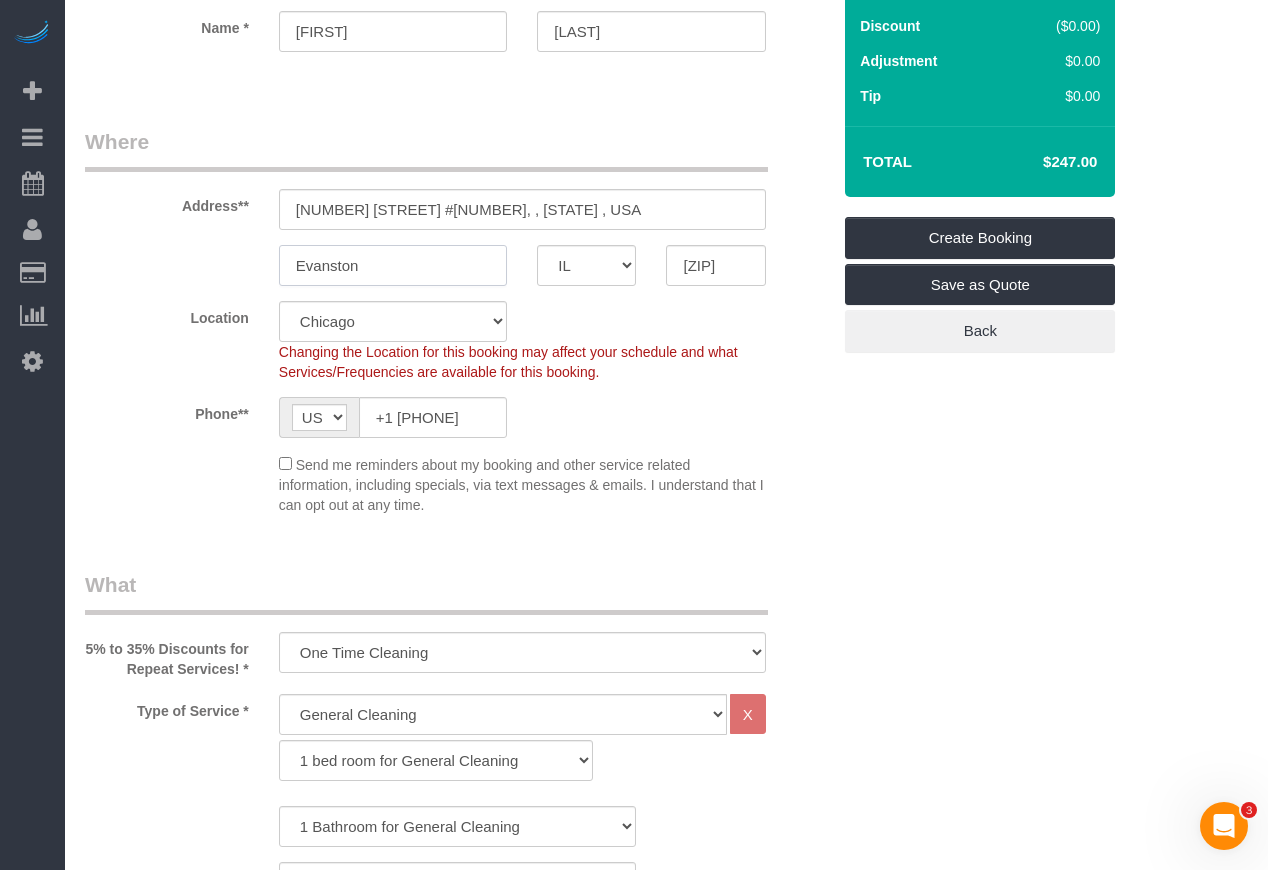 type on "Evanston" 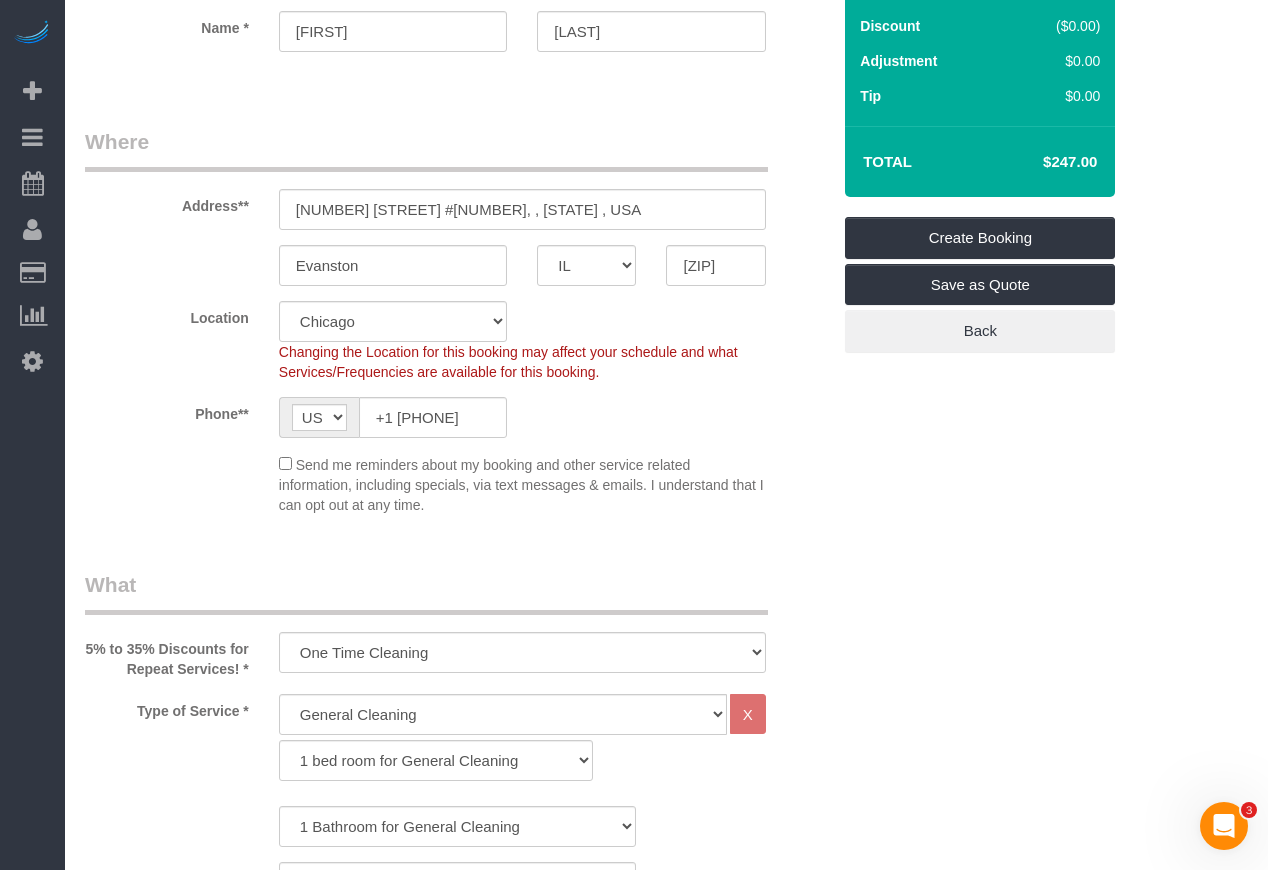 click on "Location
Chicago Evanston Skokie Northwest Western
Changing the Location for this booking may affect your schedule and what
Services/Frequencies are available for this booking.
Phone**
AF AL DZ AD AO AI AQ AG AR AM AW AU AT AZ BS BH BD BB BY BE BZ BJ BM BT BO BA BW BR GB IO BN BG BF BI KH CM CA CV BQ KY CF TD CL CN CX CC CO KM CD CG CK CR HR CU CW CY CZ CI DK DJ DM DO TL EC EG SV GQ ER EE ET FK FO FJ FI FR GF PF TF GA GM GE DE GH GI GR GL GD GP GU GT GG GN GW GY HT HN HK HU IS IN ID IR IQ IE IM IL IT JM JP JE JO KZ KE KI KP KR KW KG LA LV LB LS LR LY LI LT LU MO MK MG MW MY MV ML MT MH MQ MR MU YT MX FM MD MC MN ME MS MA MZ MM NA NR NP NL NC NZ NI NE NG NU NF MP NO OM PK PW PS PA PG PY PE PH PN PL PT PR QA RO RU RW RE AS WS SM ST SA SN RS SC SL SG SK SI SB SO ZA GS SS ES LK BL SH KN LC SX MF PM VC SD SR SJ SZ SE CH SY TW TJ TZ TH TG TK TO TT TN TR TM TC TV UM UG UA AE US UY UZ VU VA VE VN VG VI WF EH" 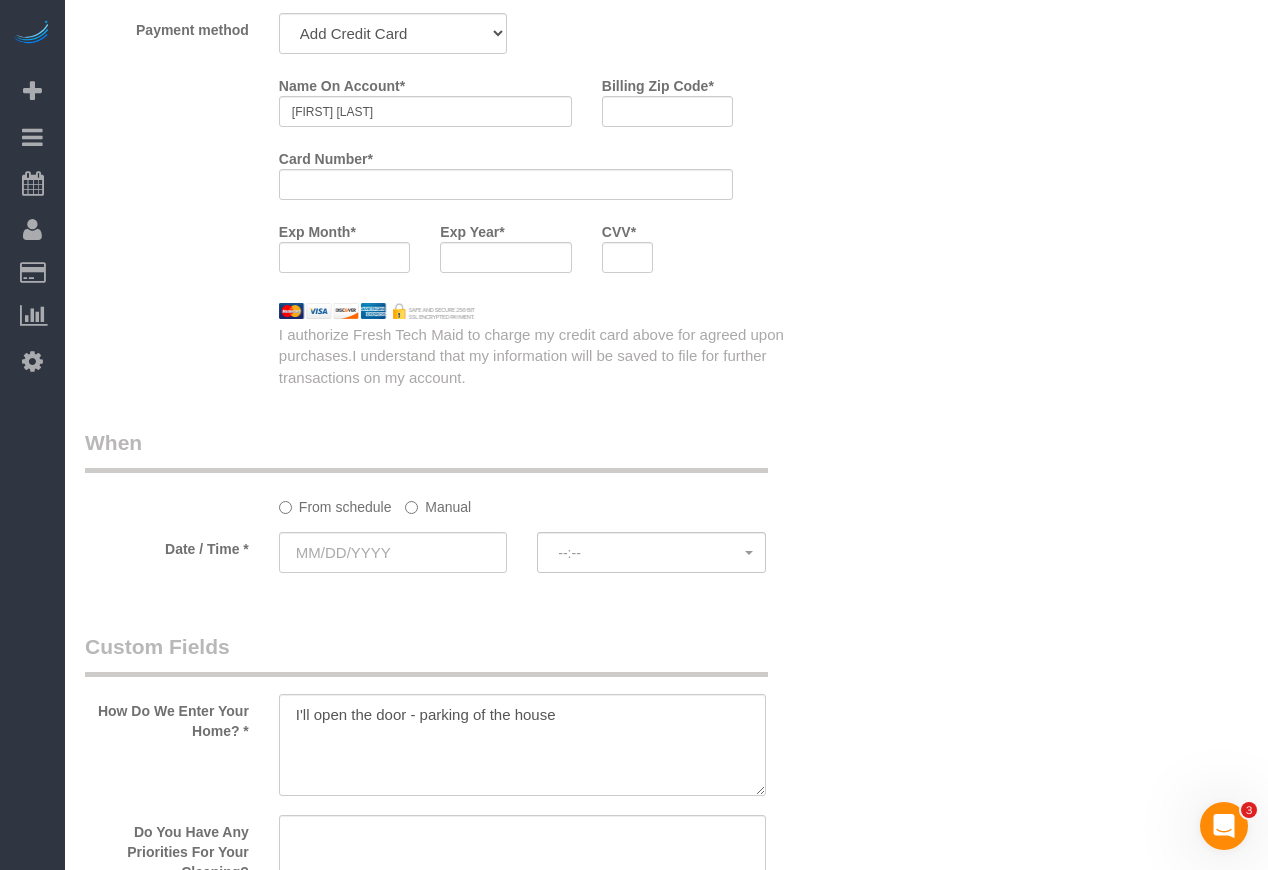 scroll, scrollTop: 2400, scrollLeft: 0, axis: vertical 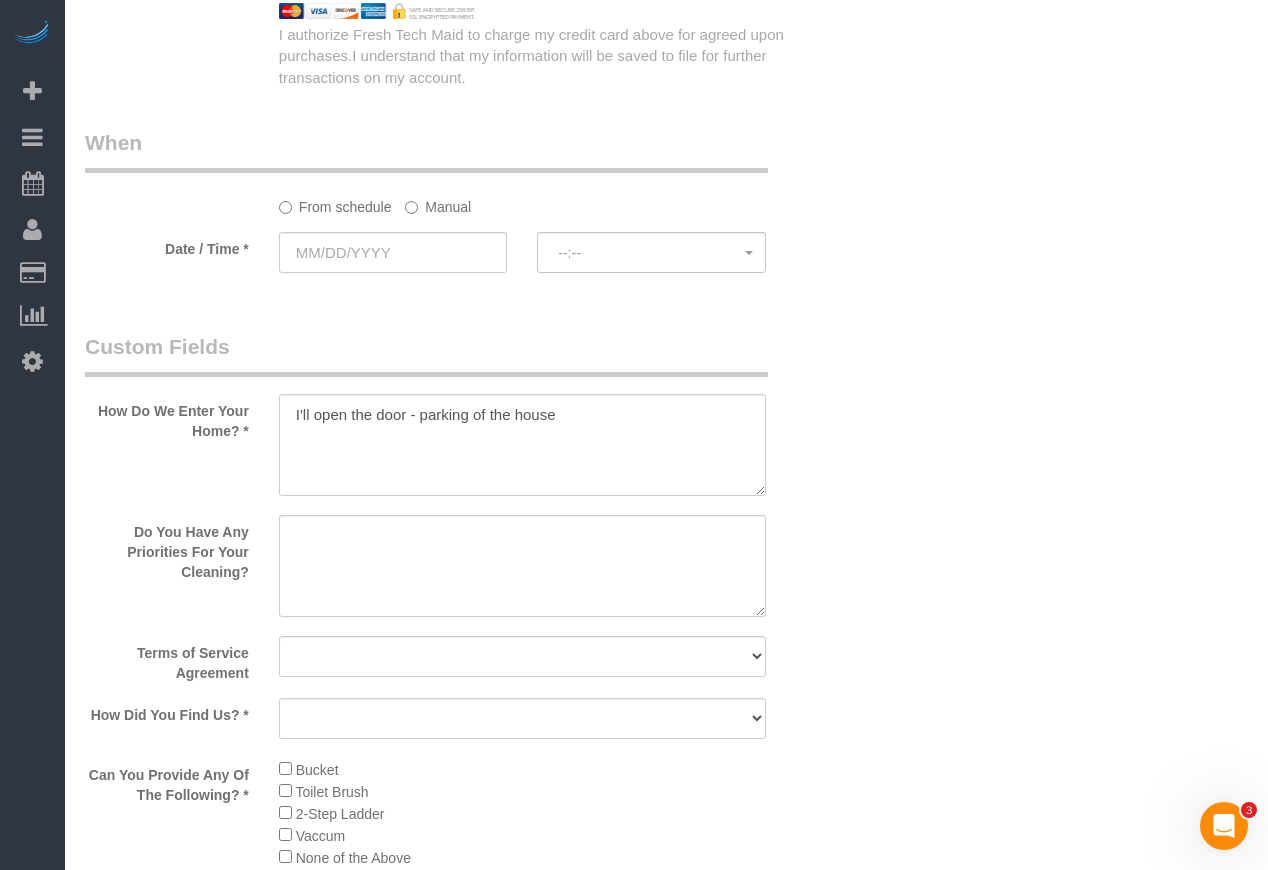 click on "Manual" 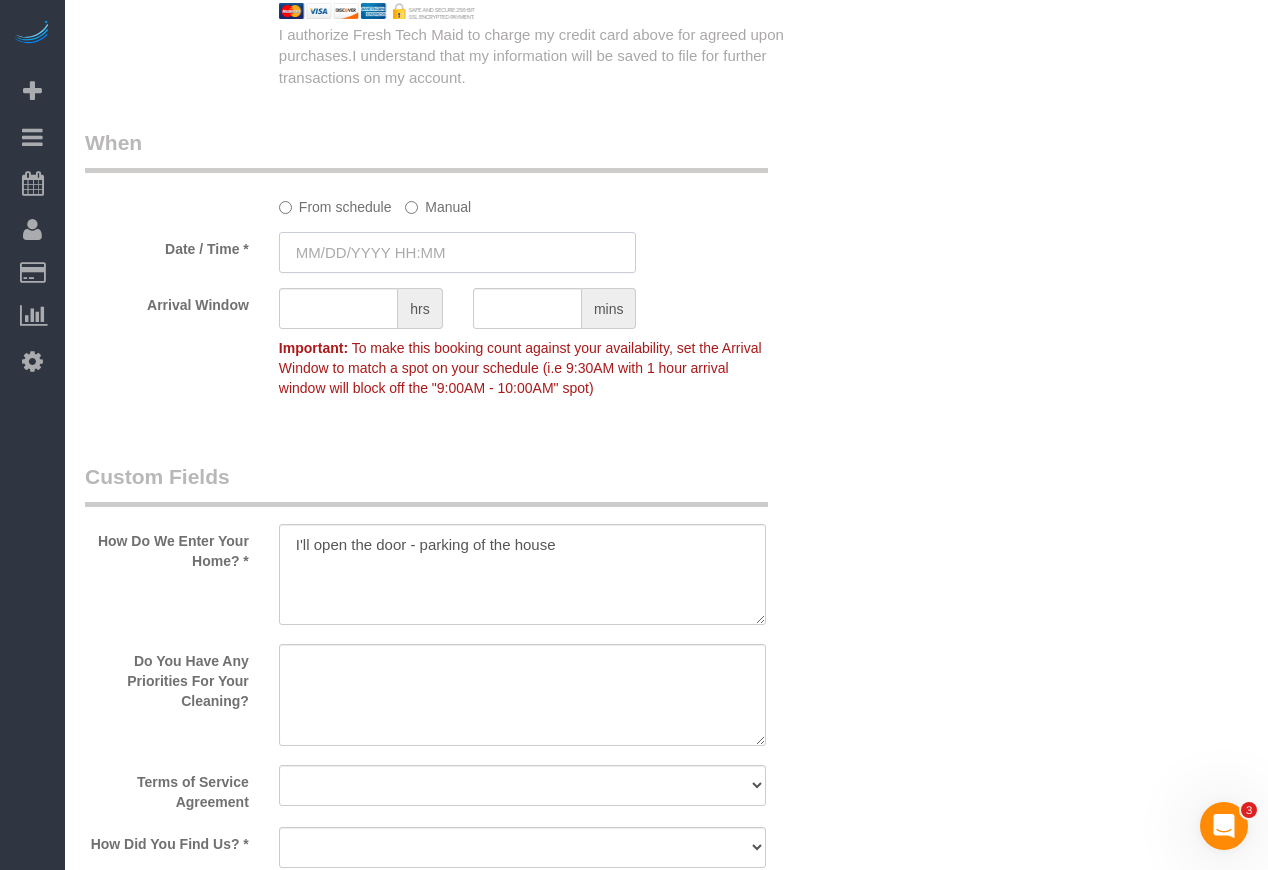 click at bounding box center [458, 252] 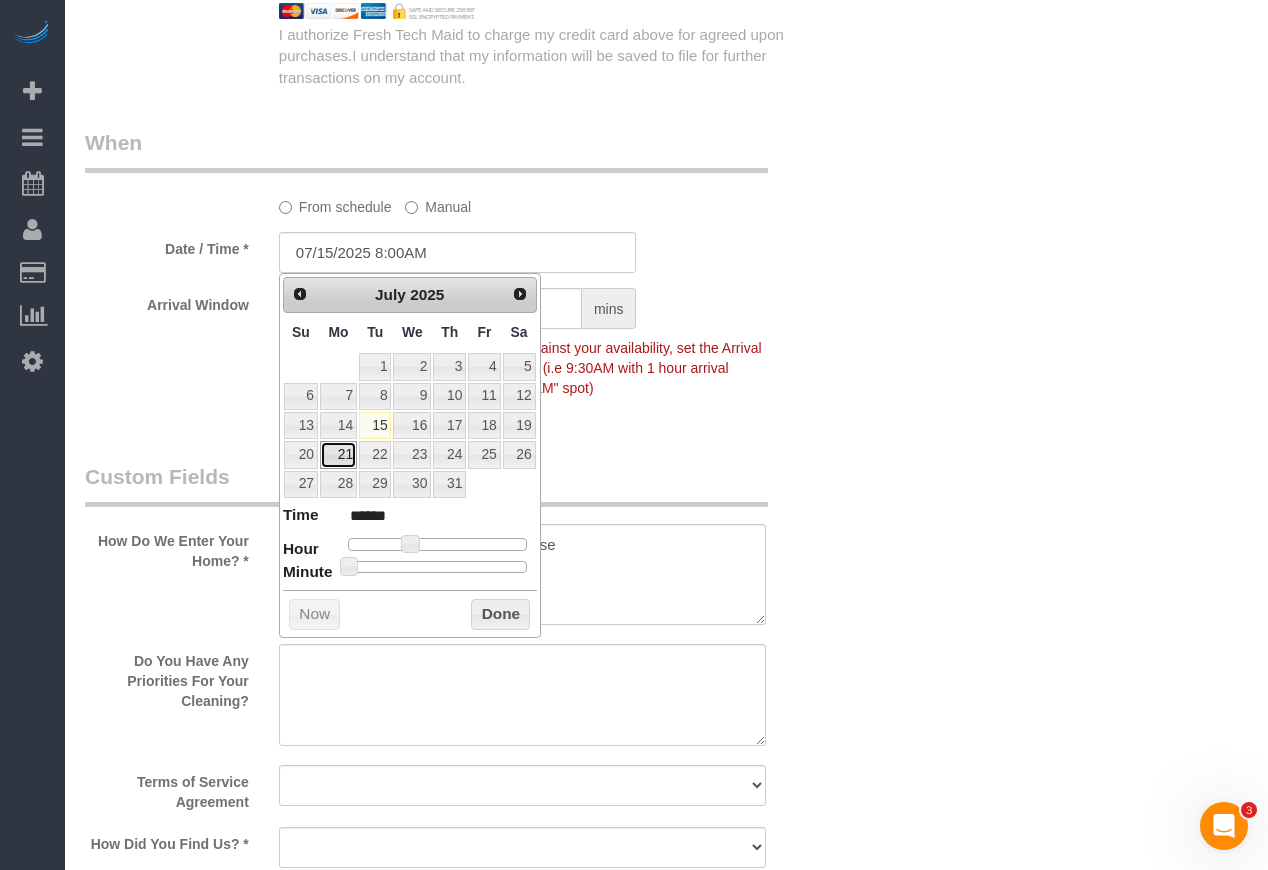 click on "21" at bounding box center (338, 454) 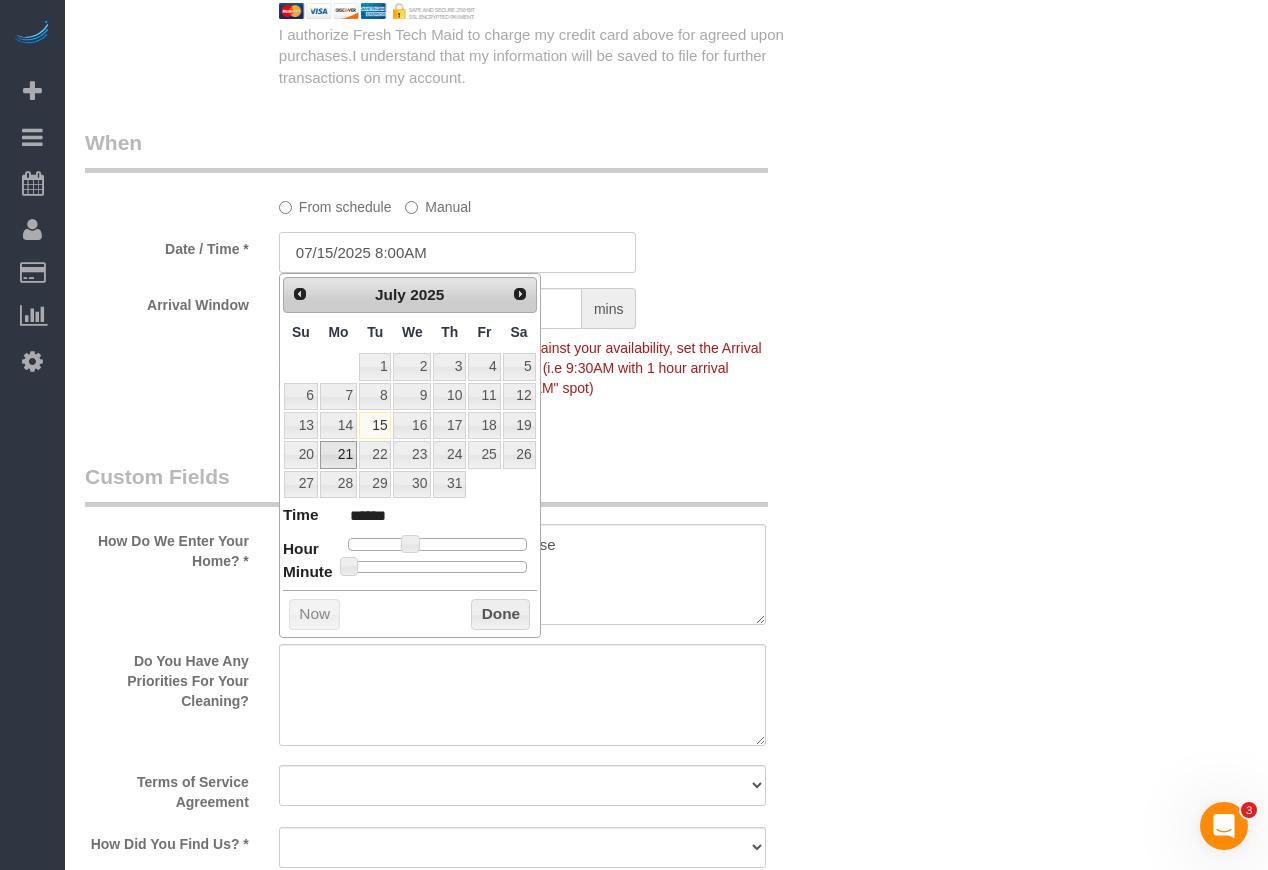 type on "07/21/2025 8:00AM" 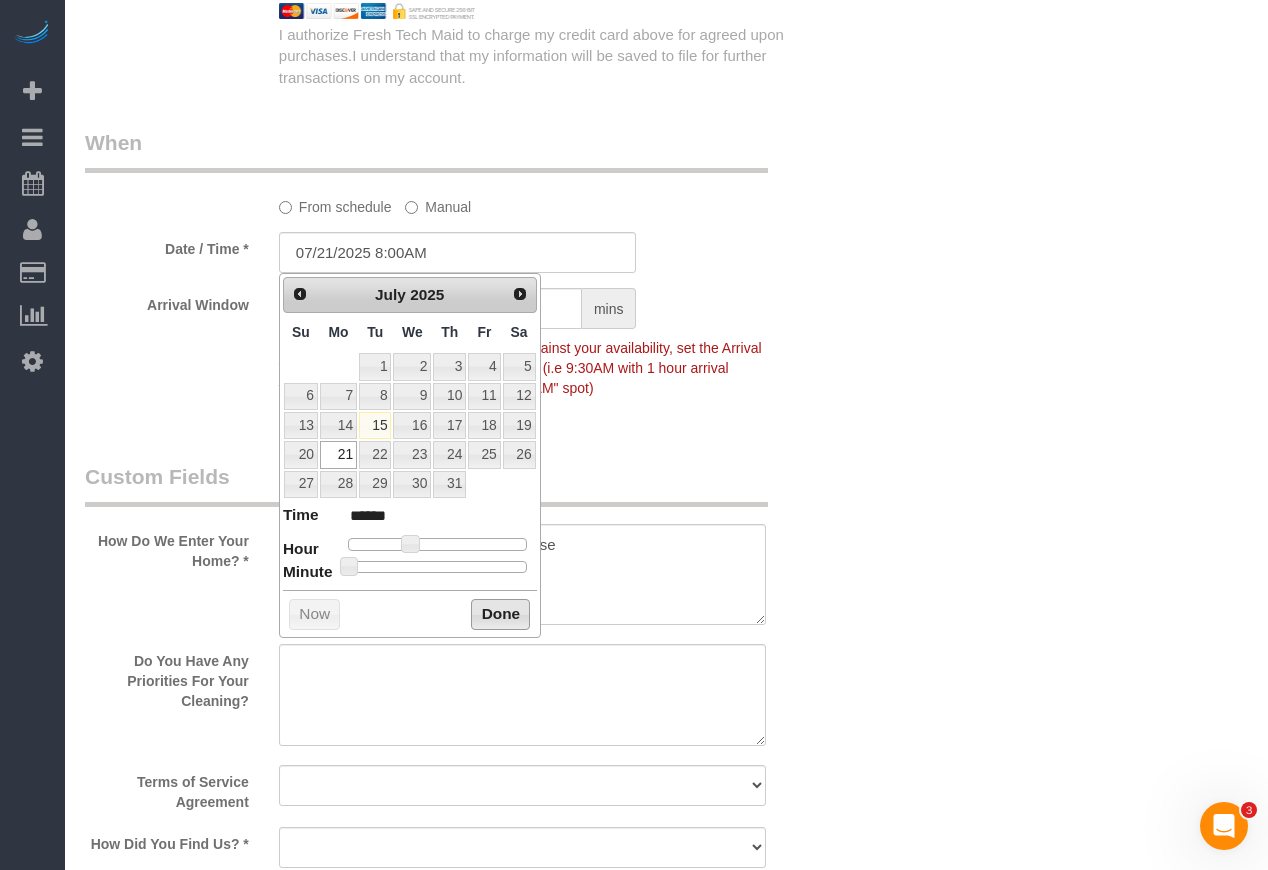 click on "Done" at bounding box center (500, 615) 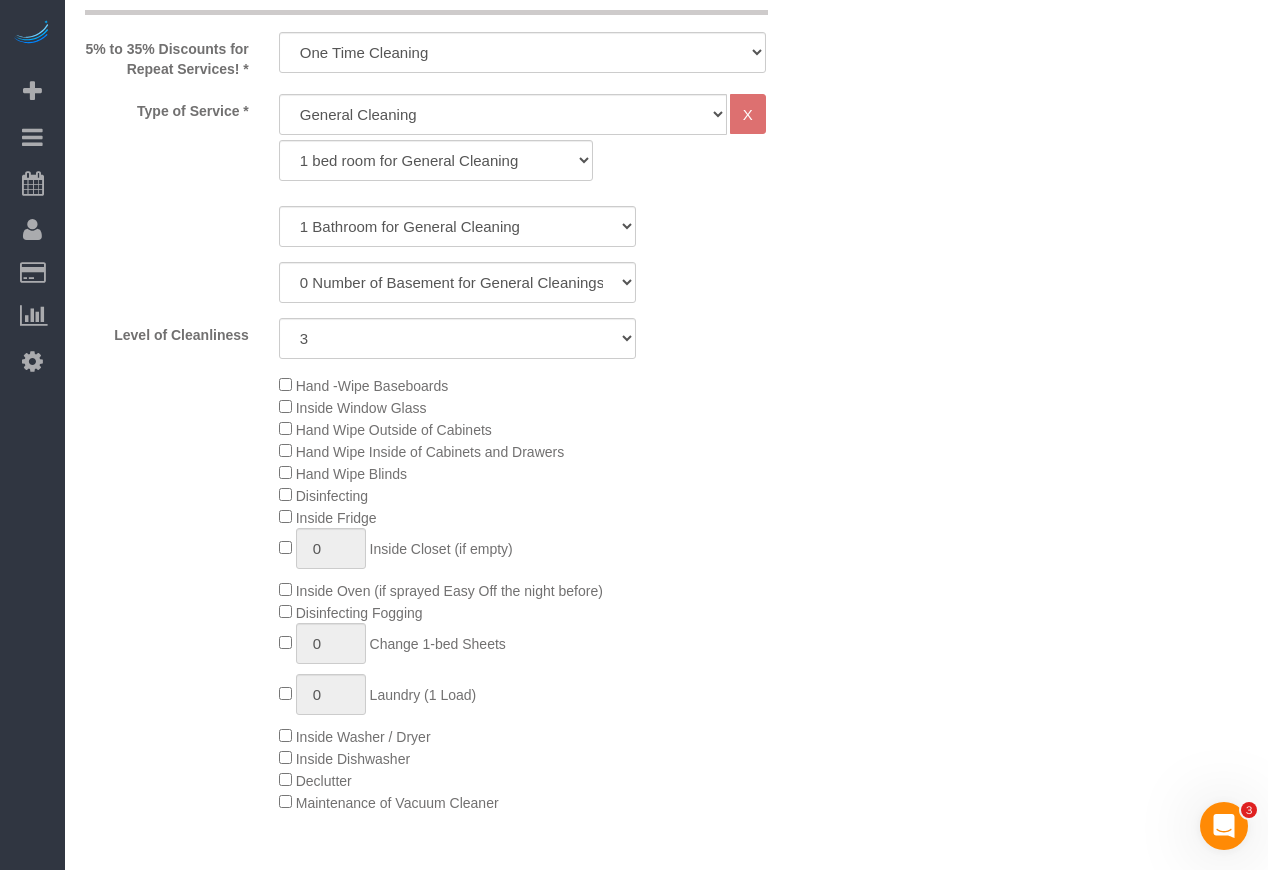 scroll, scrollTop: 0, scrollLeft: 0, axis: both 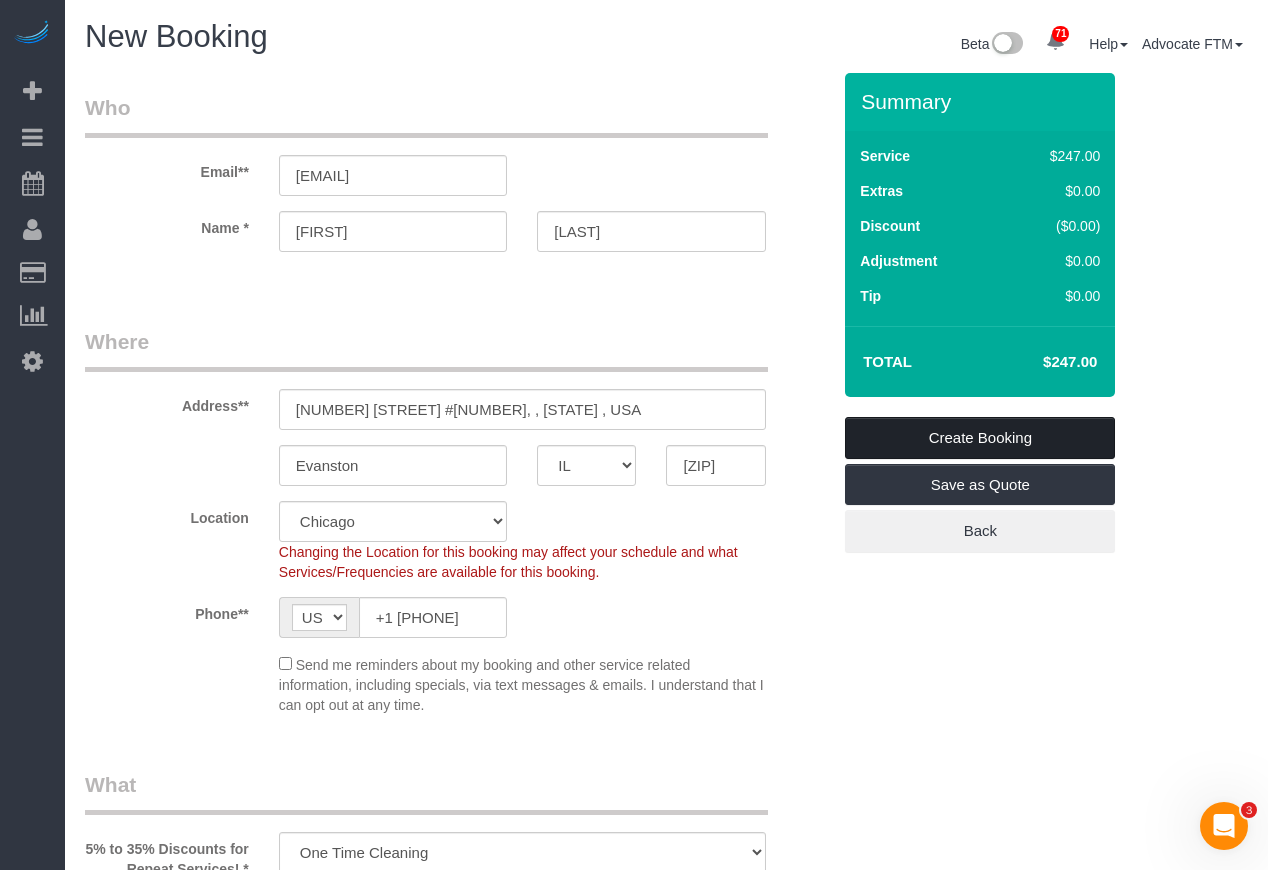 click on "Create Booking" at bounding box center (980, 438) 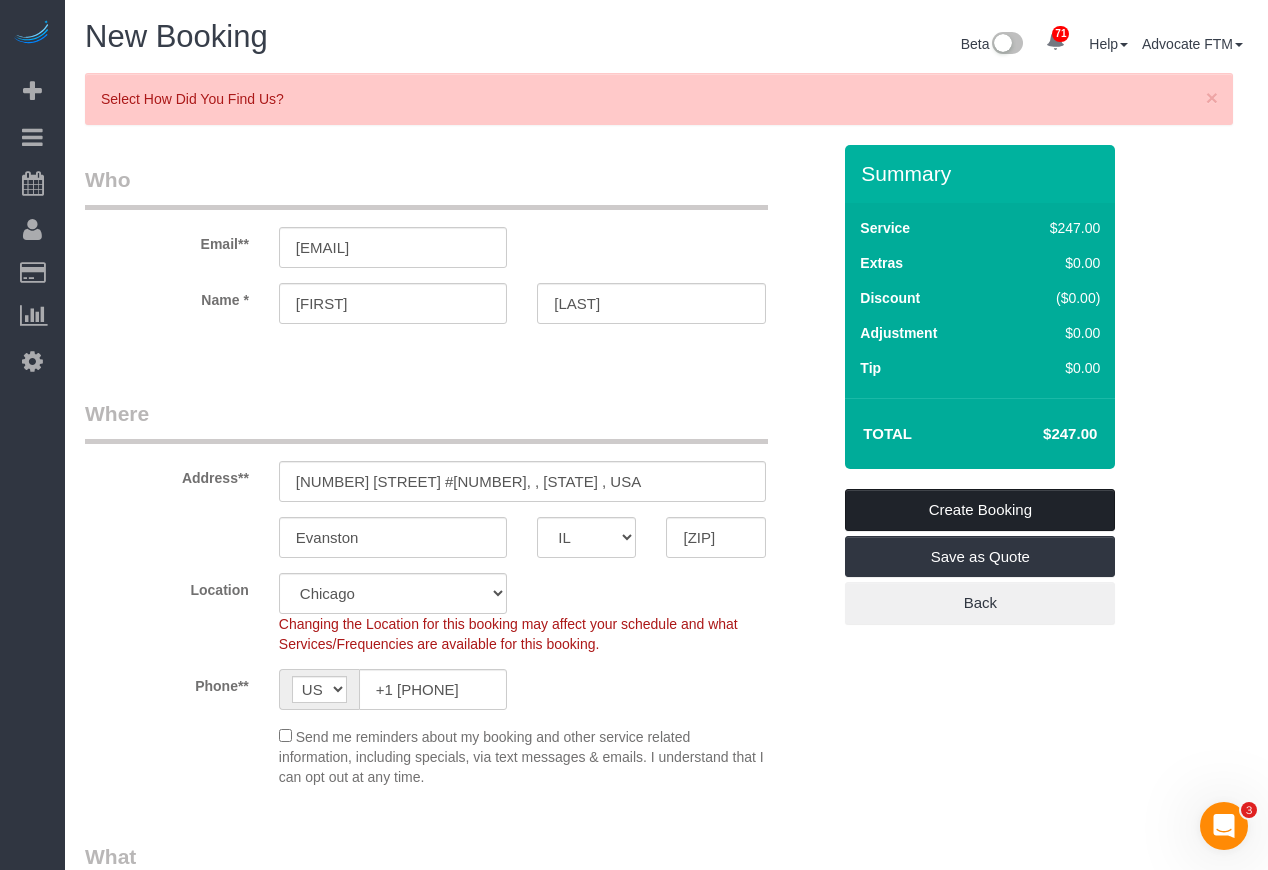 scroll, scrollTop: 2969, scrollLeft: 0, axis: vertical 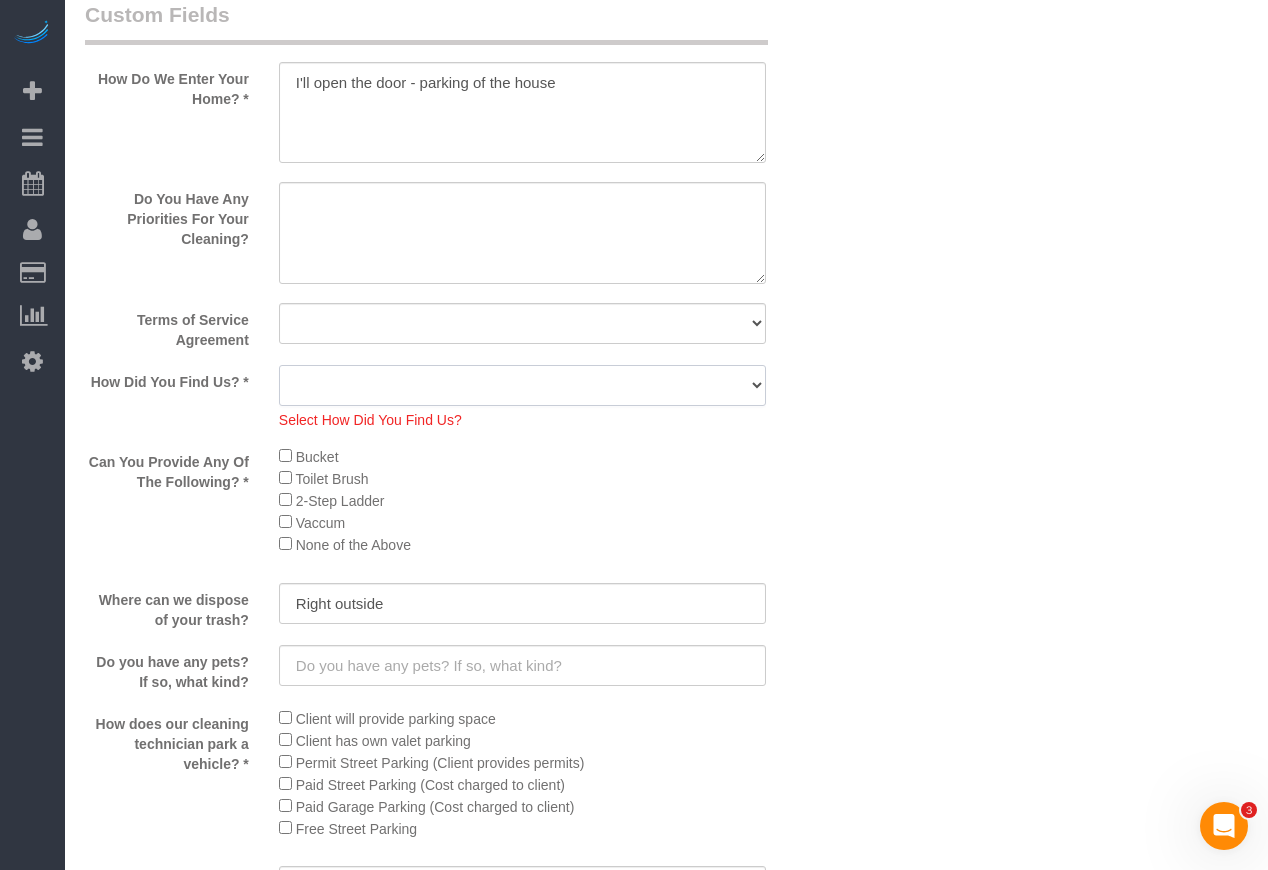 click on "Yelp Google Facebook Pinterest Alternative Social Media SMS Message Email Best Pick Report Referral Angie's List Returning Customer Gift Card Drove By A Location Other" at bounding box center [522, 385] 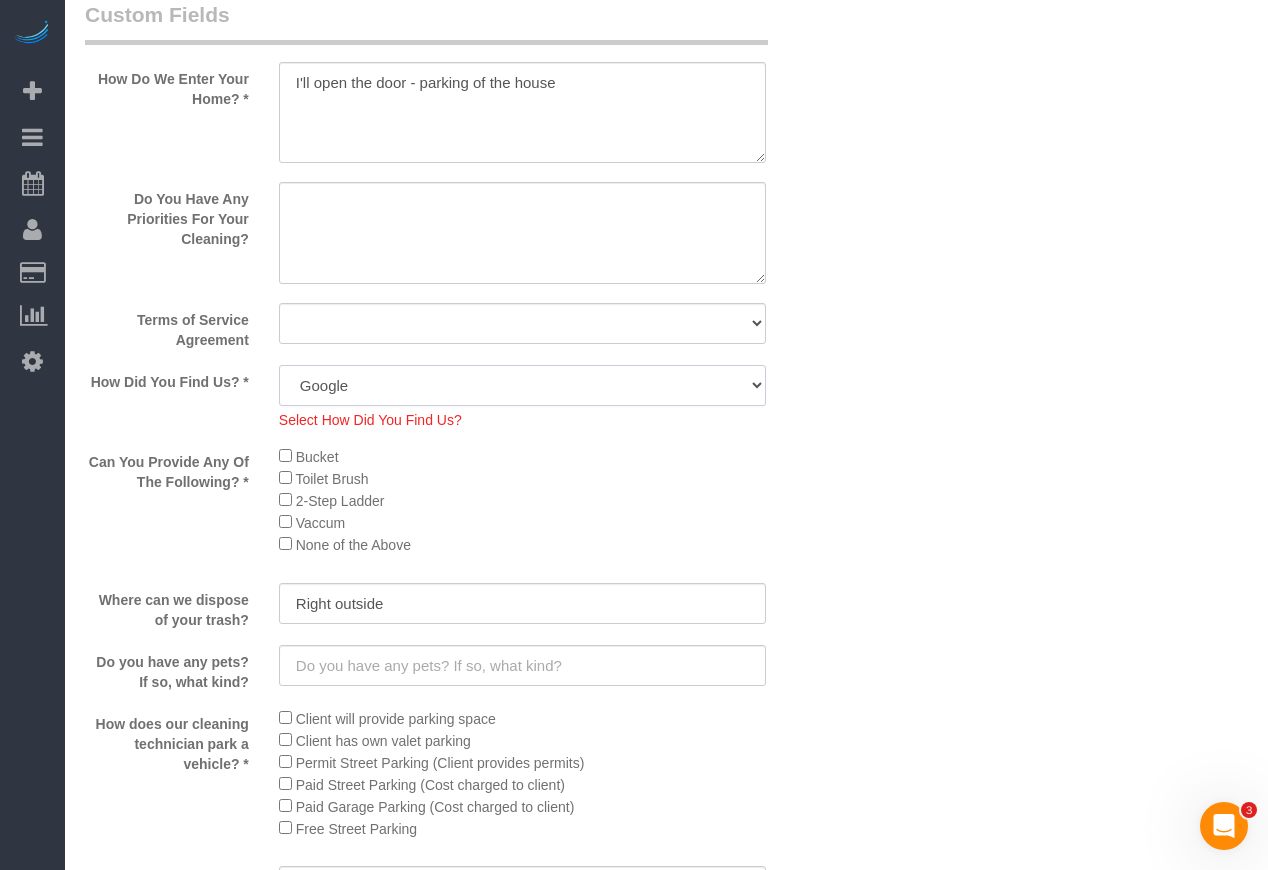 click on "Yelp Google Facebook Pinterest Alternative Social Media SMS Message Email Best Pick Report Referral Angie's List Returning Customer Gift Card Drove By A Location Other" at bounding box center [522, 385] 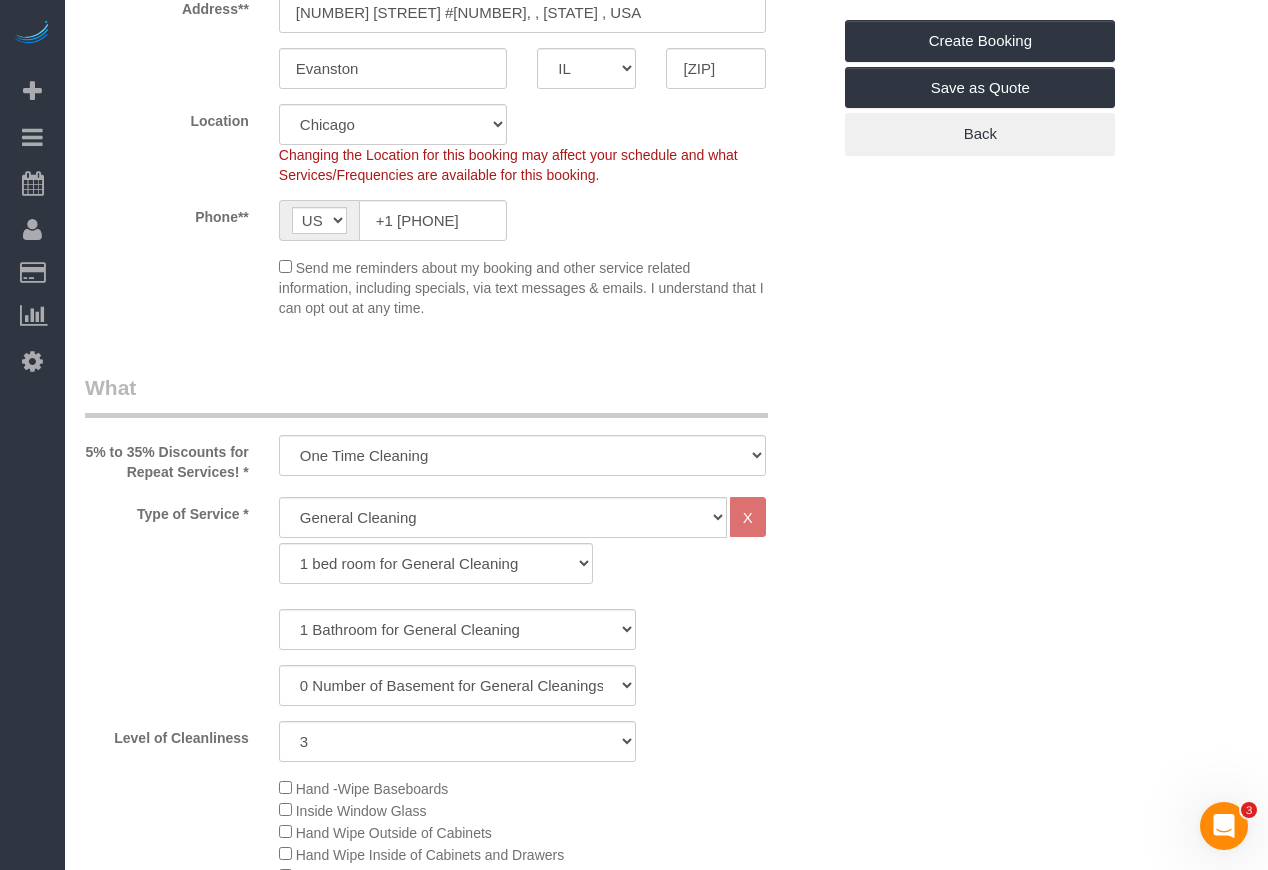 scroll, scrollTop: 0, scrollLeft: 0, axis: both 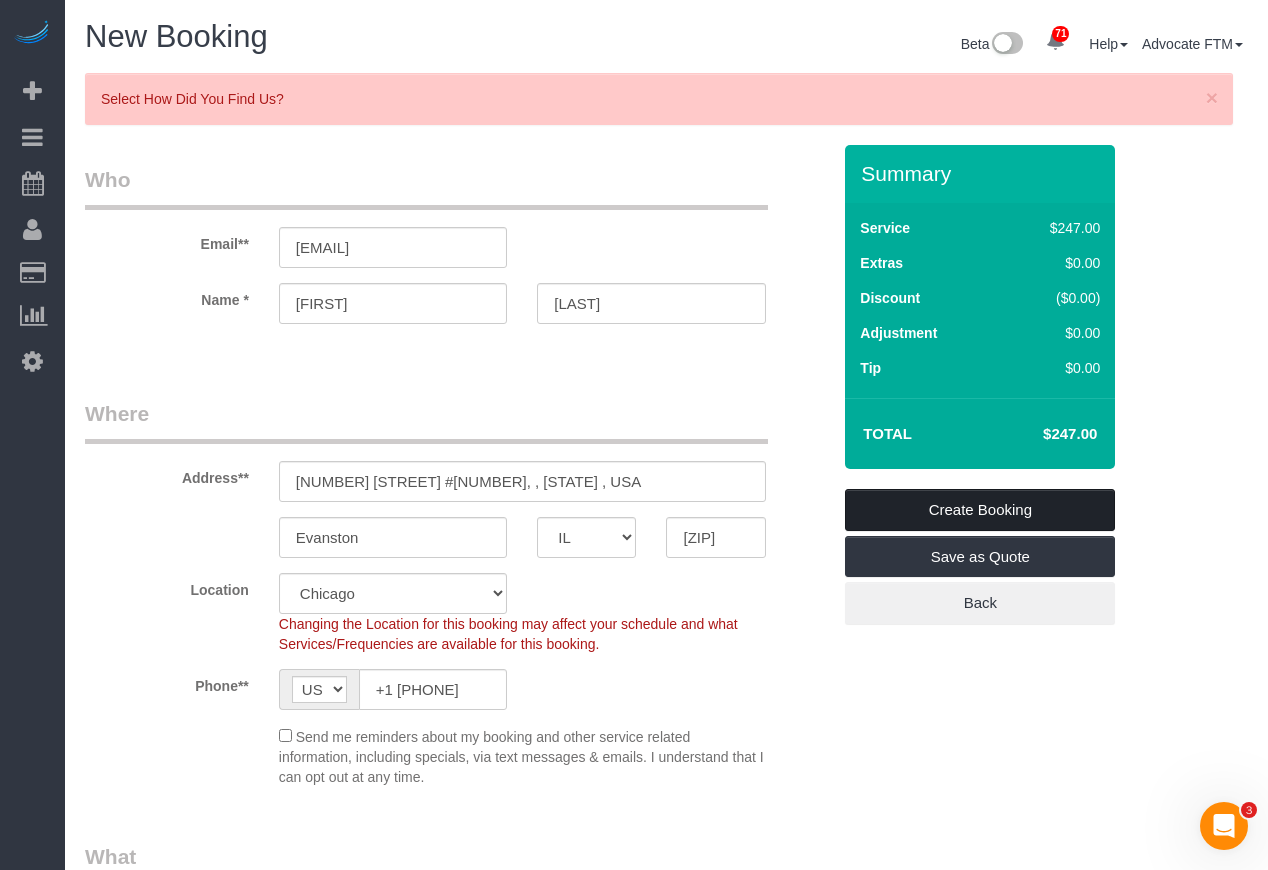 click on "Create Booking" at bounding box center [980, 510] 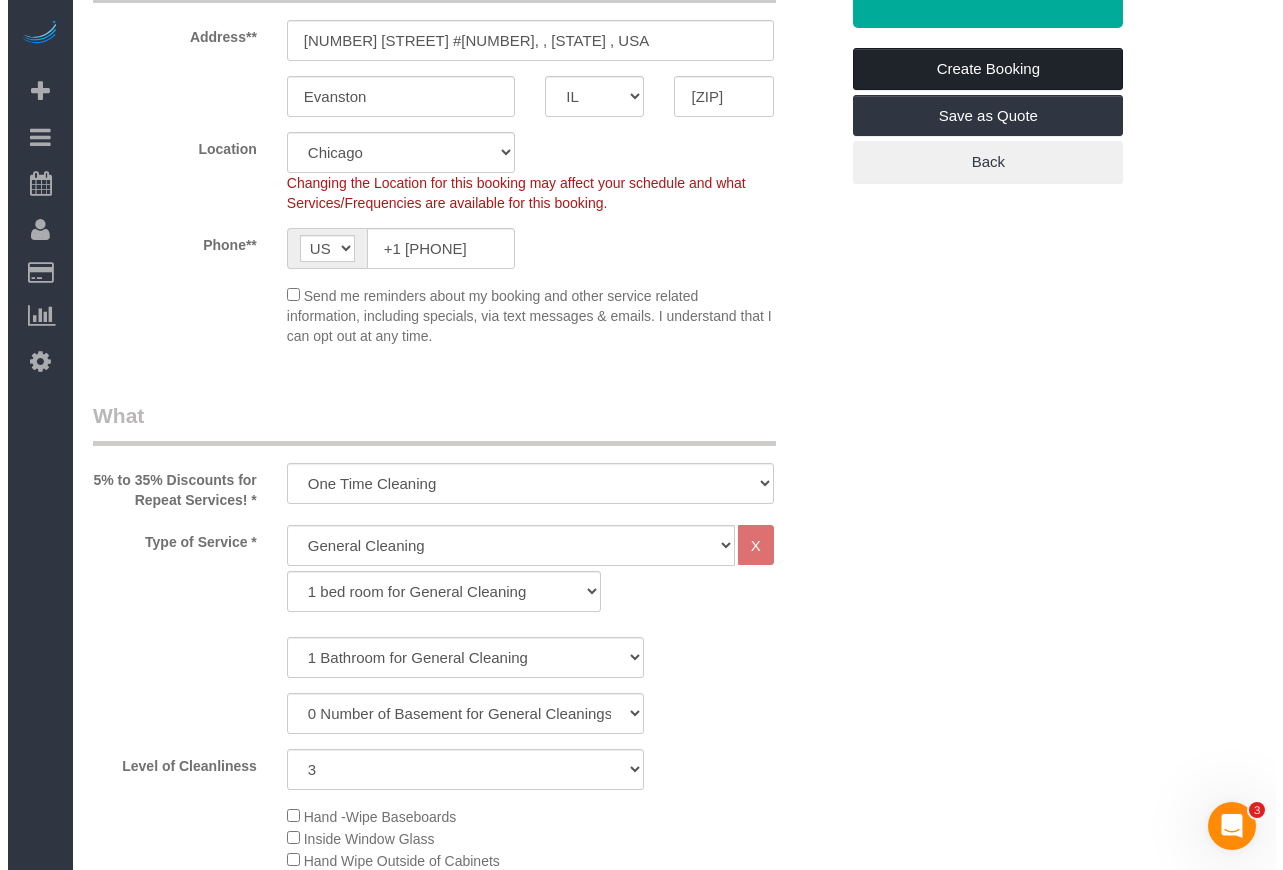 scroll, scrollTop: 0, scrollLeft: 0, axis: both 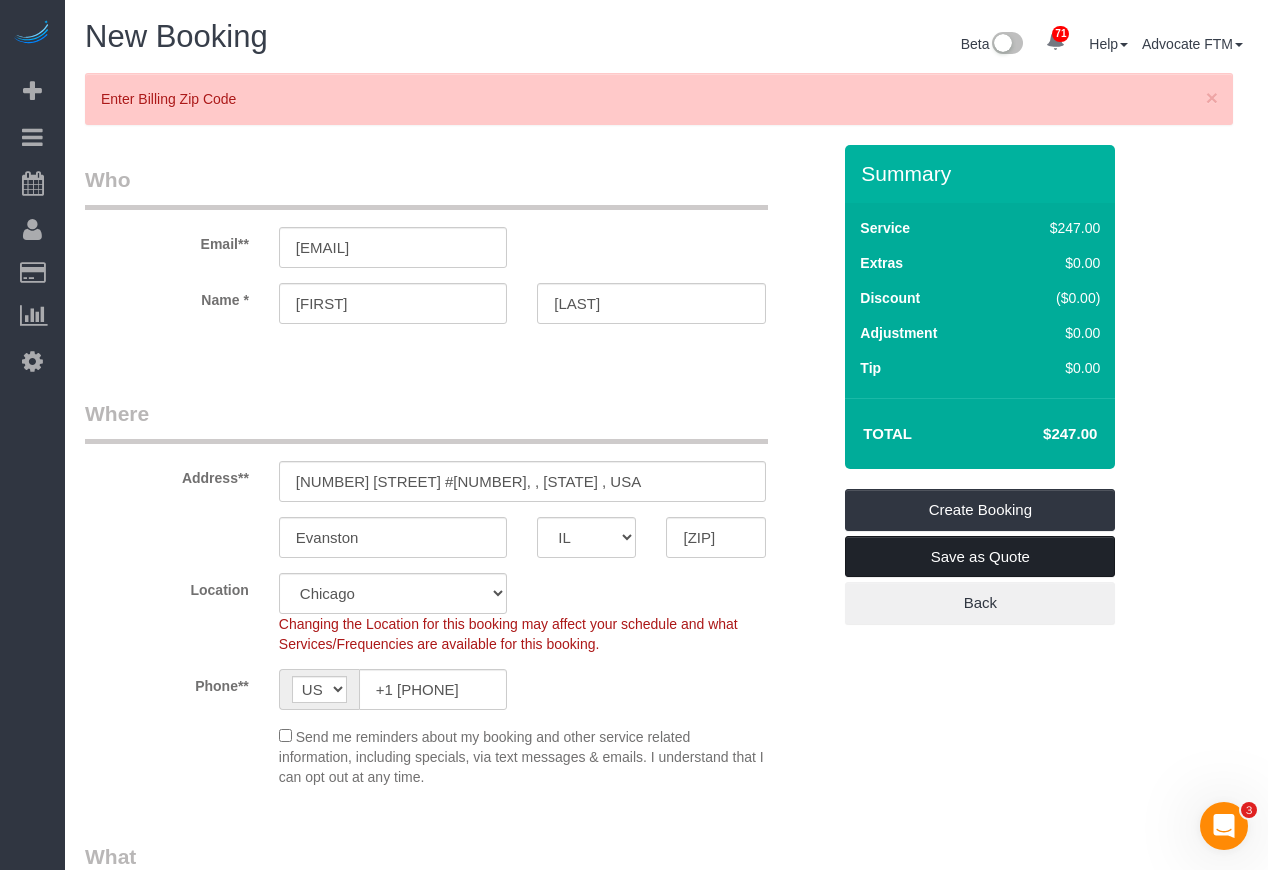 click on "Save as Quote" at bounding box center (980, 557) 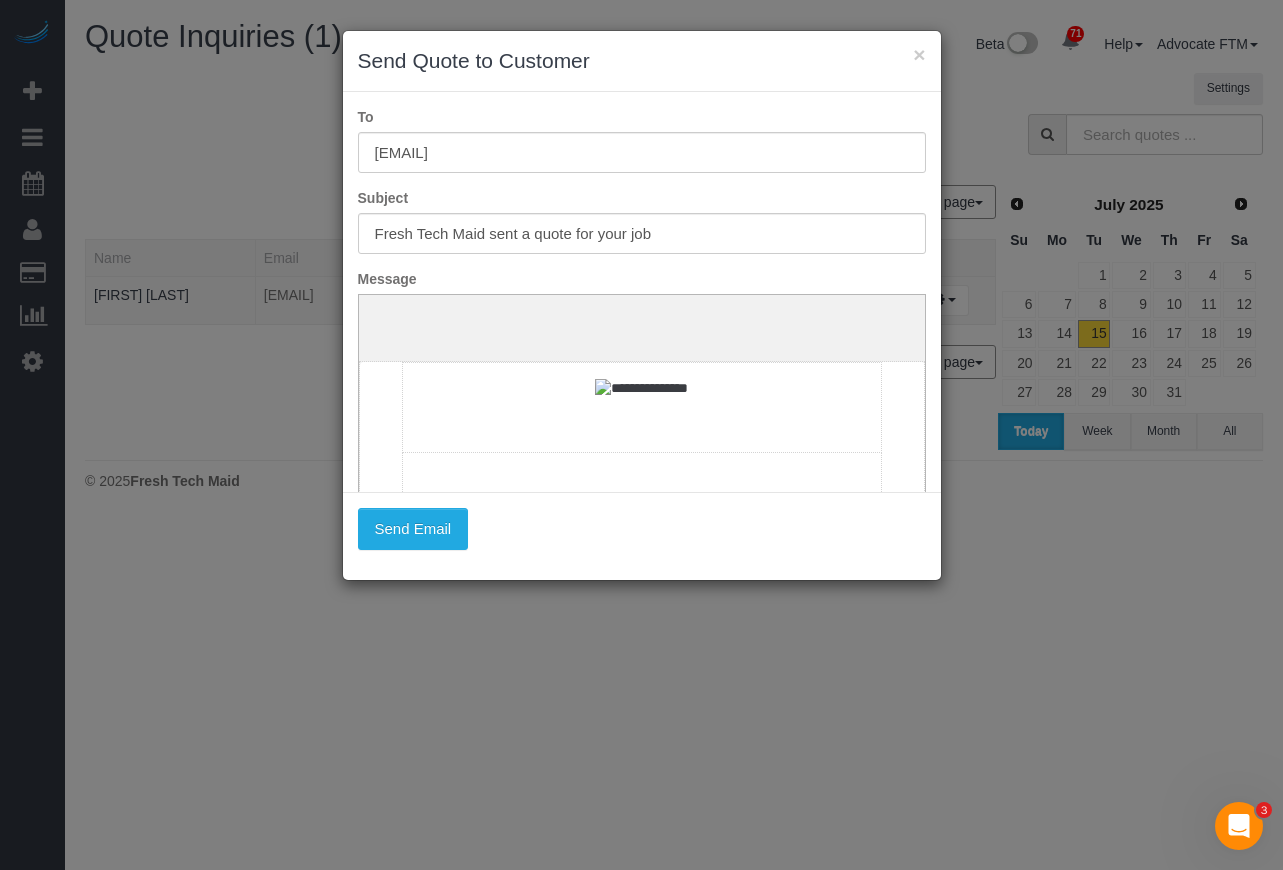 scroll, scrollTop: 0, scrollLeft: 0, axis: both 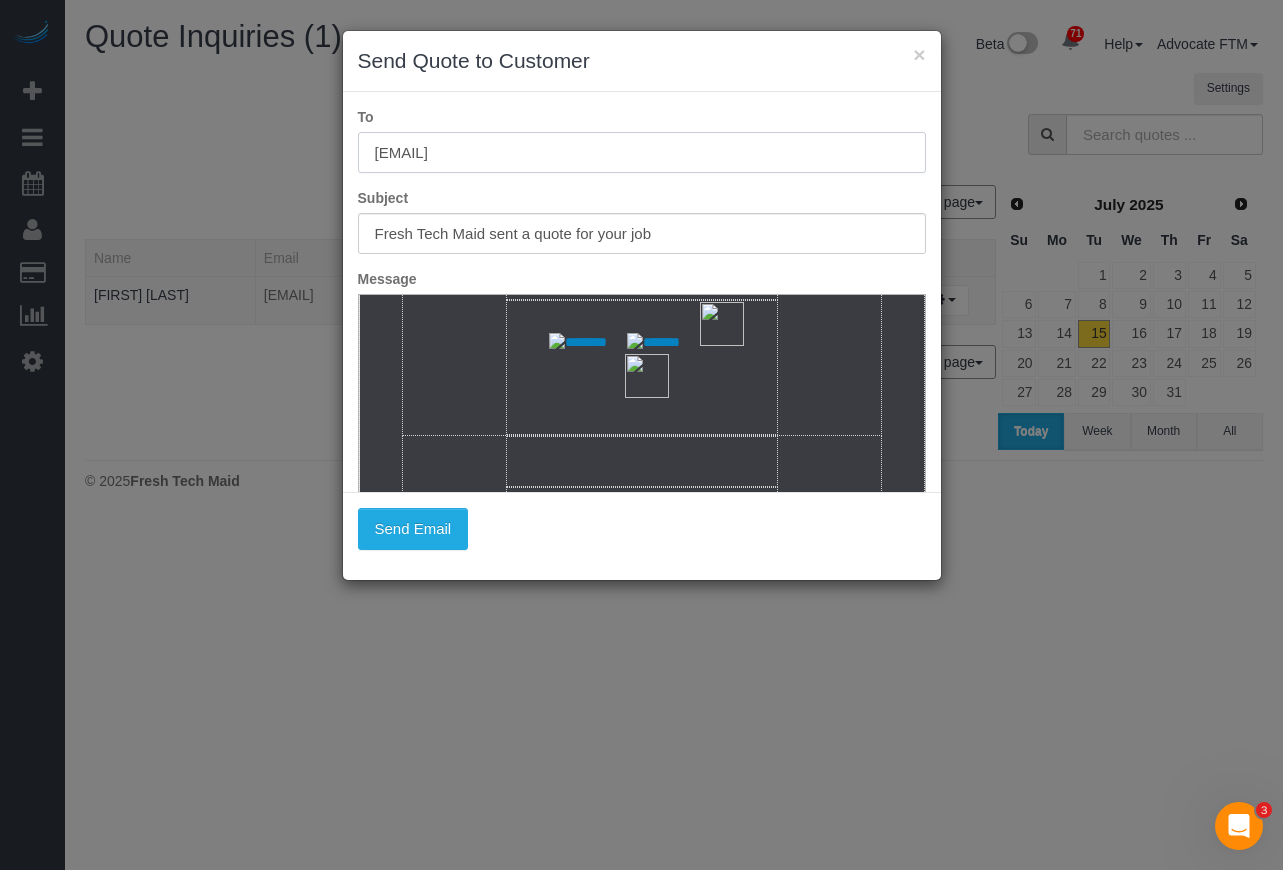 drag, startPoint x: 557, startPoint y: 153, endPoint x: 264, endPoint y: 235, distance: 304.25812 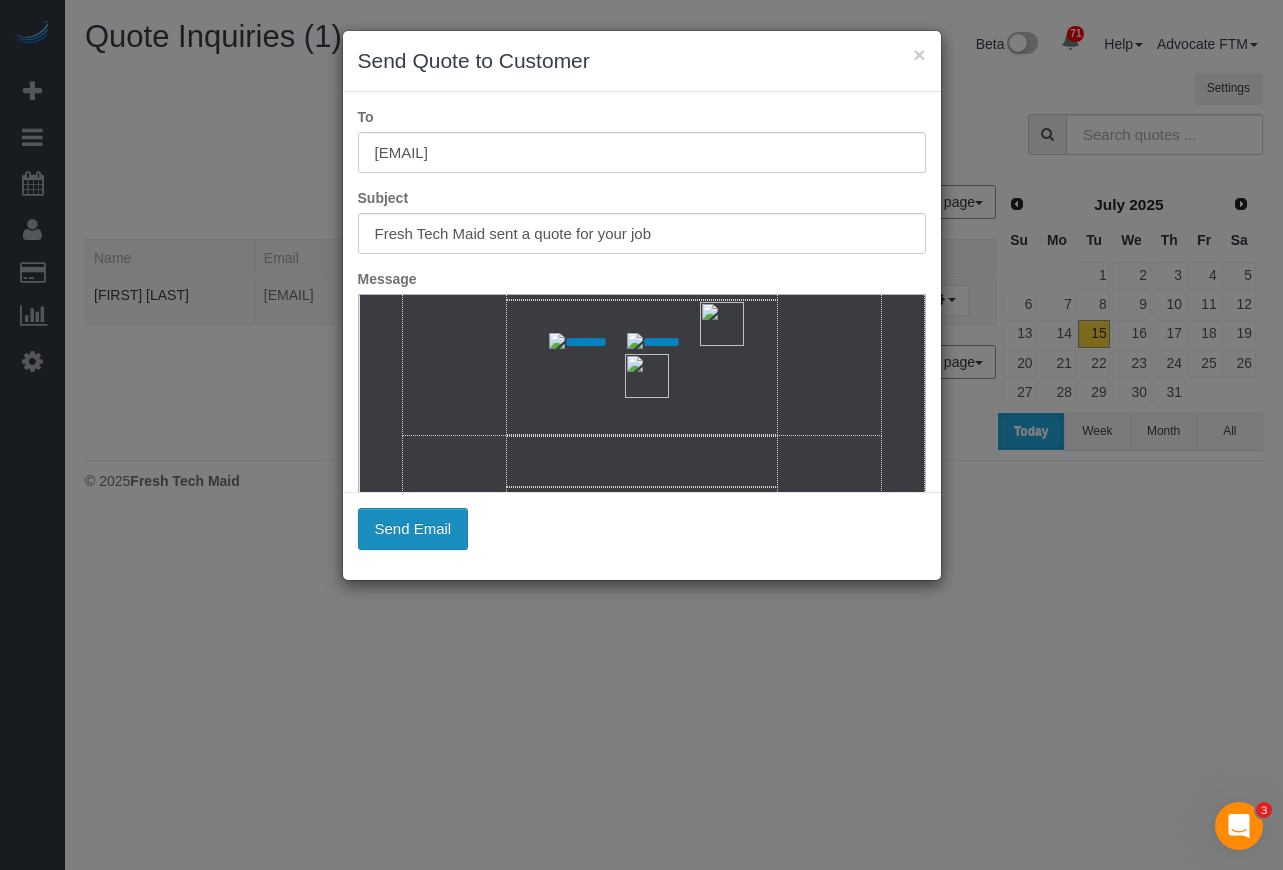 click on "Send Email" at bounding box center (413, 529) 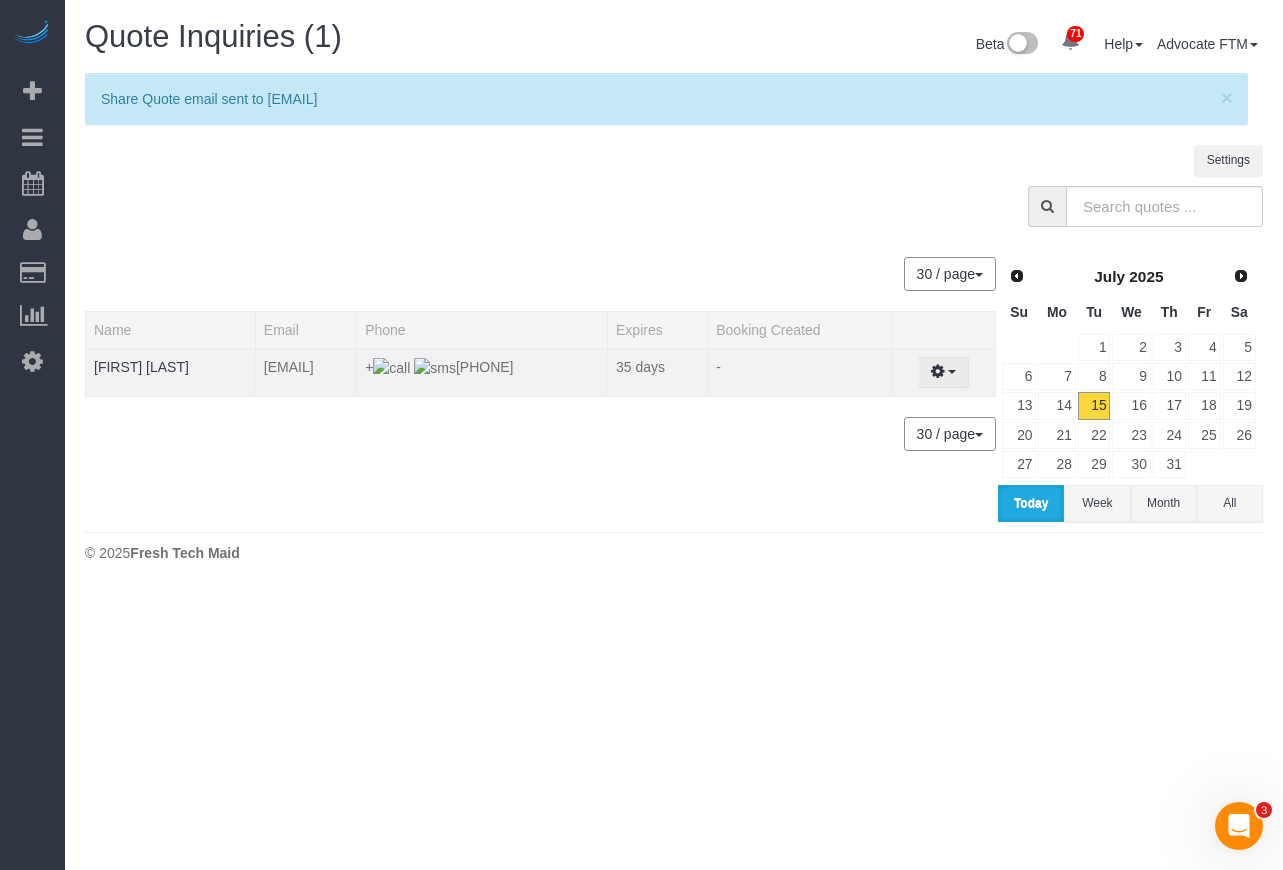 click at bounding box center [938, 371] 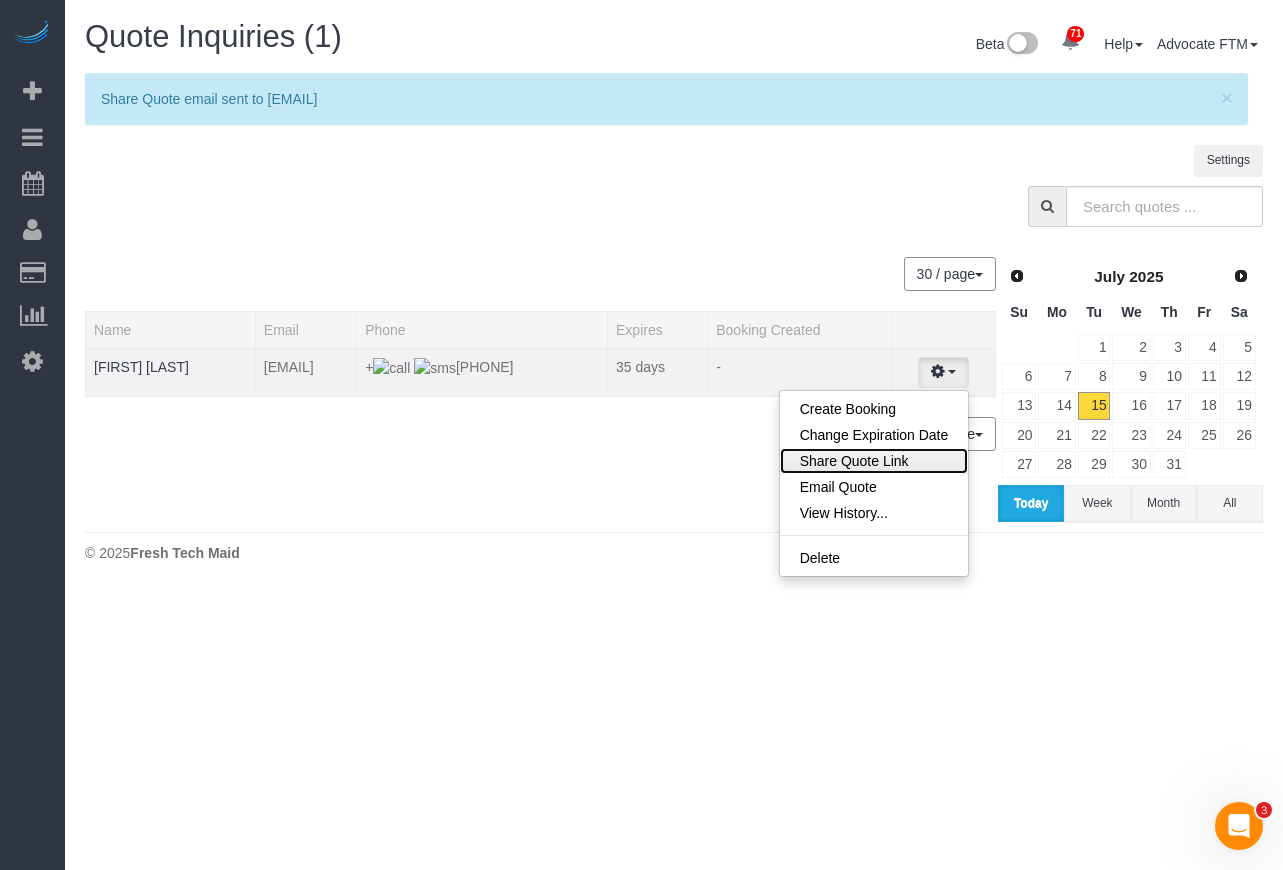 click on "Share Quote Link" at bounding box center (874, 461) 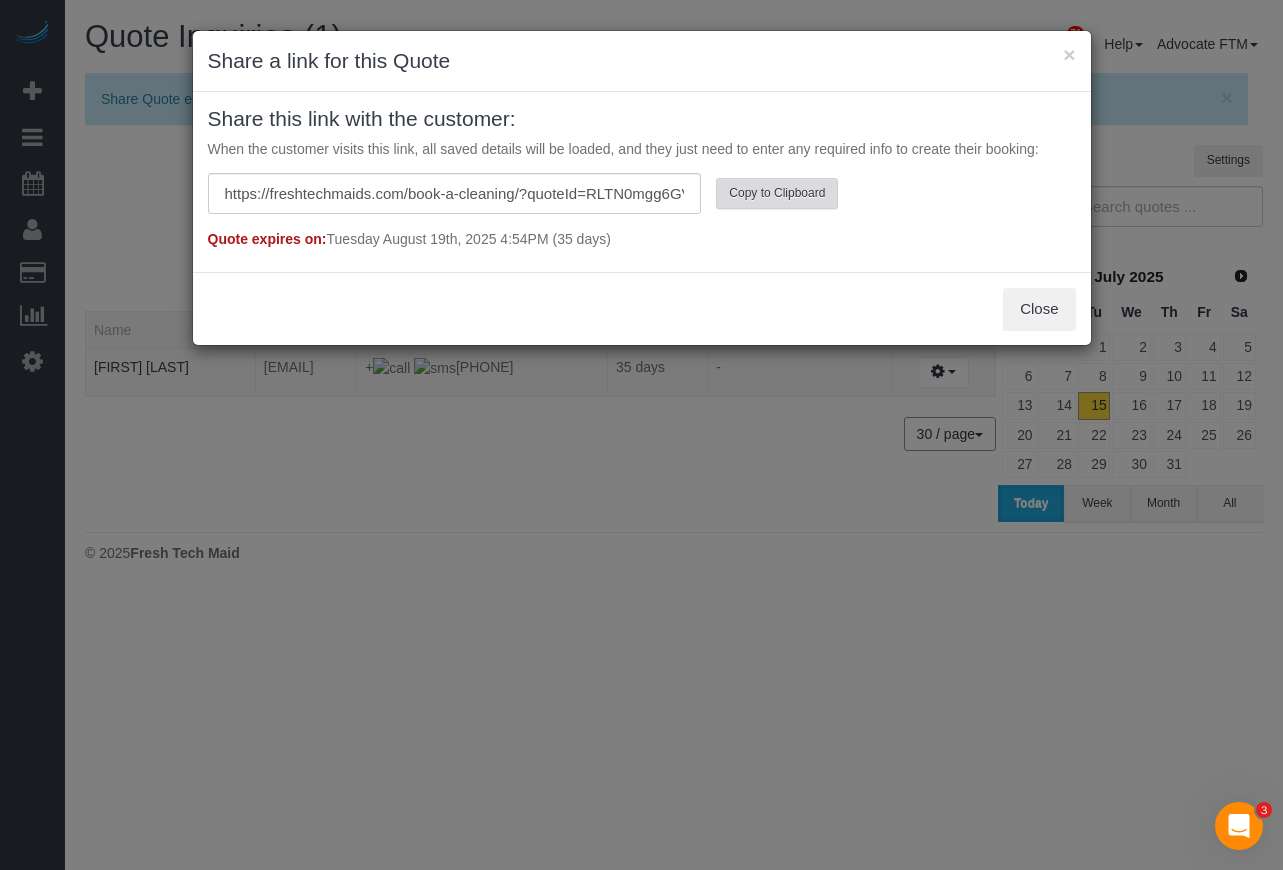 click on "Copy to Clipboard" at bounding box center (777, 193) 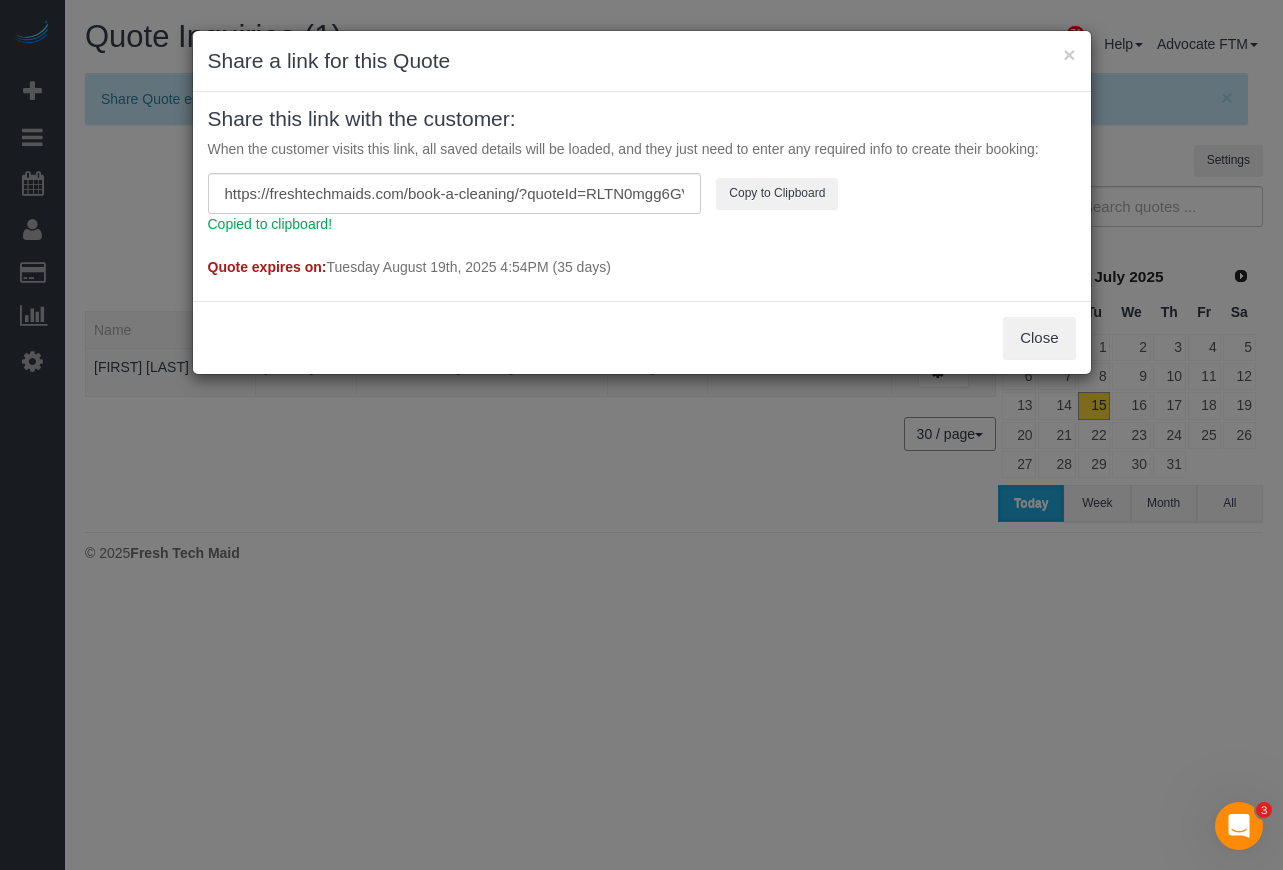 drag, startPoint x: 624, startPoint y: 554, endPoint x: 601, endPoint y: 535, distance: 29.832869 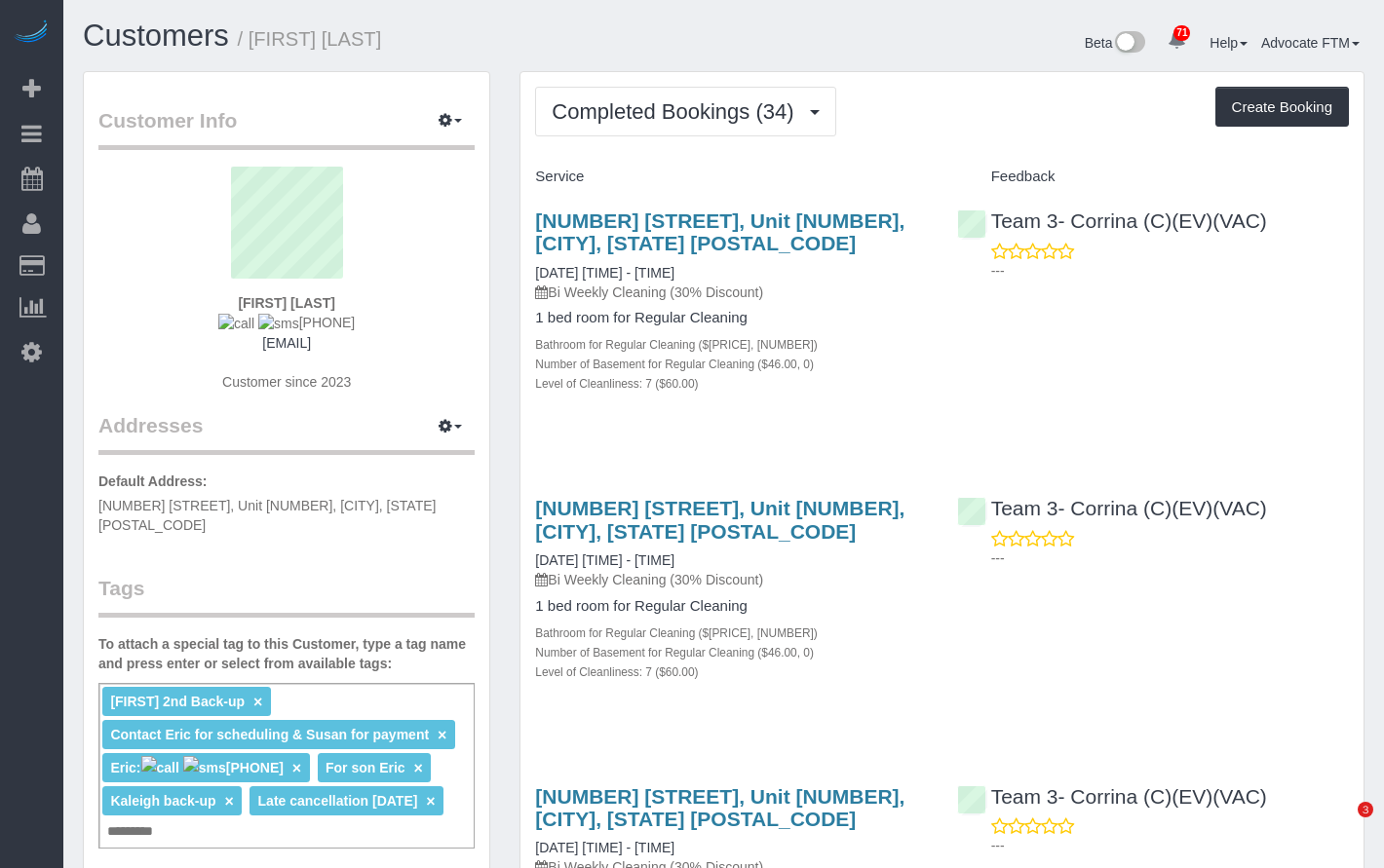 scroll, scrollTop: 0, scrollLeft: 0, axis: both 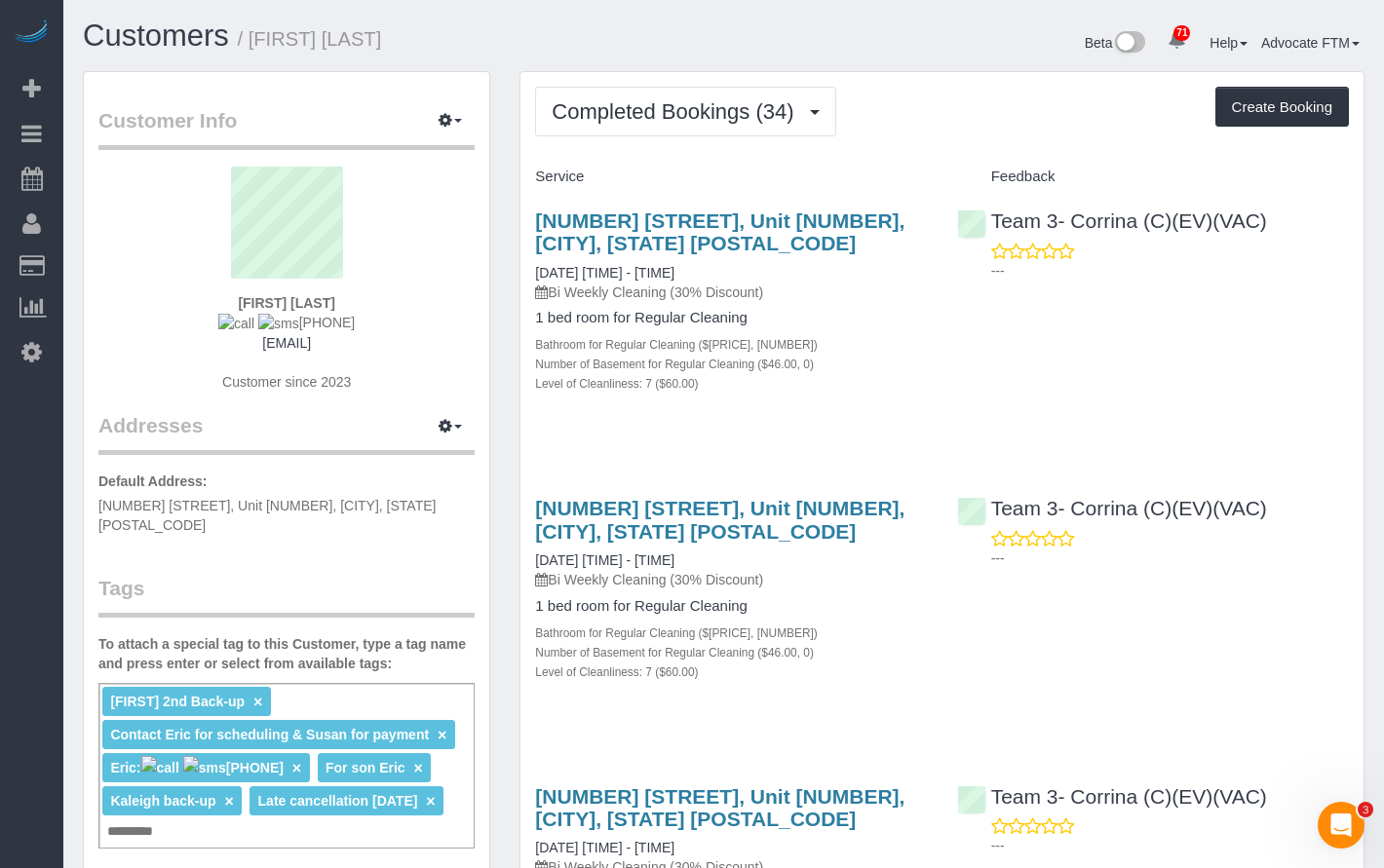 drag, startPoint x: 354, startPoint y: 298, endPoint x: 223, endPoint y: 303, distance: 131.09539 